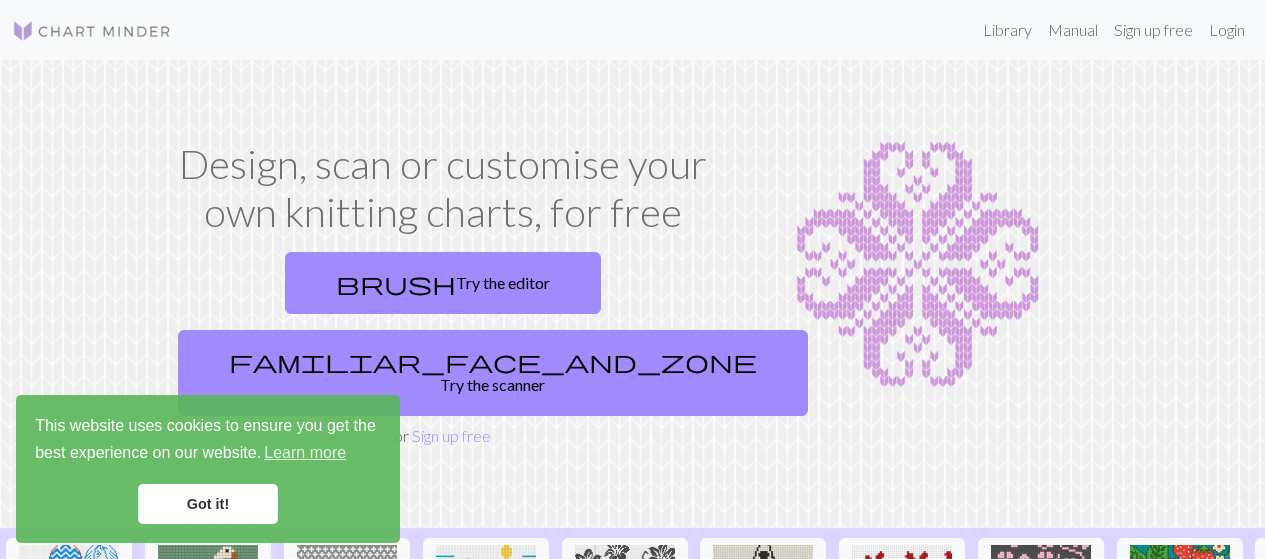 scroll, scrollTop: 0, scrollLeft: 0, axis: both 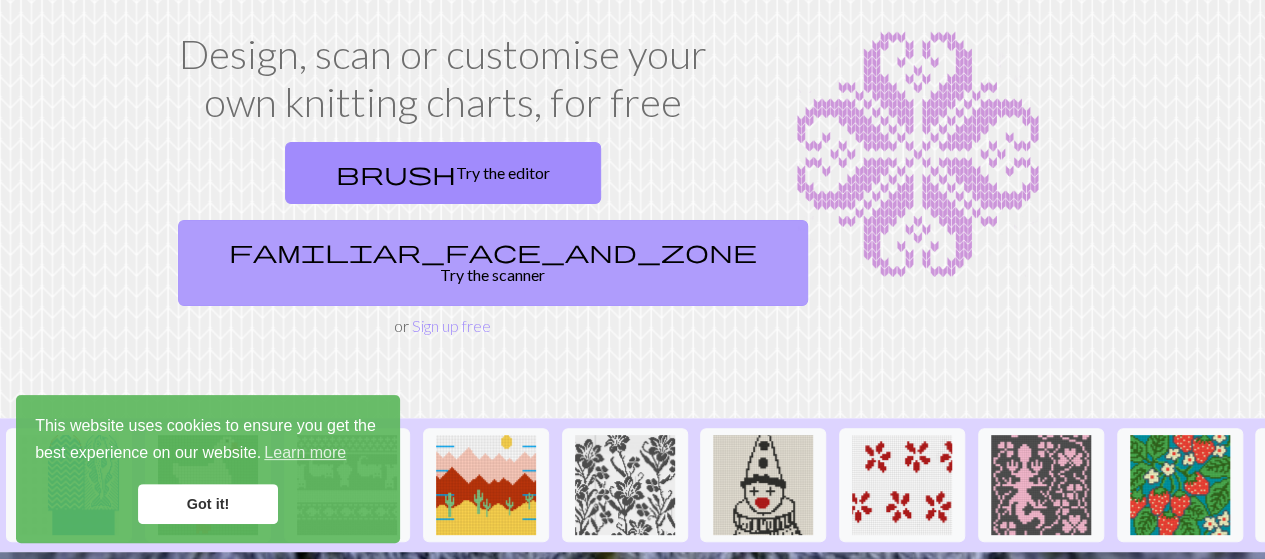 click on "familiar_face_and_zone  Try the scanner" at bounding box center [493, 263] 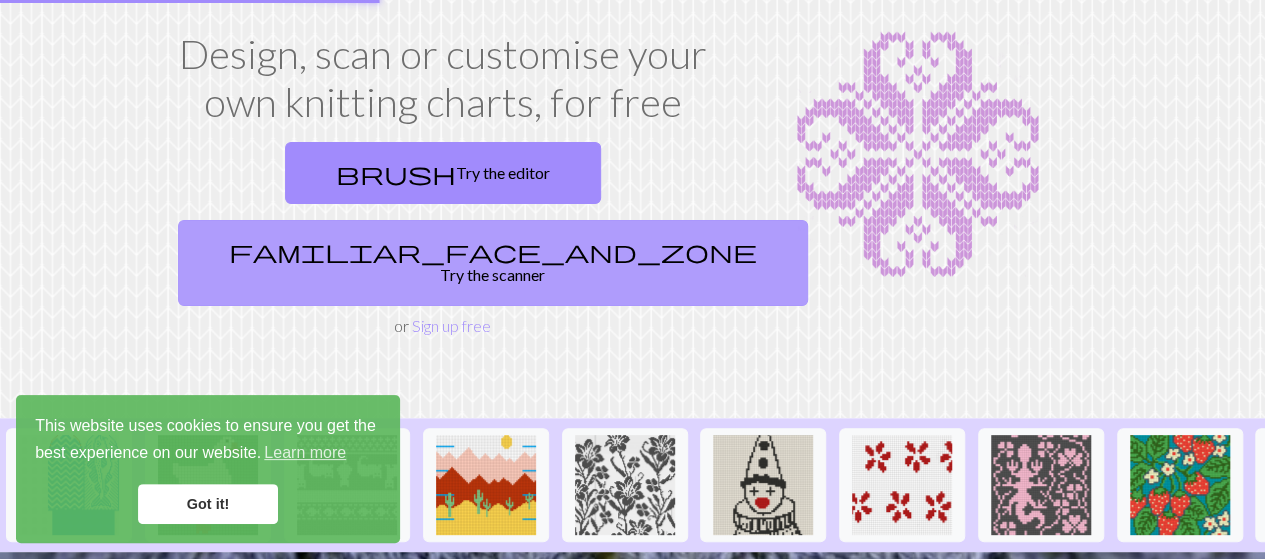 scroll, scrollTop: 0, scrollLeft: 0, axis: both 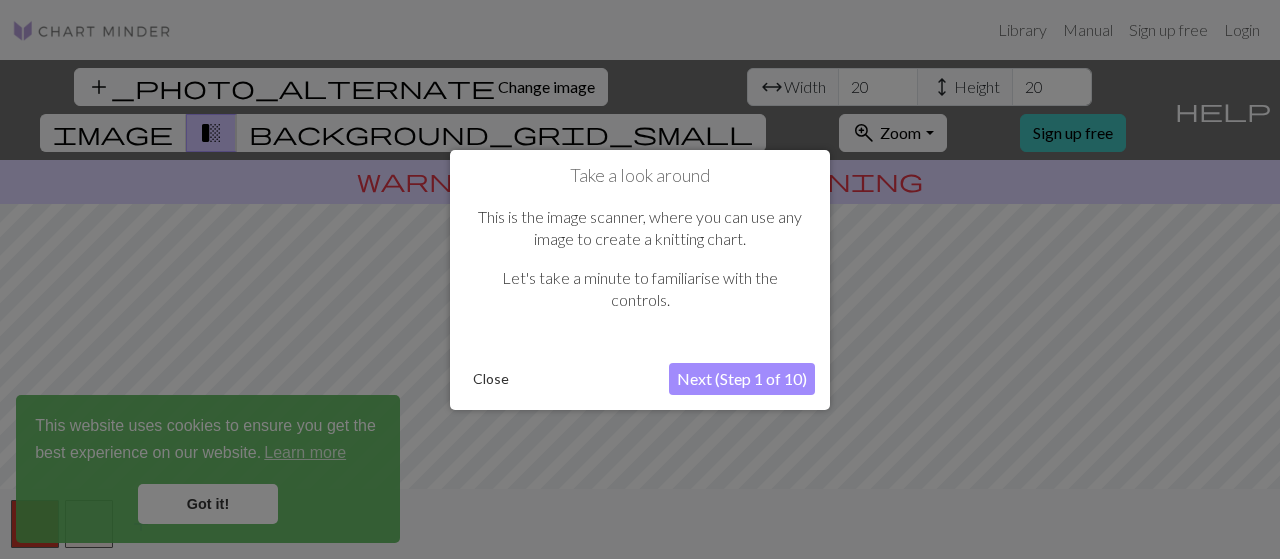 click at bounding box center [640, 279] 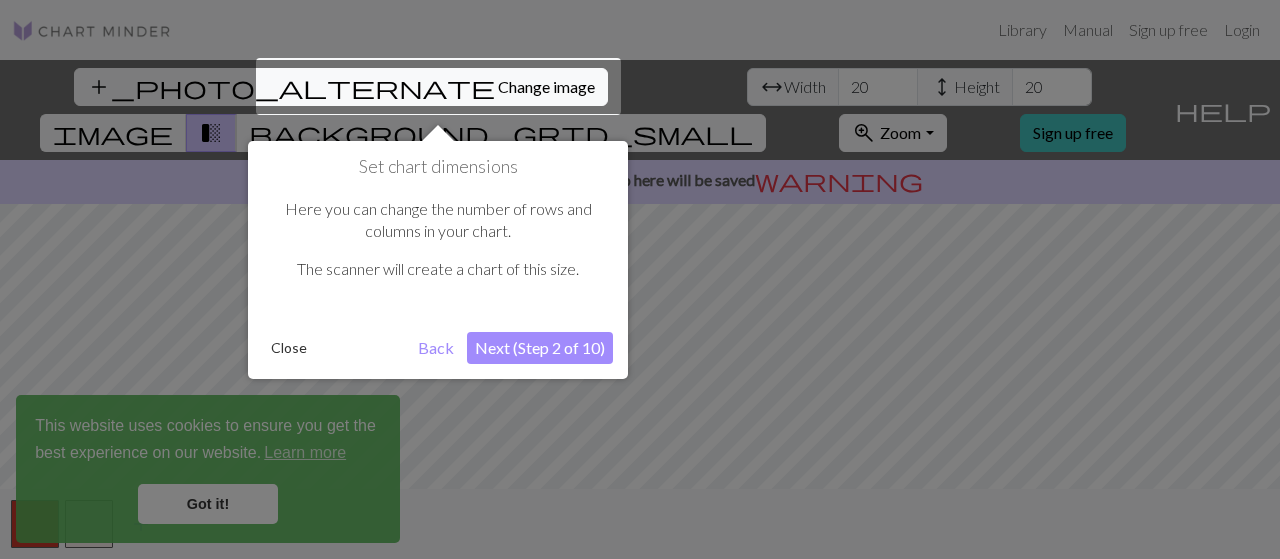 click at bounding box center [640, 279] 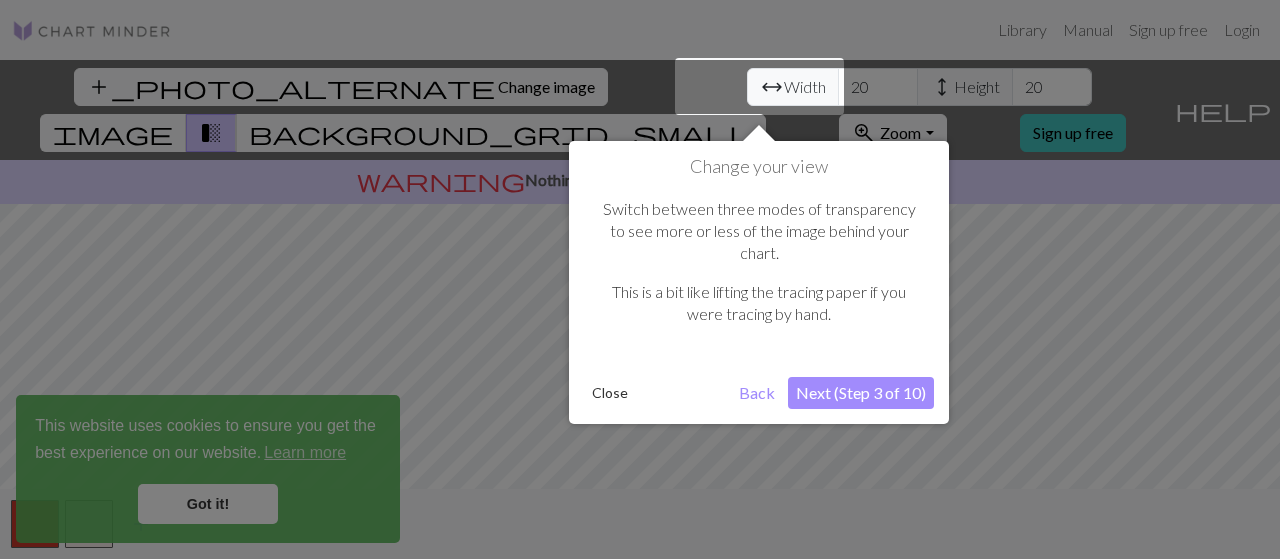 click on "Back" at bounding box center [757, 393] 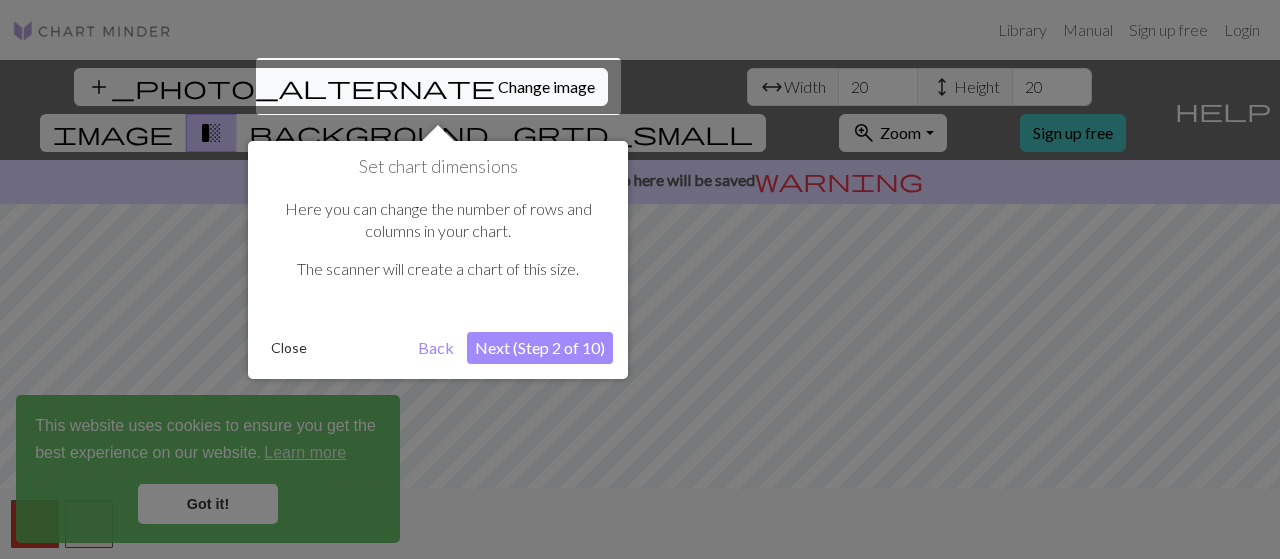 click on "Back" at bounding box center (436, 348) 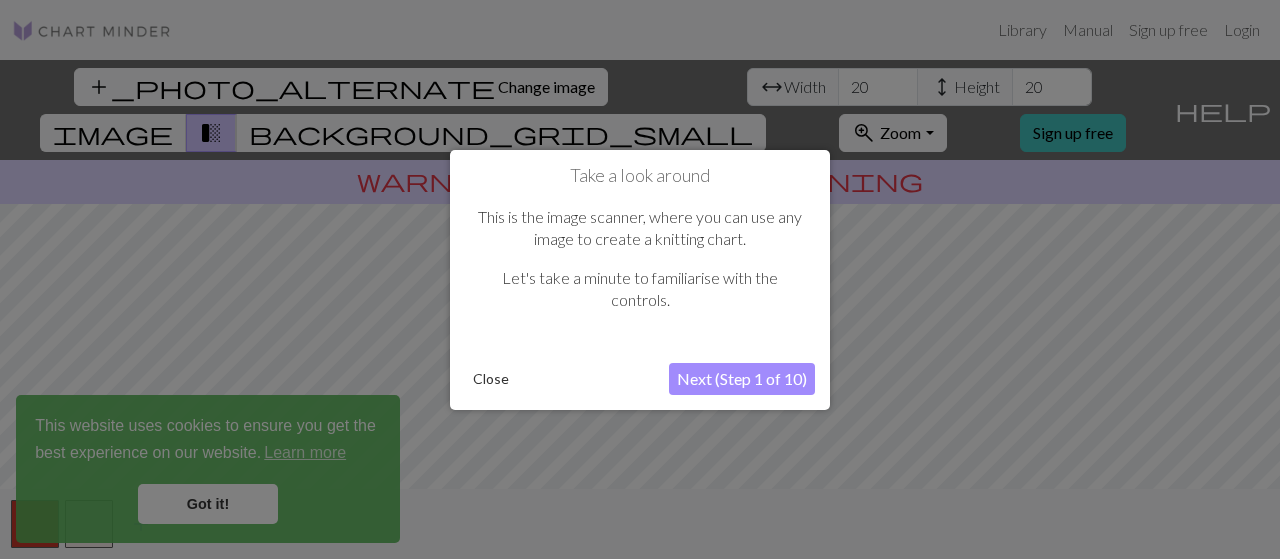 click on "Next (Step 1 of 10)" at bounding box center [742, 379] 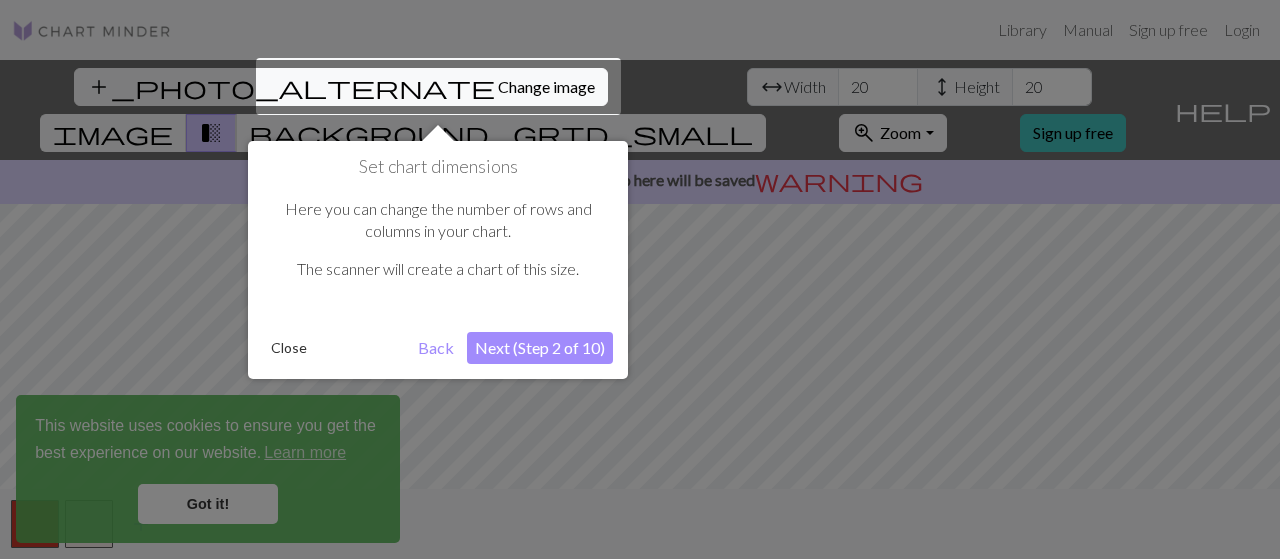 click on "Next (Step 2 of 10)" at bounding box center [540, 348] 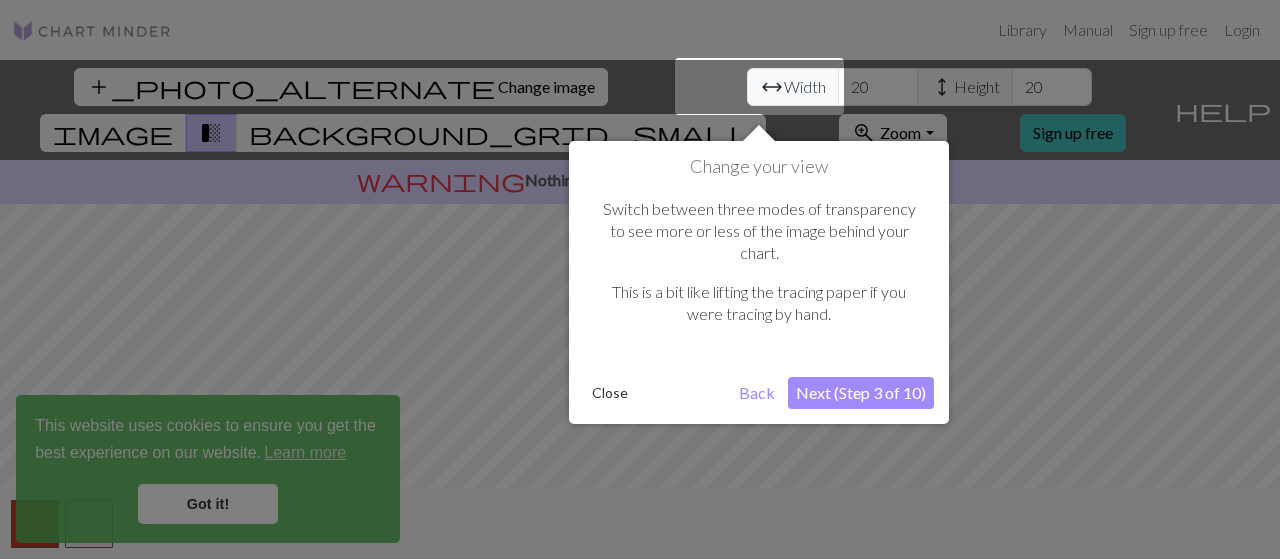click on "Next (Step 3 of 10)" at bounding box center (861, 393) 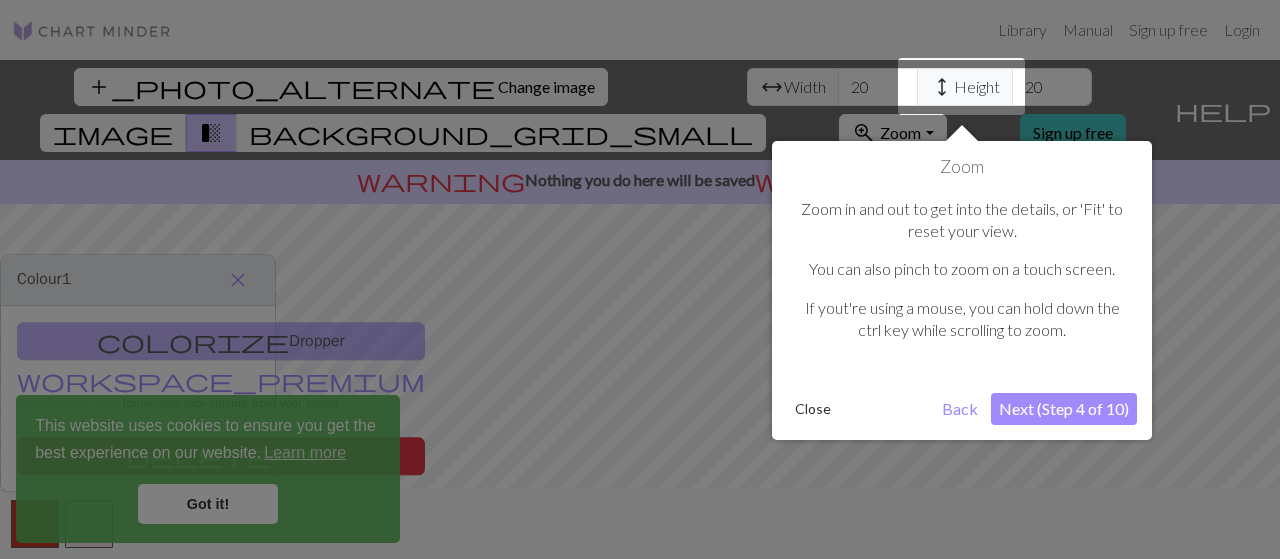 click on "Next (Step 4 of 10)" at bounding box center [1064, 409] 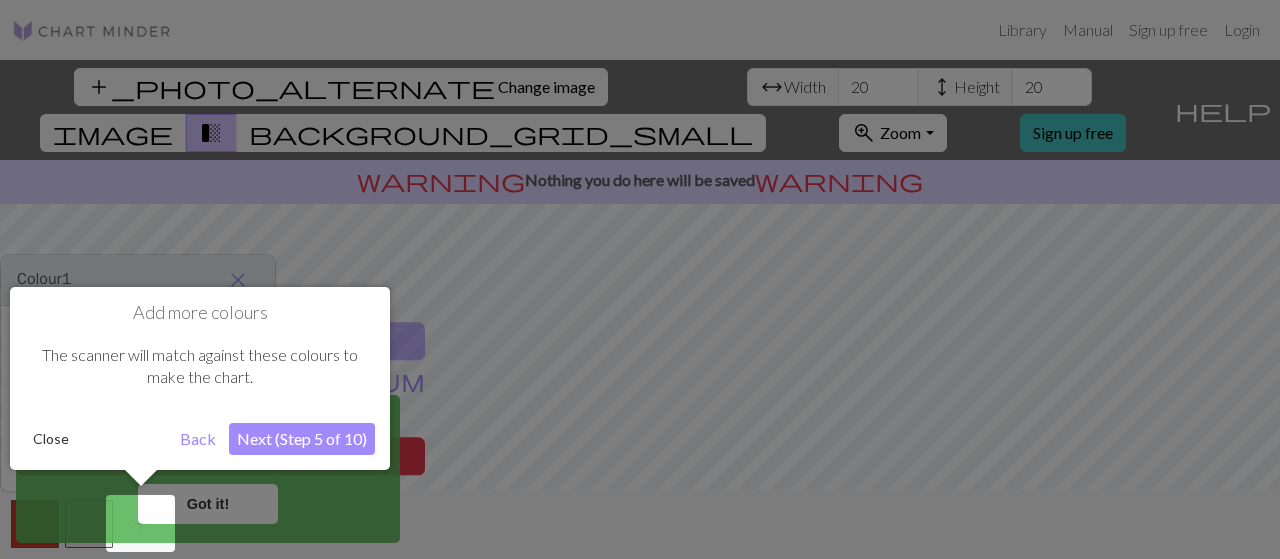 click on "Next (Step 5 of 10)" at bounding box center [302, 439] 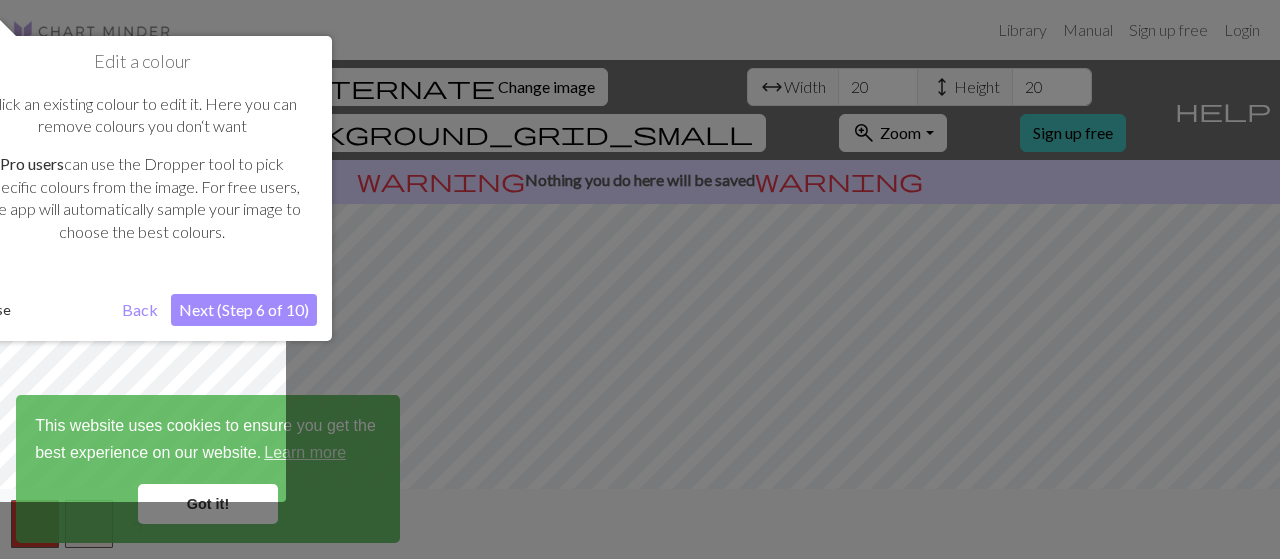 click on "Next (Step 6 of 10)" at bounding box center (244, 310) 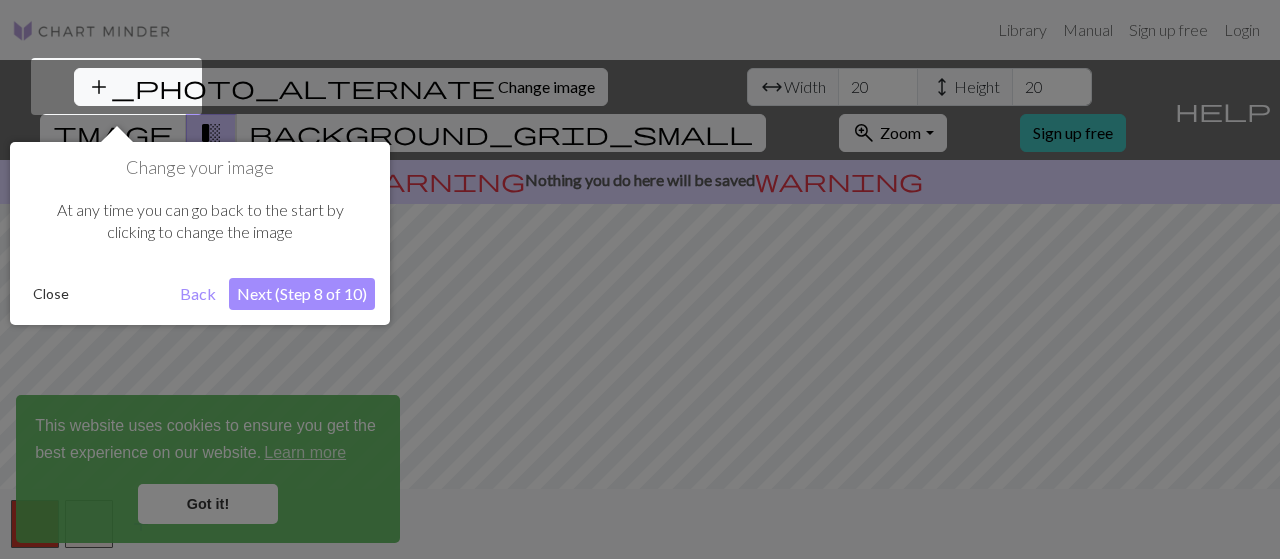 click on "Next (Step 8 of 10)" at bounding box center [302, 294] 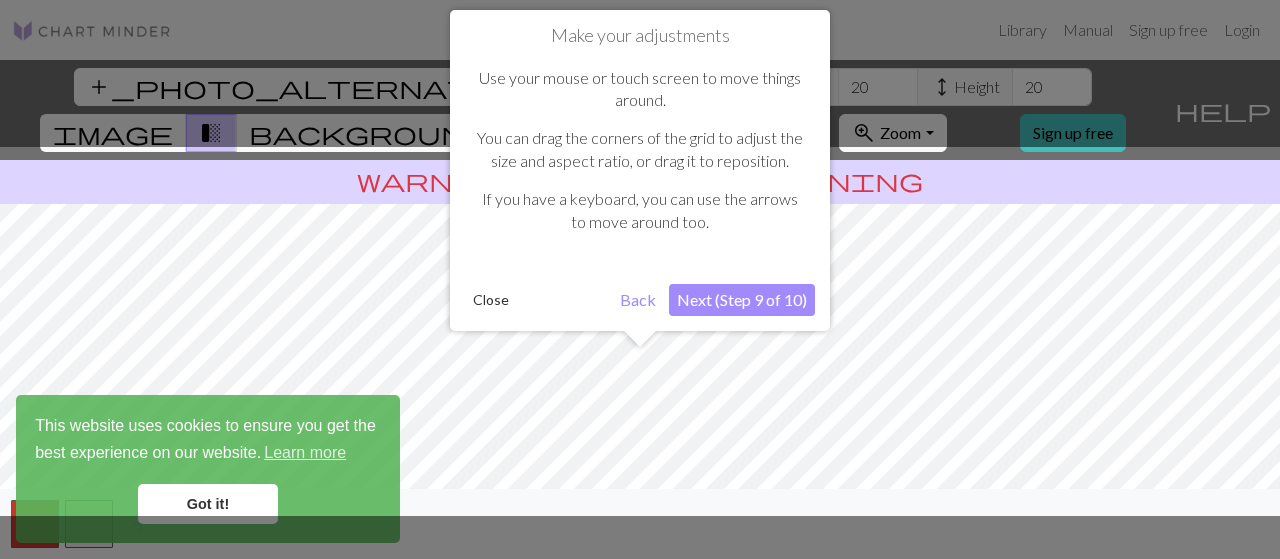 click on "Next (Step 9 of 10)" at bounding box center (742, 300) 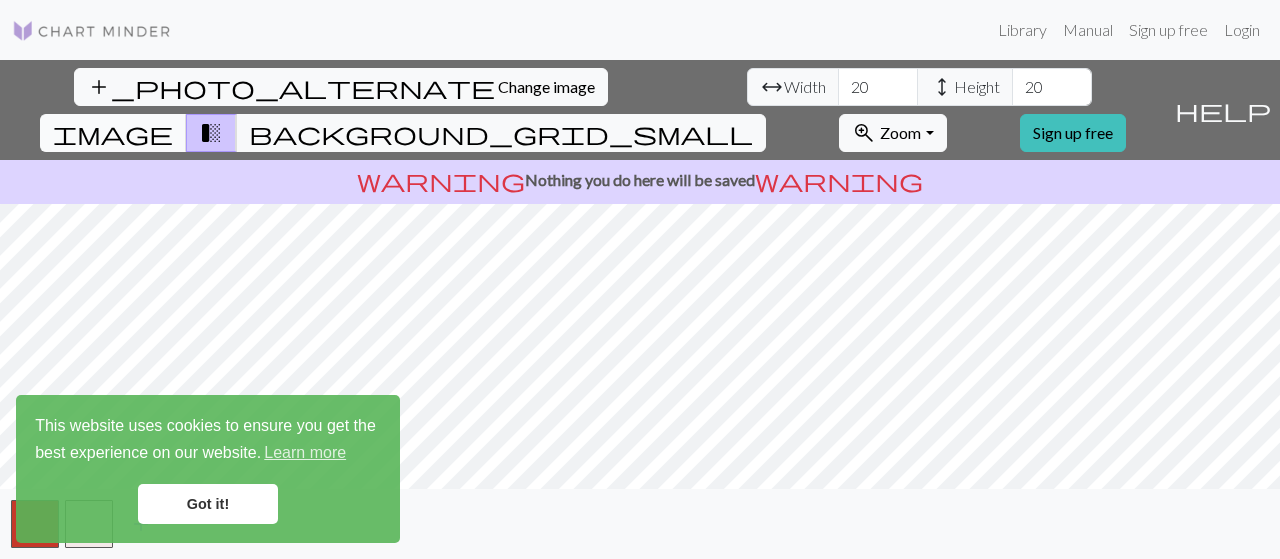 click on "image" at bounding box center [113, 133] 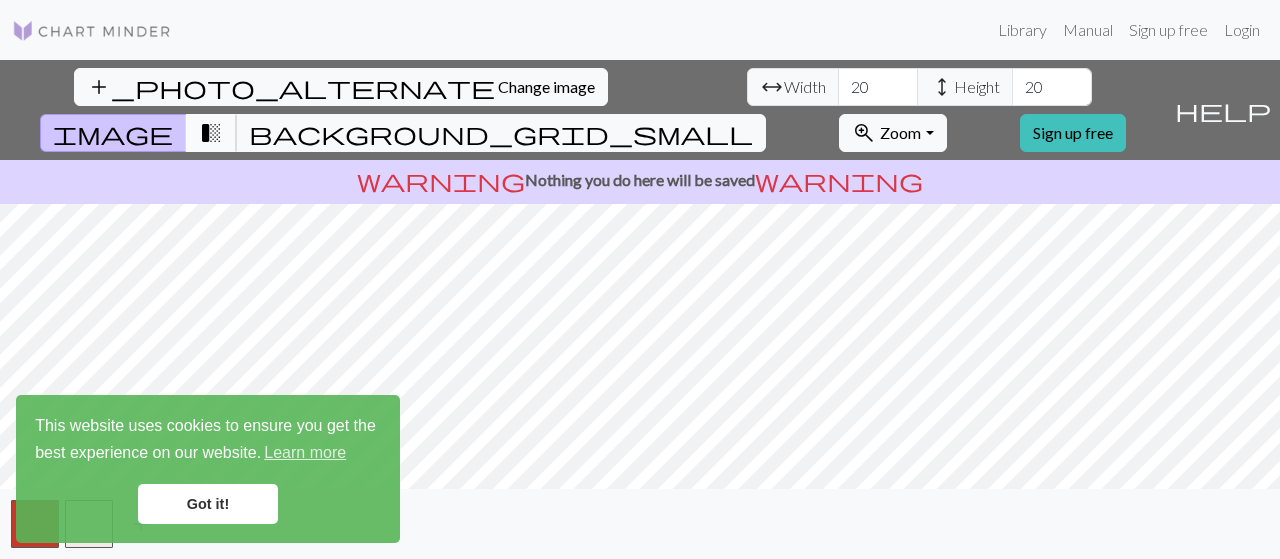 click on "transition_fade" at bounding box center (211, 133) 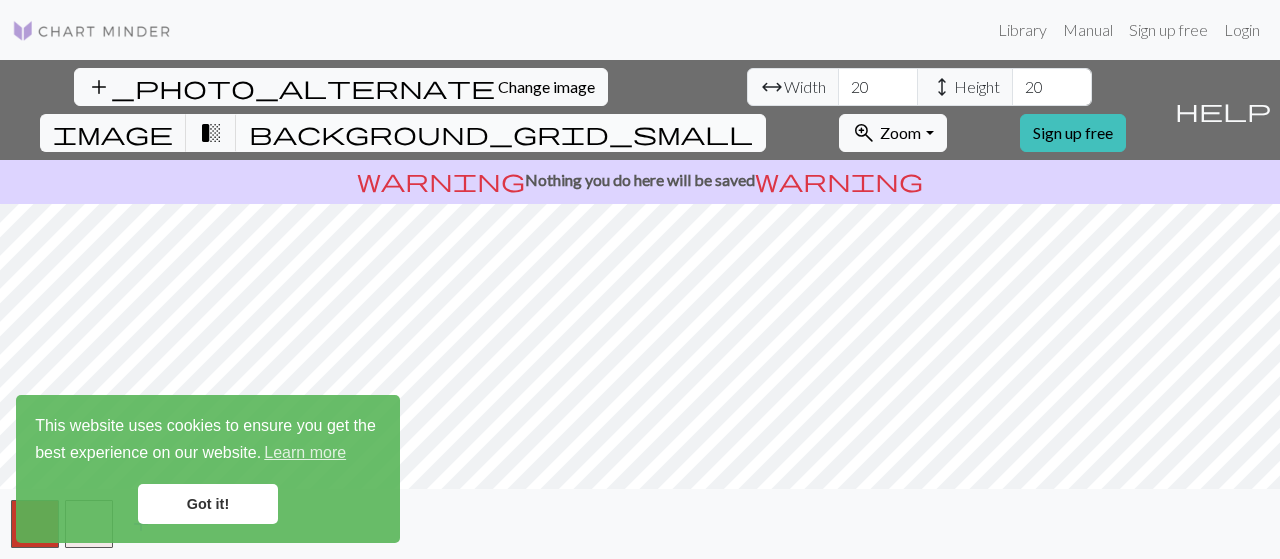 click on "background_grid_small" at bounding box center [501, 133] 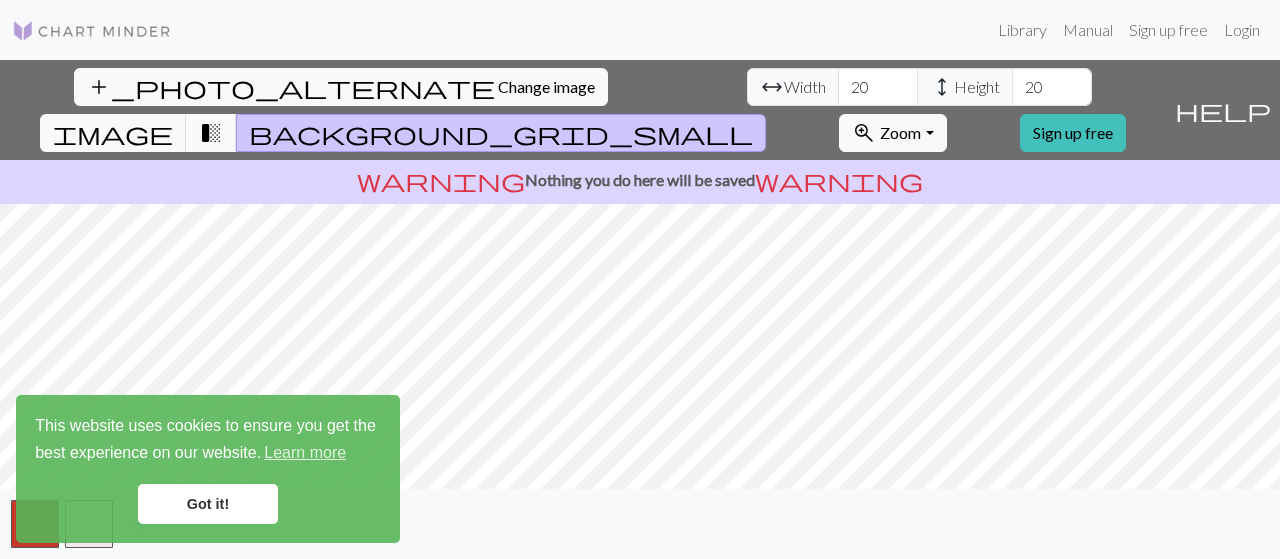 click on "transition_fade" at bounding box center (211, 133) 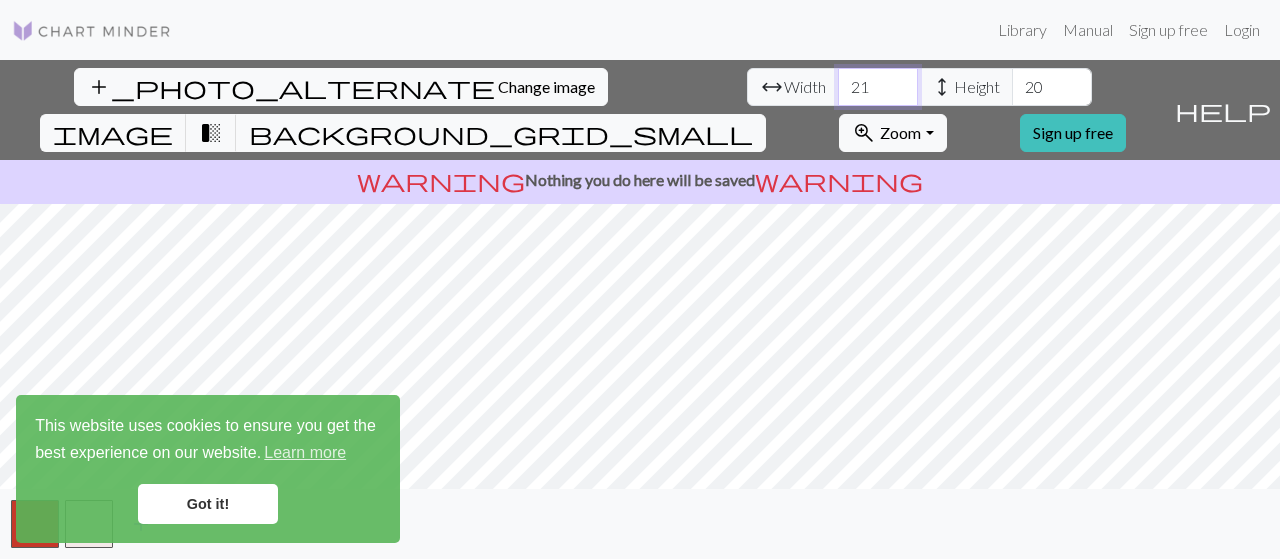click on "21" at bounding box center [878, 87] 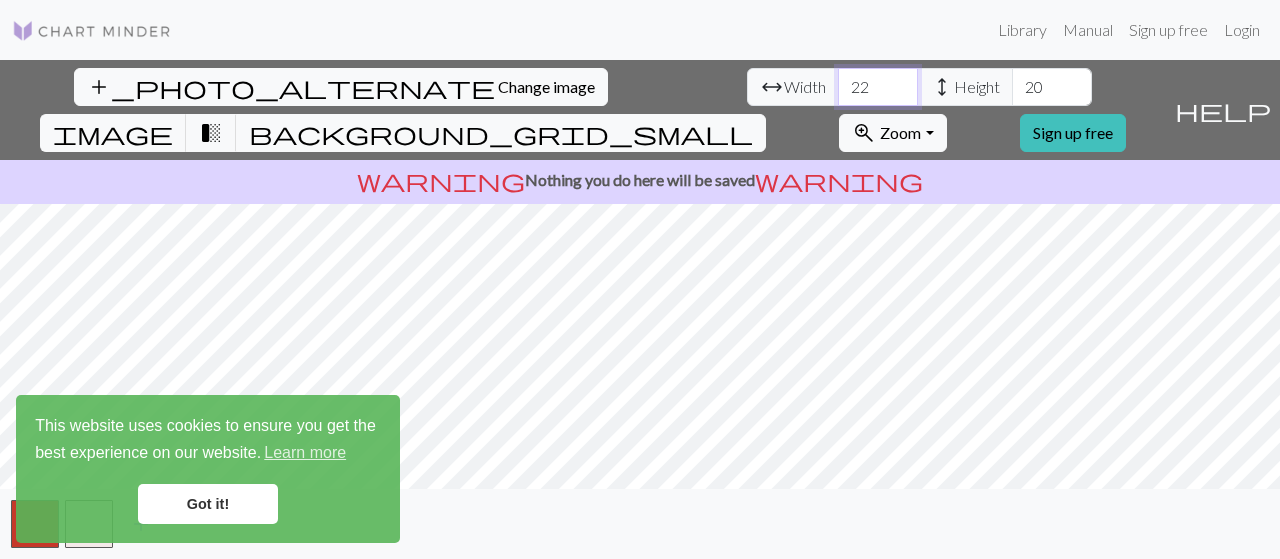 click on "22" at bounding box center (878, 87) 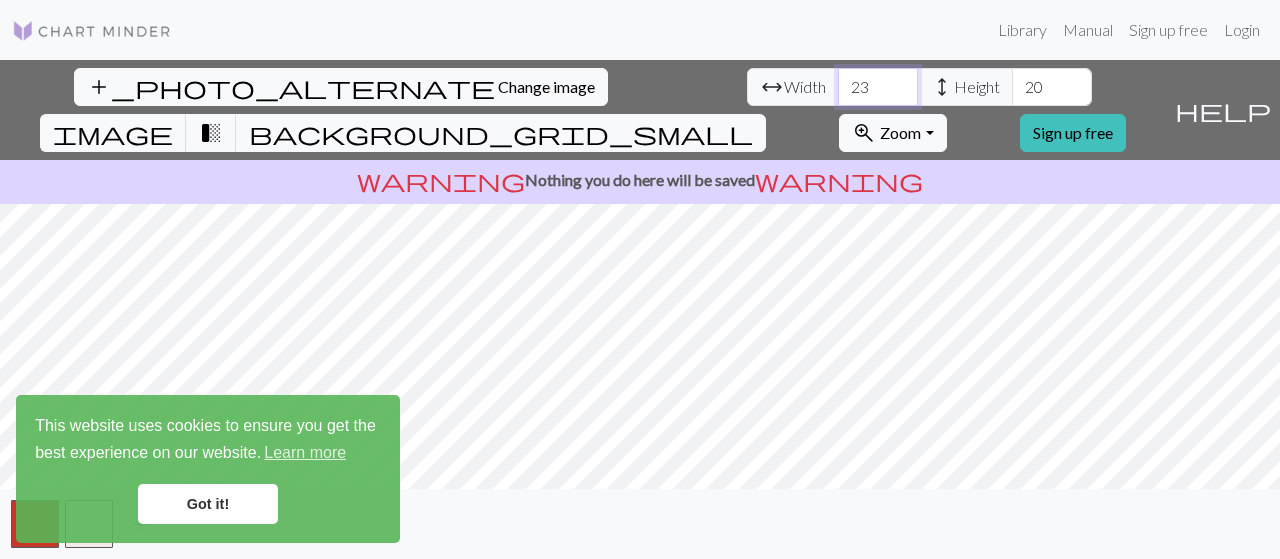 click on "23" at bounding box center (878, 87) 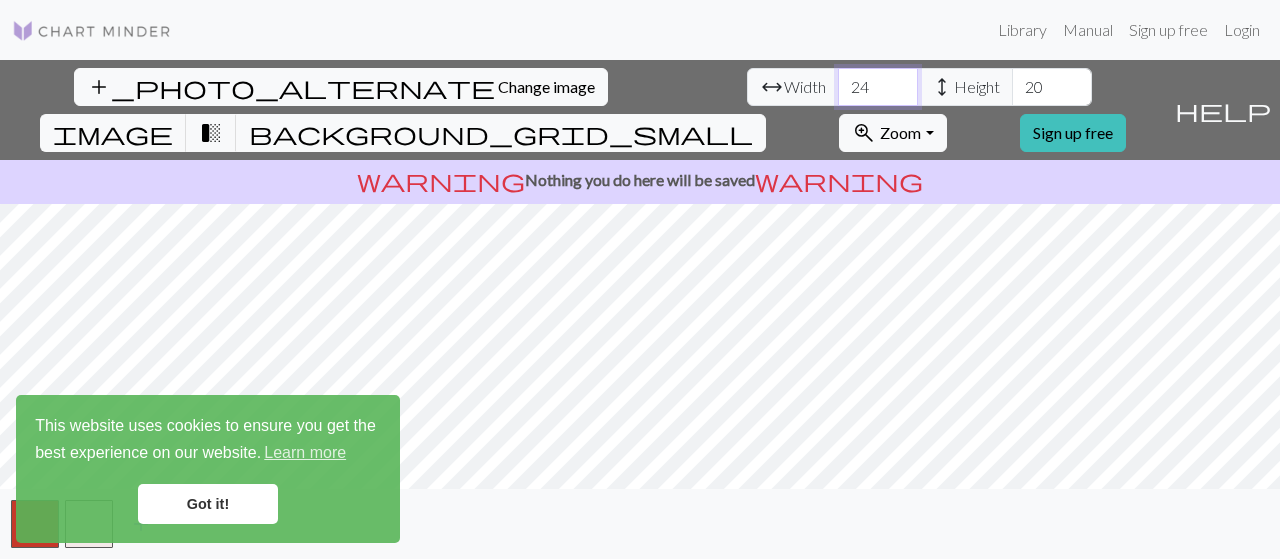 click on "24" at bounding box center [878, 87] 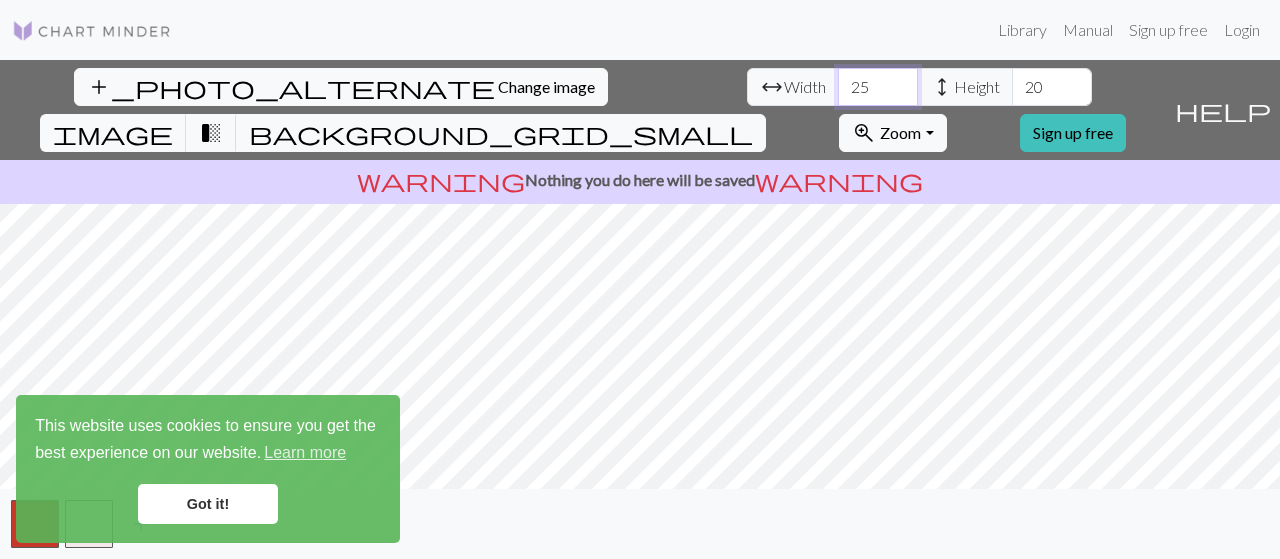 click on "25" at bounding box center (878, 87) 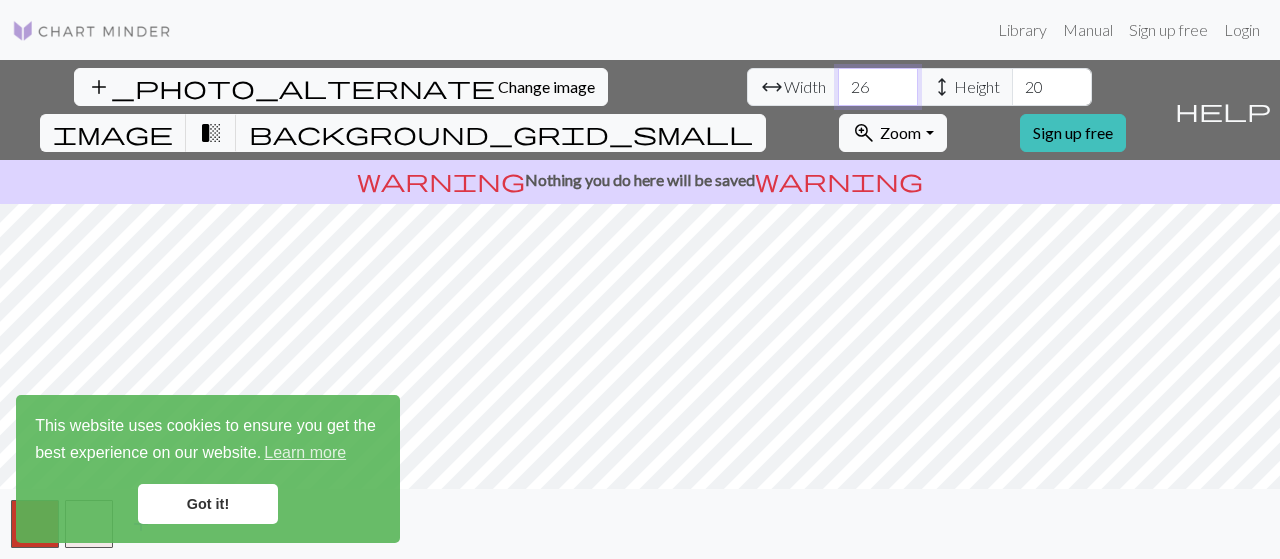 click on "26" at bounding box center [878, 87] 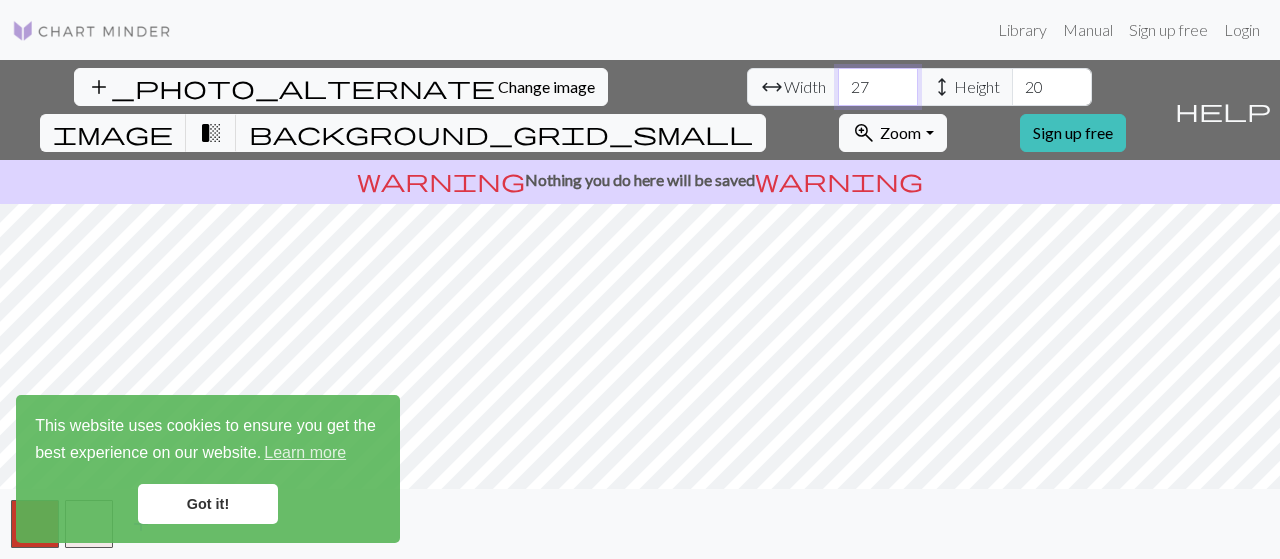 click on "27" at bounding box center [878, 87] 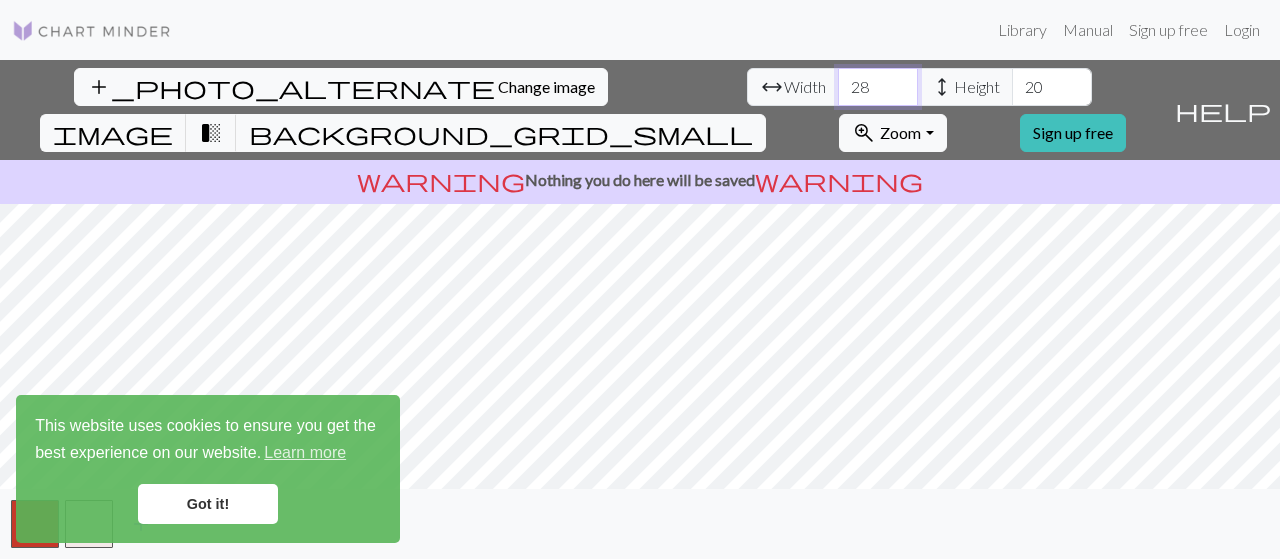 click on "28" at bounding box center (878, 87) 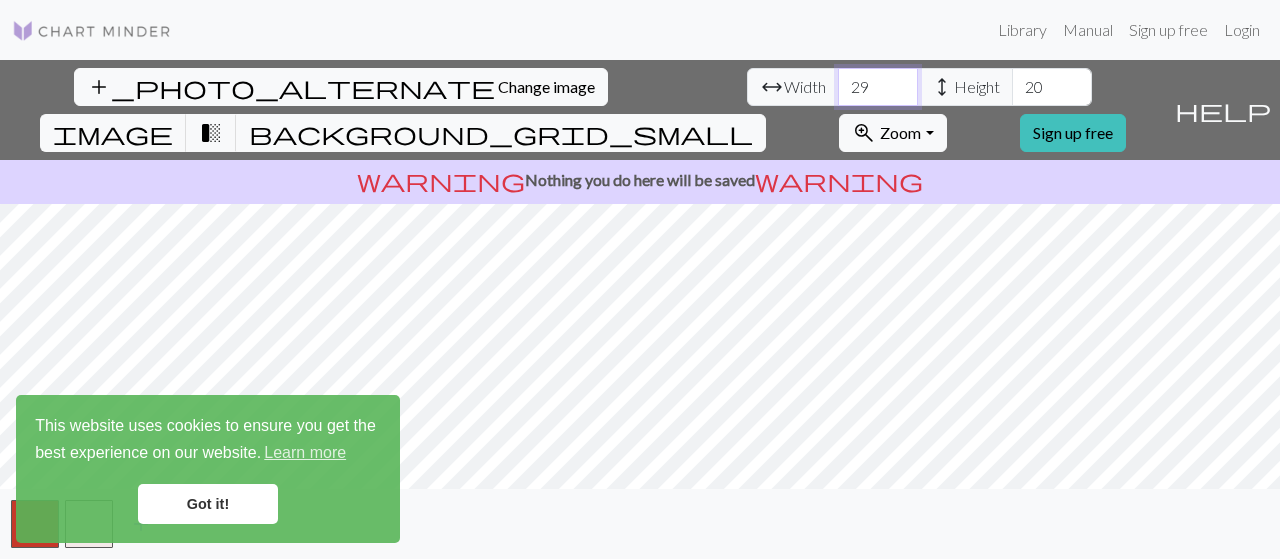 click on "29" at bounding box center [878, 87] 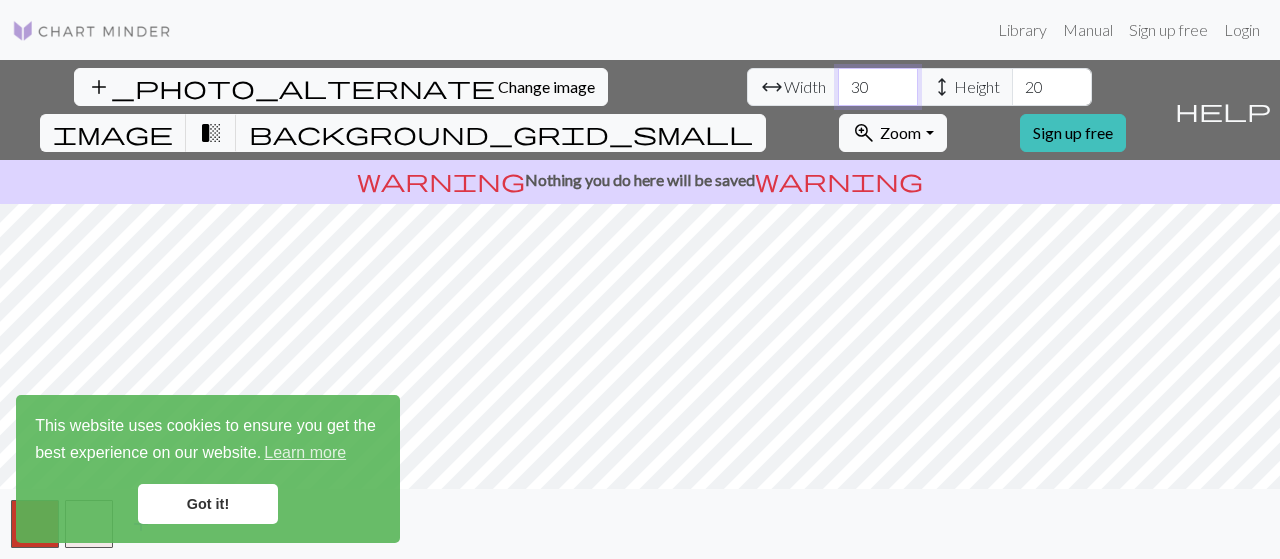 click on "30" at bounding box center [878, 87] 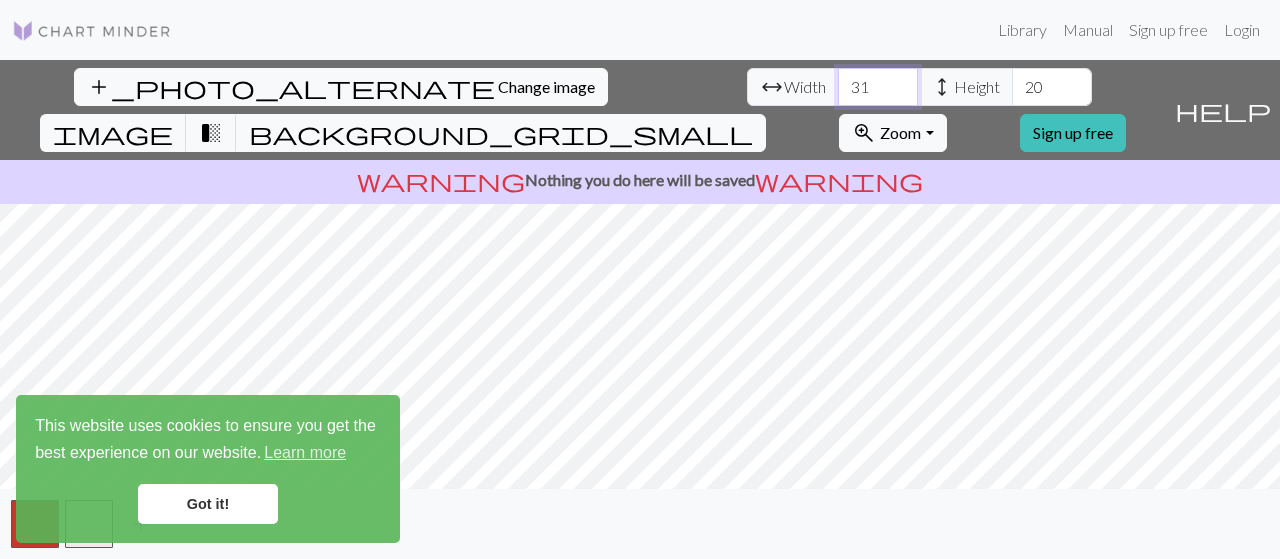 click on "31" at bounding box center [878, 87] 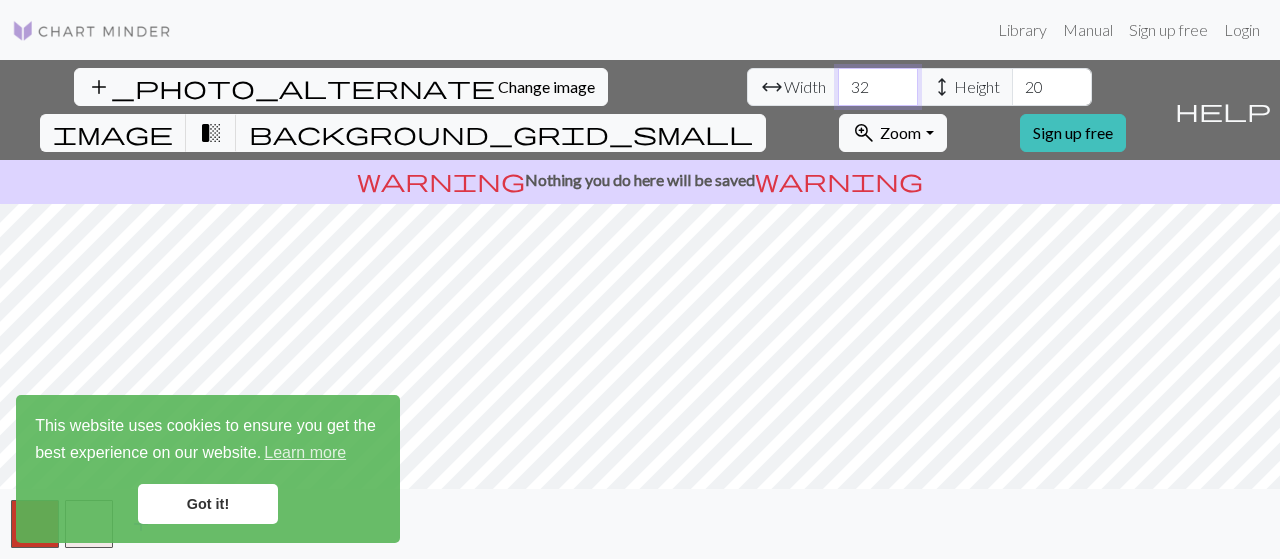 click on "32" at bounding box center [878, 87] 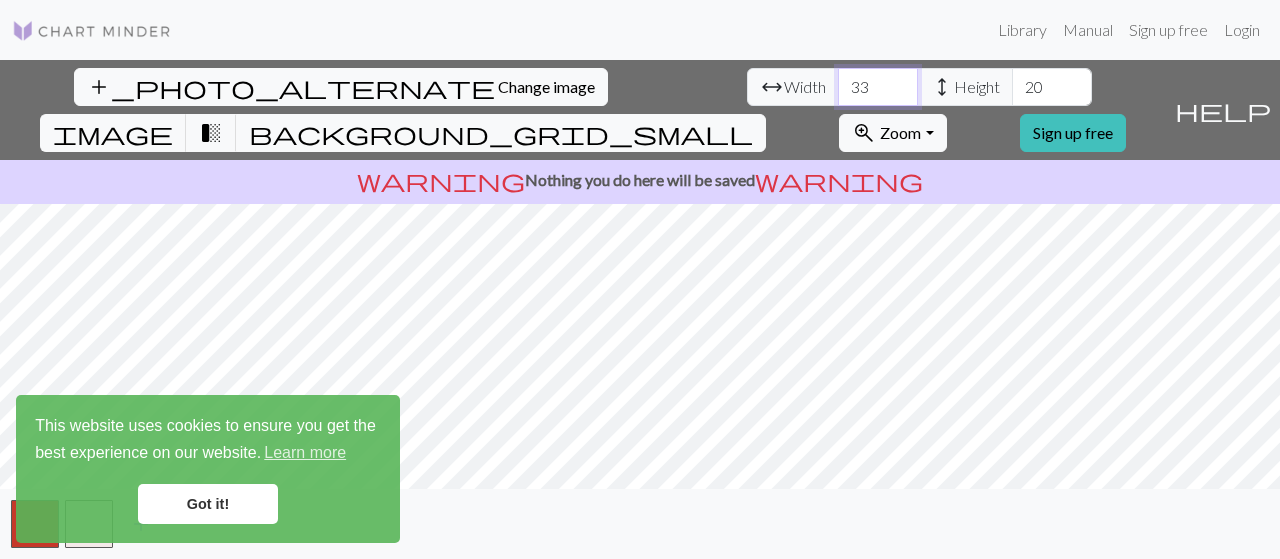 click on "33" at bounding box center (878, 87) 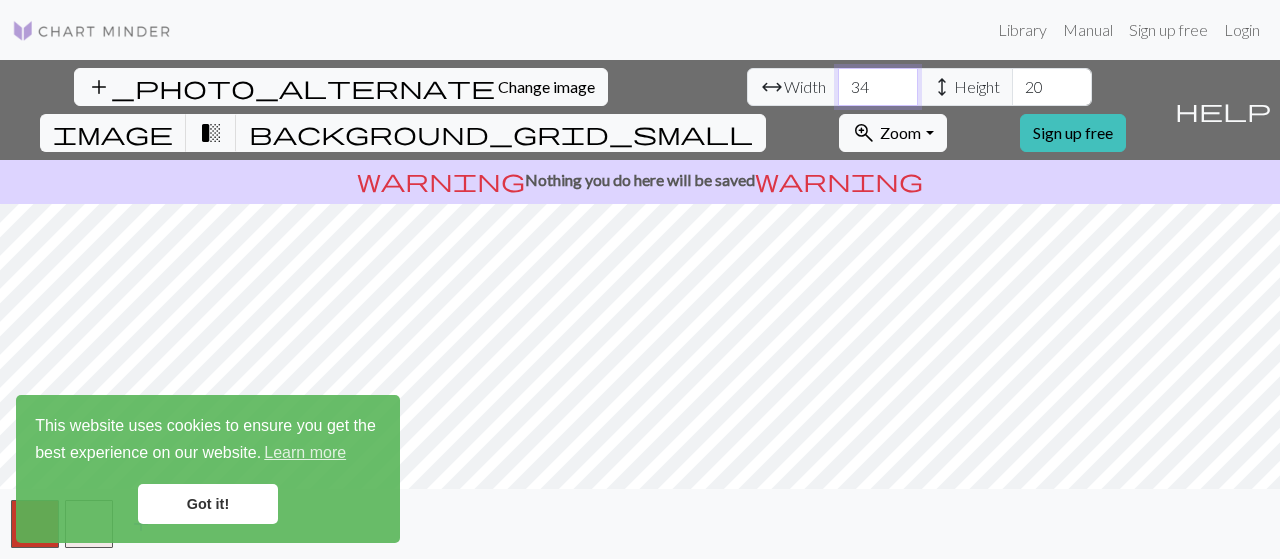 click on "34" at bounding box center [878, 87] 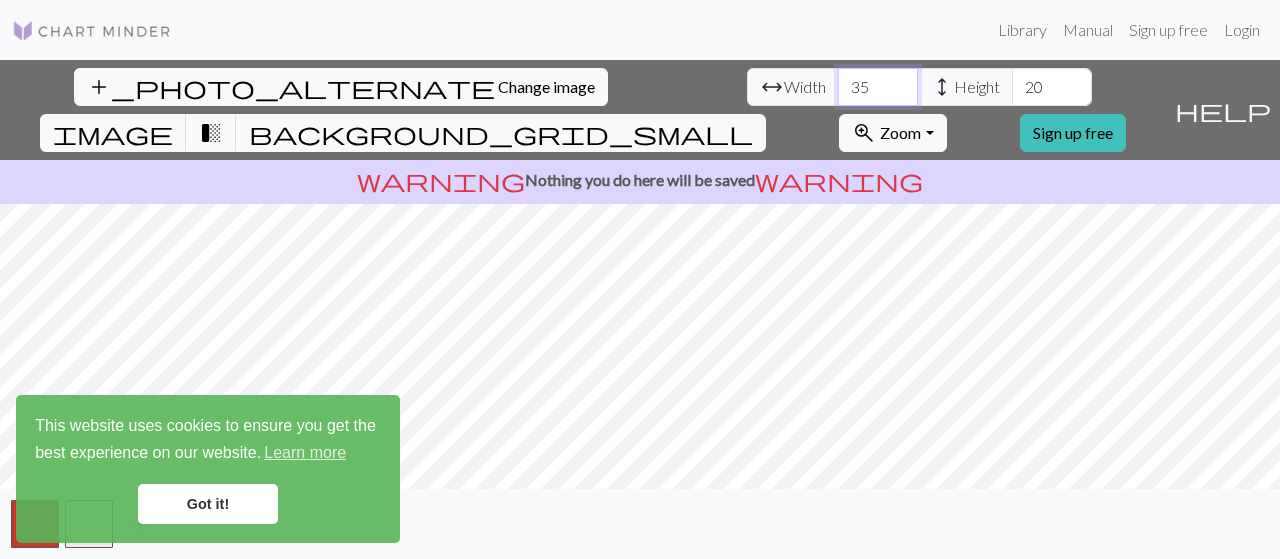 type on "35" 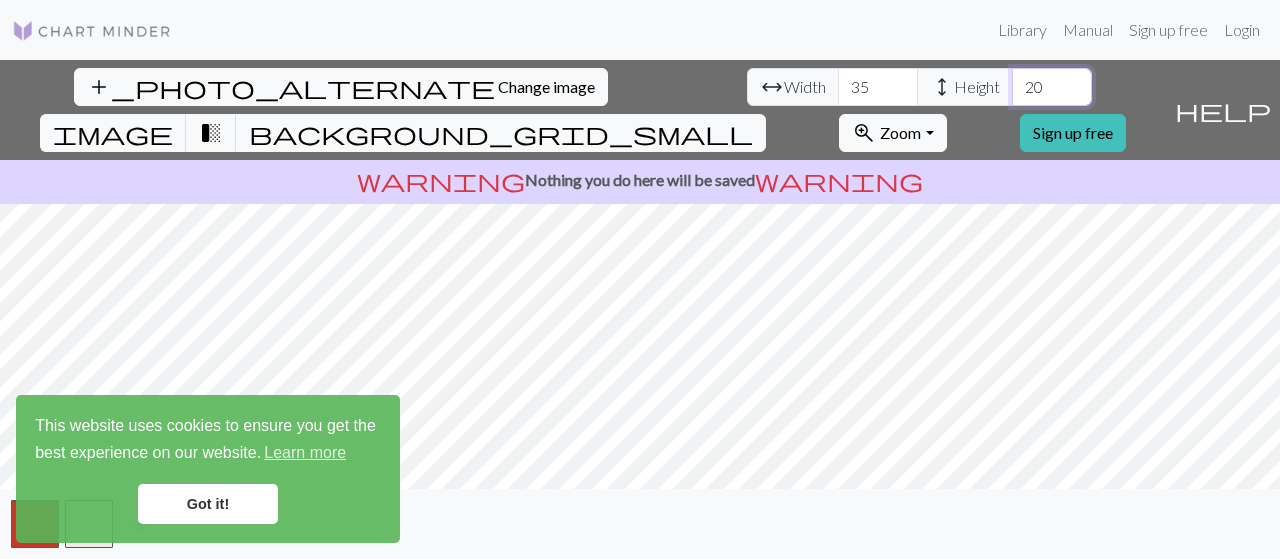 click on "21" at bounding box center [1052, 87] 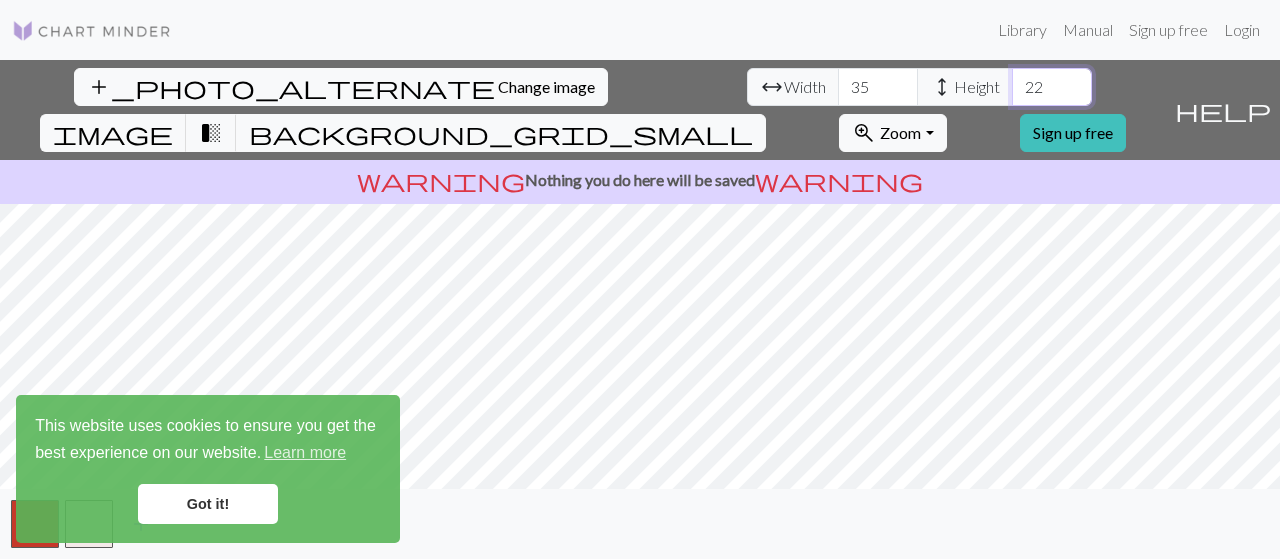 click on "22" at bounding box center (1052, 87) 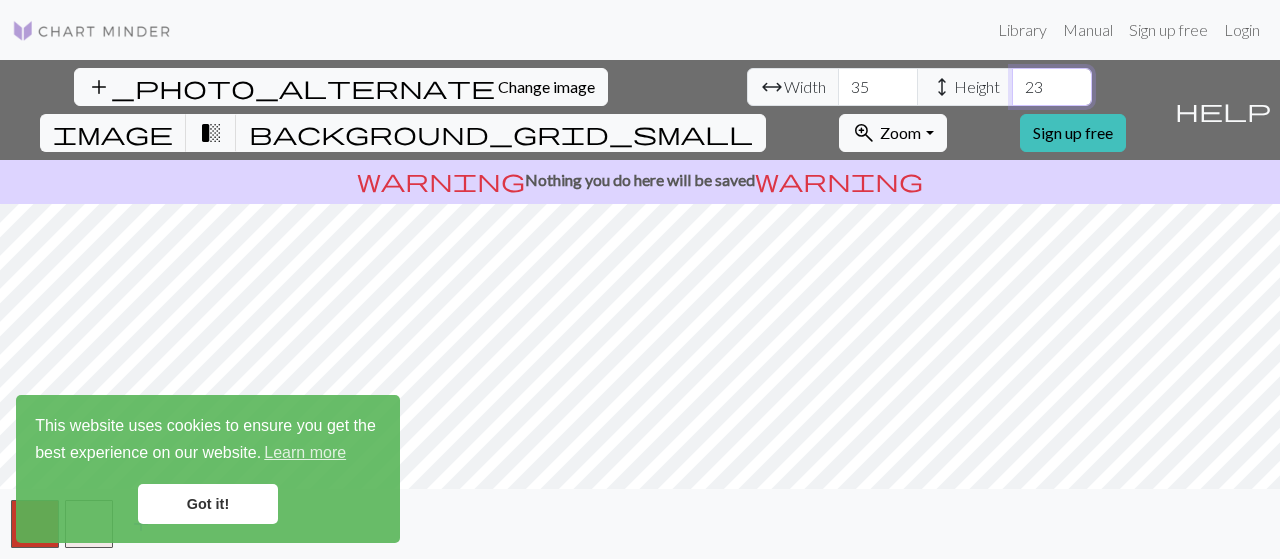 click on "23" at bounding box center [1052, 87] 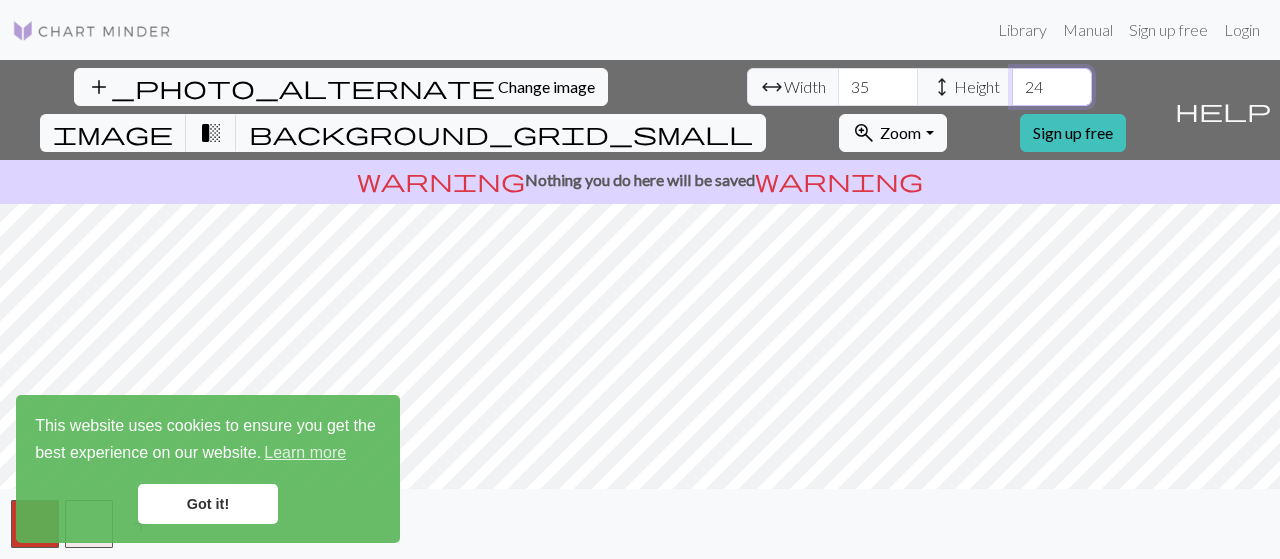 click on "24" at bounding box center [1052, 87] 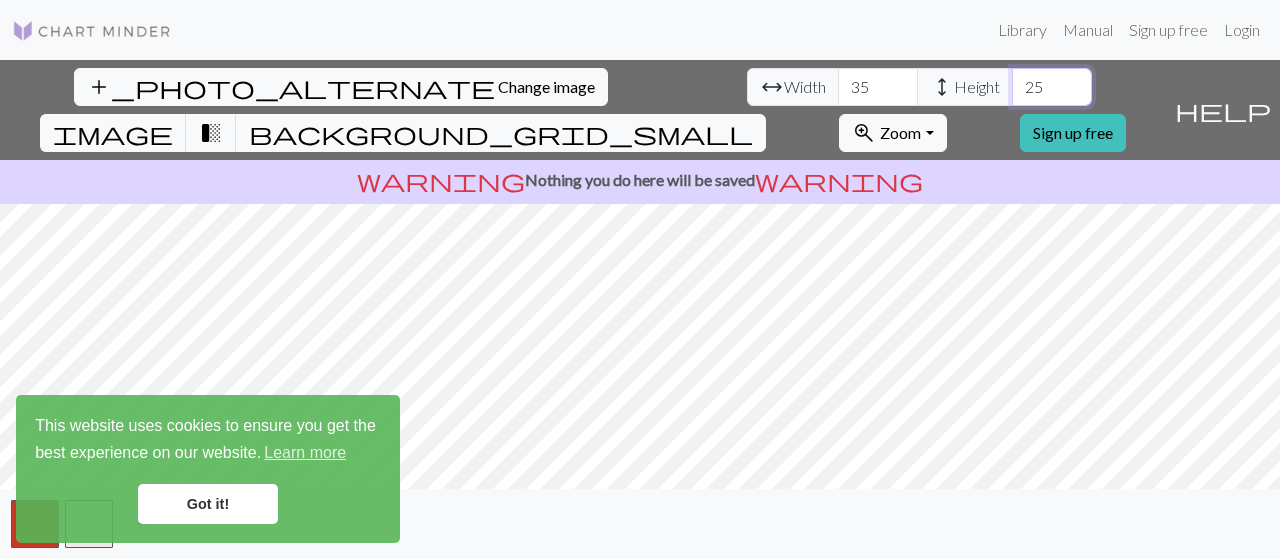 click on "25" at bounding box center [1052, 87] 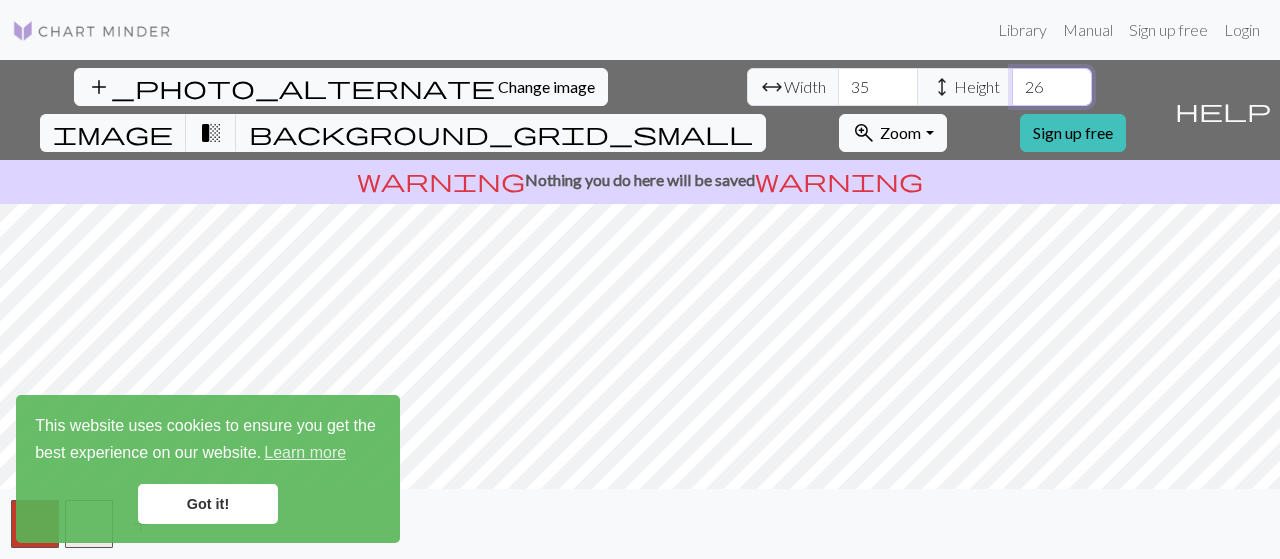 click on "26" at bounding box center [1052, 87] 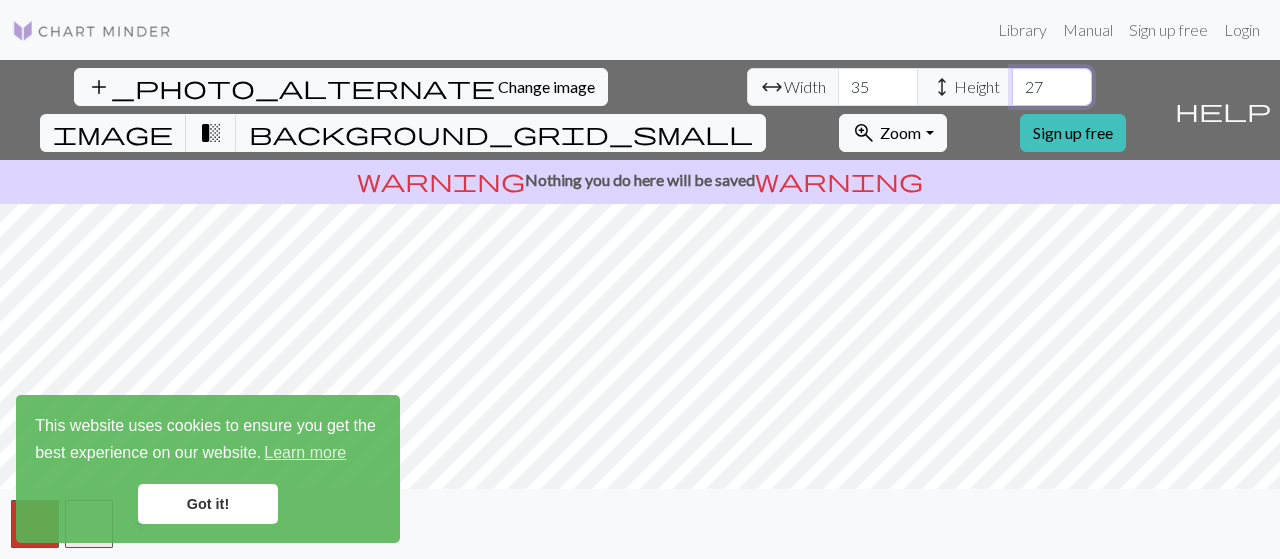 click on "27" at bounding box center [1052, 87] 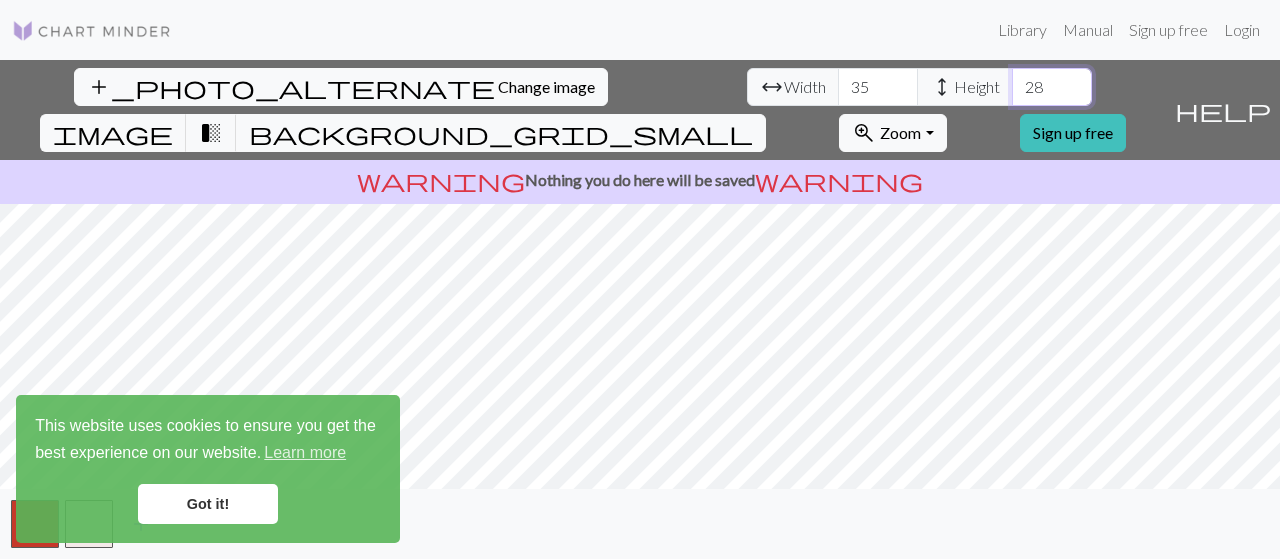 click on "28" at bounding box center (1052, 87) 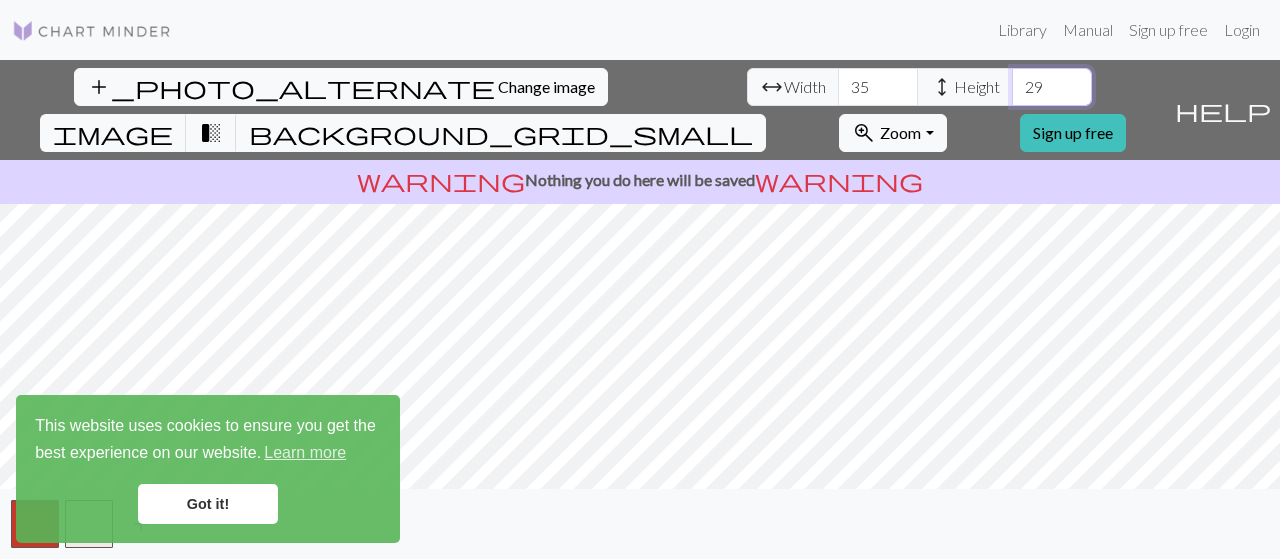 click on "29" at bounding box center [1052, 87] 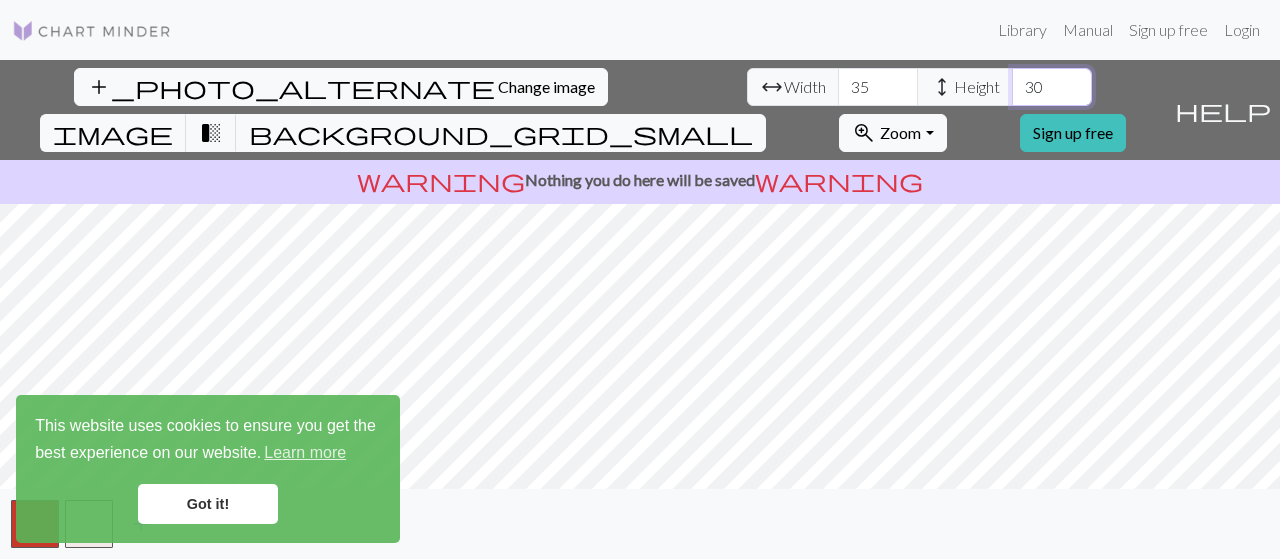 click on "30" at bounding box center (1052, 87) 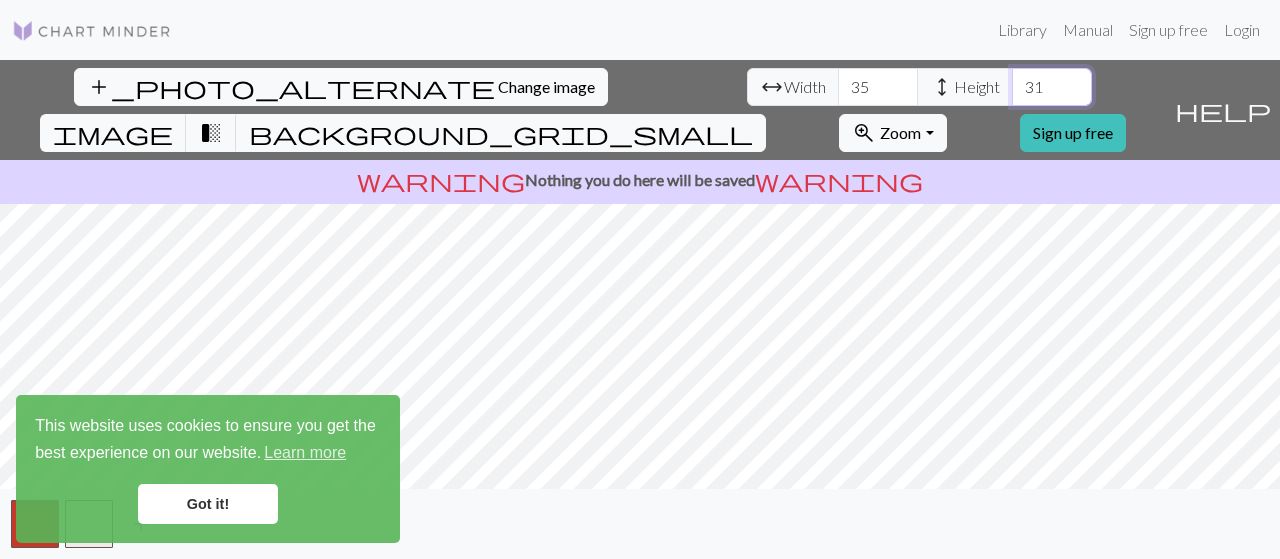 click on "31" at bounding box center (1052, 87) 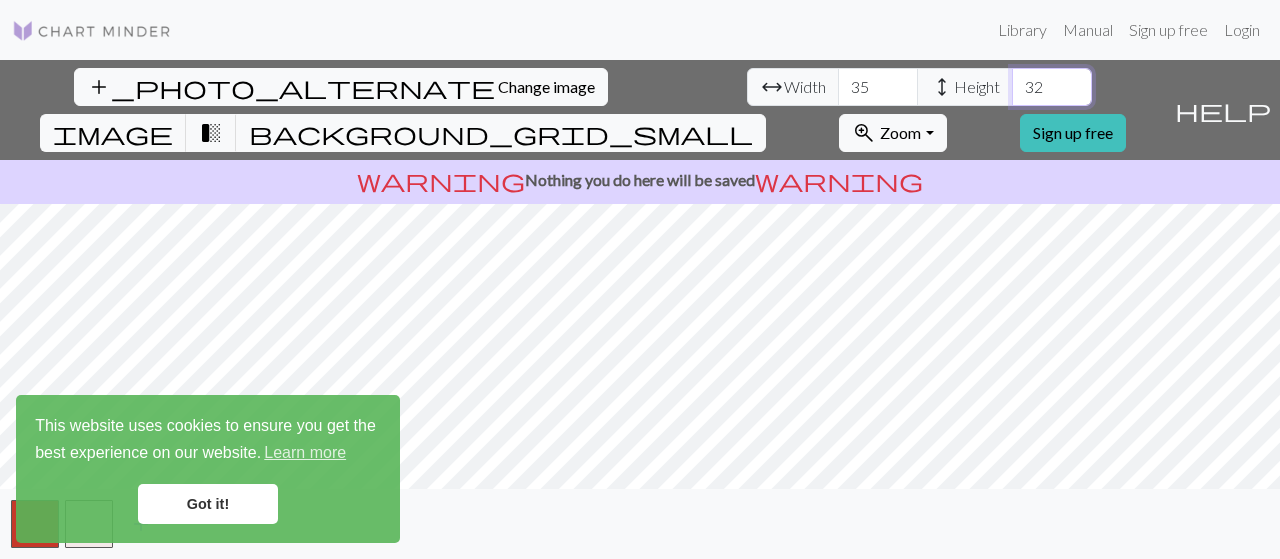 click on "32" at bounding box center (1052, 87) 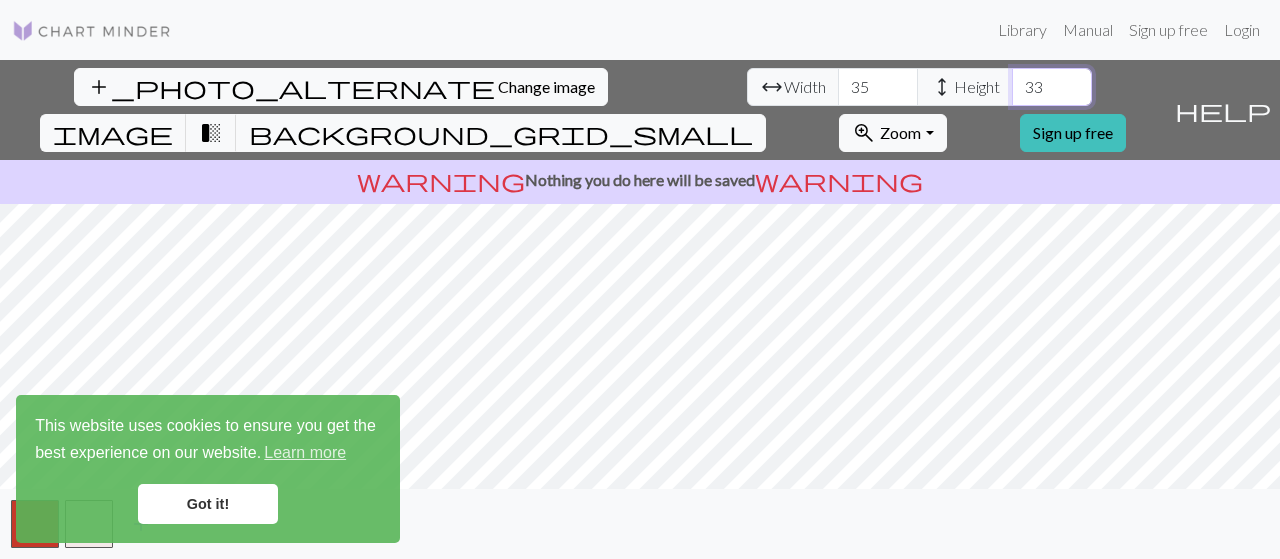 click on "33" at bounding box center (1052, 87) 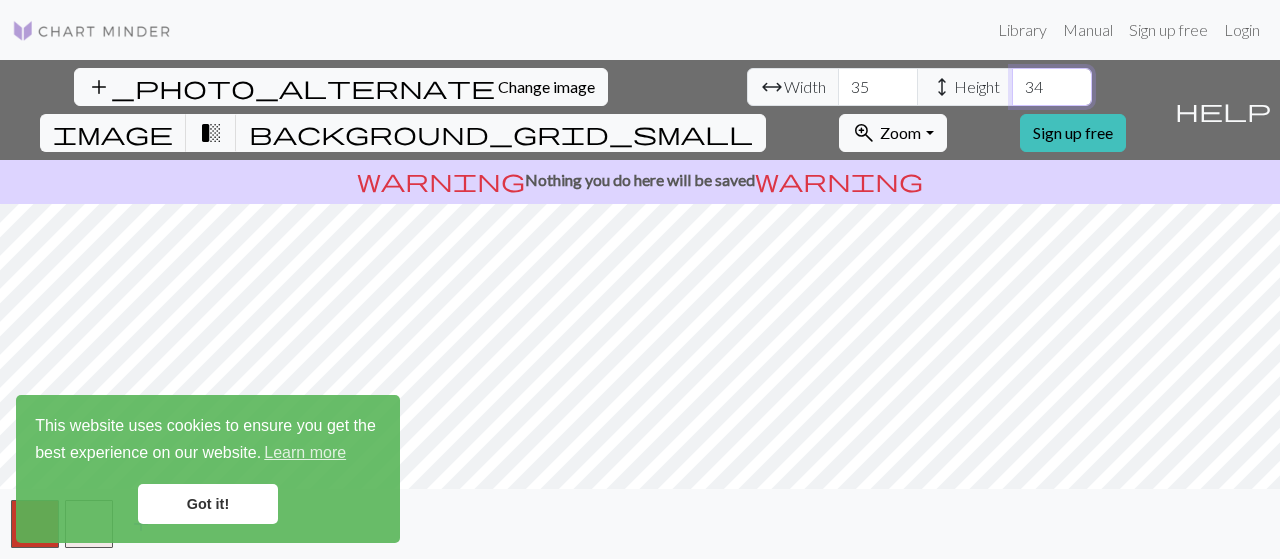 click on "34" at bounding box center (1052, 87) 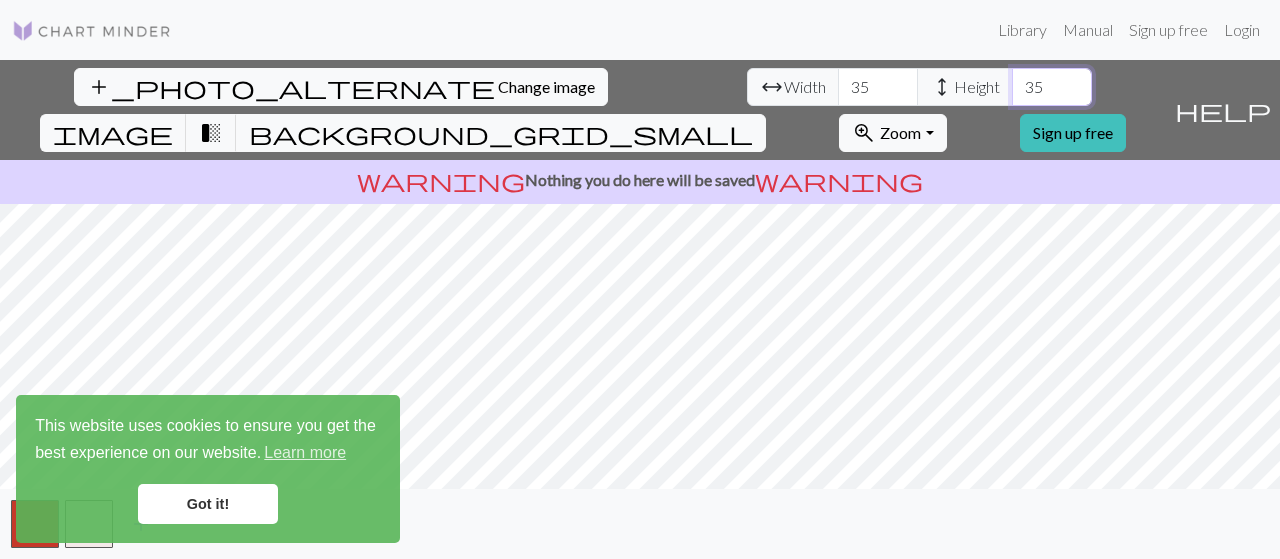 type on "35" 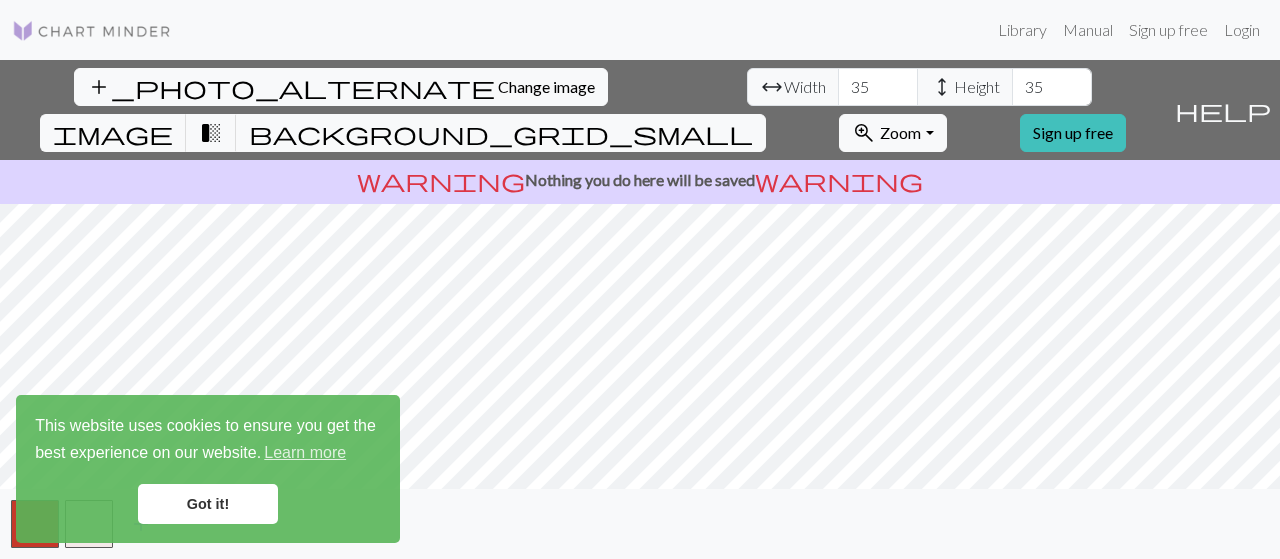 click on "Got it!" at bounding box center [208, 504] 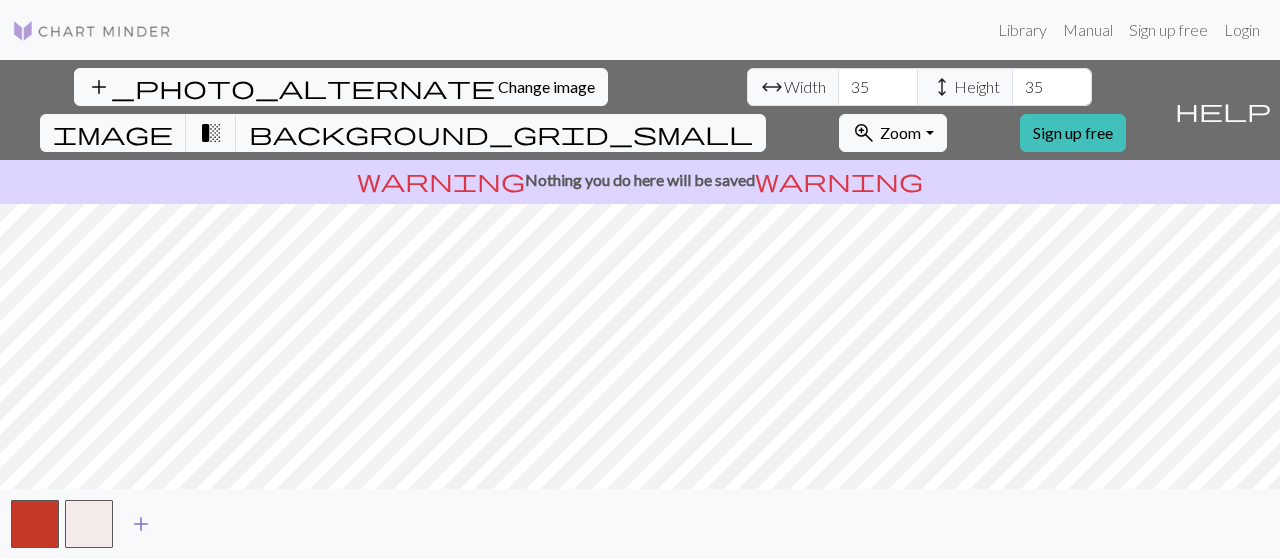 click on "add" at bounding box center (141, 524) 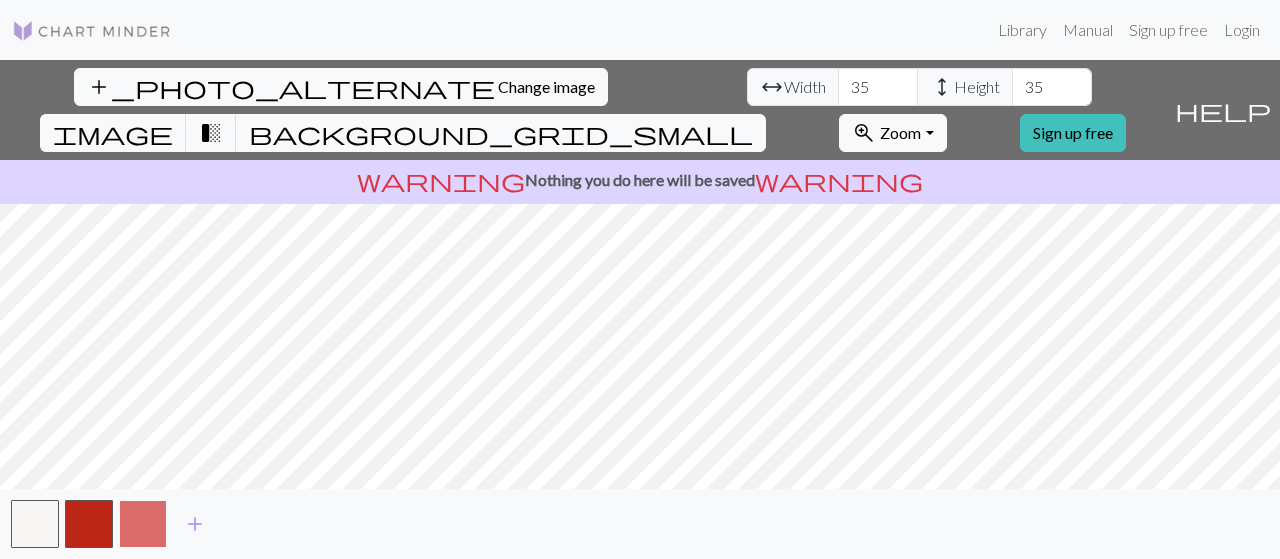 click at bounding box center (143, 524) 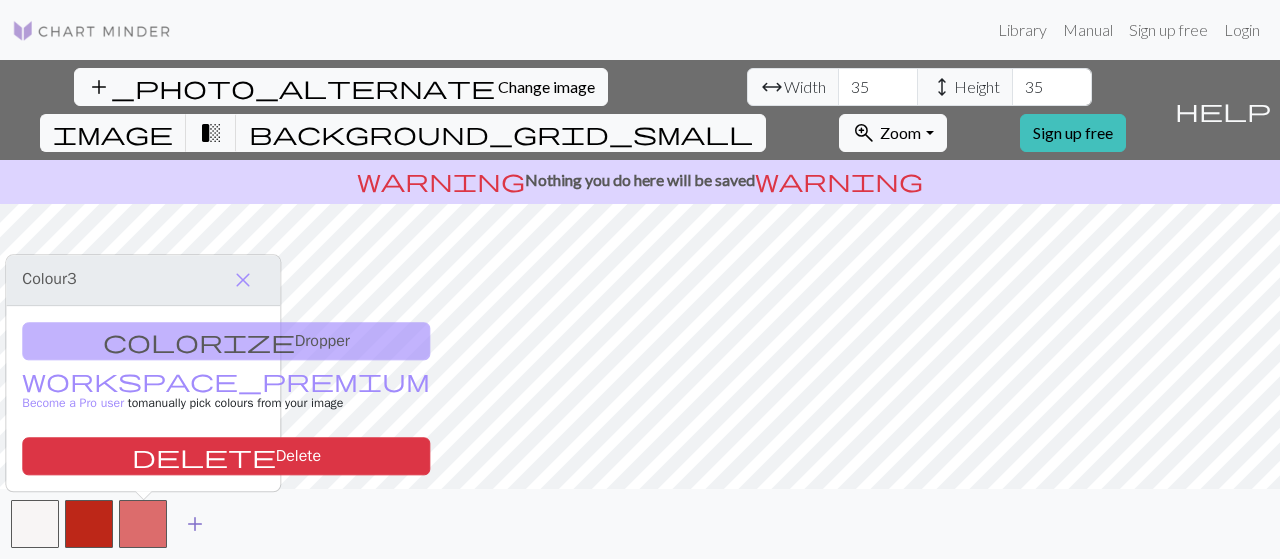 click on "add" at bounding box center [195, 524] 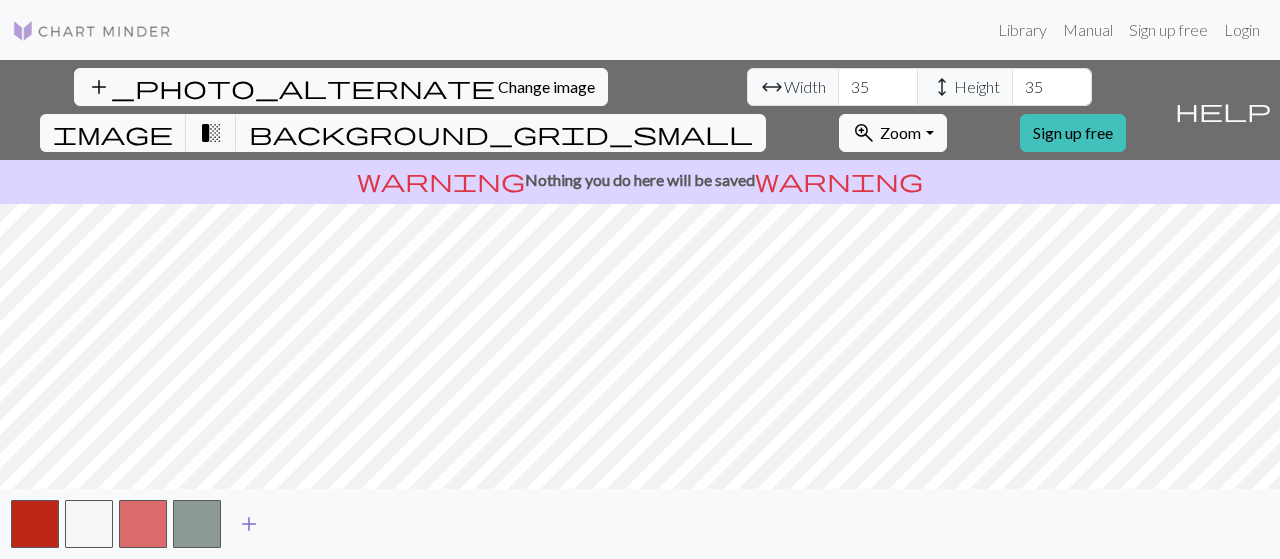 click on "add" at bounding box center (249, 524) 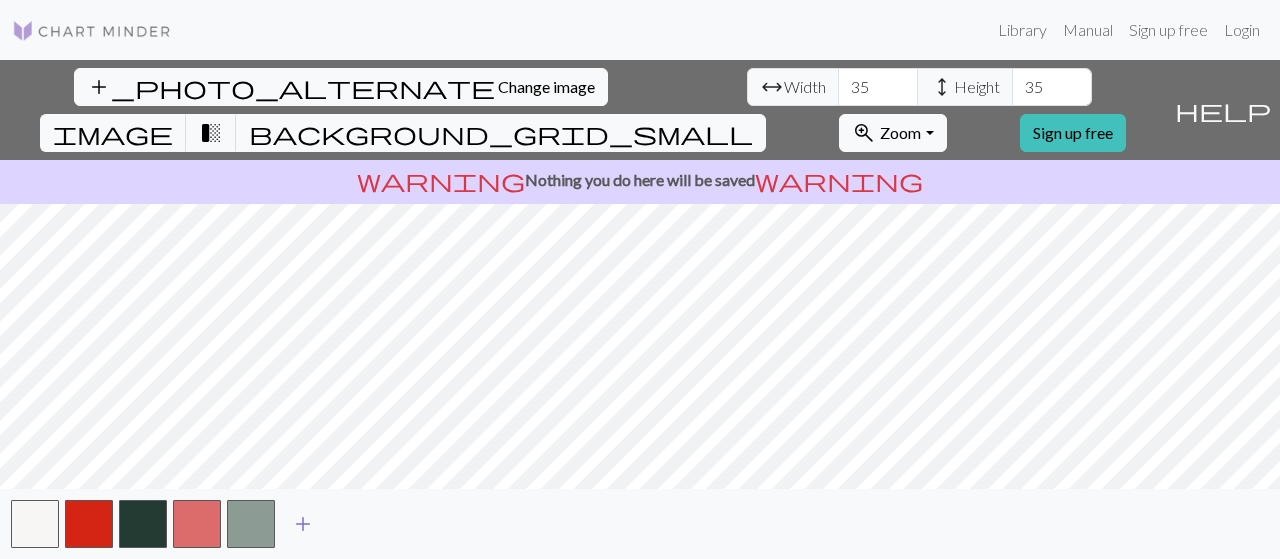 click on "add" at bounding box center [303, 524] 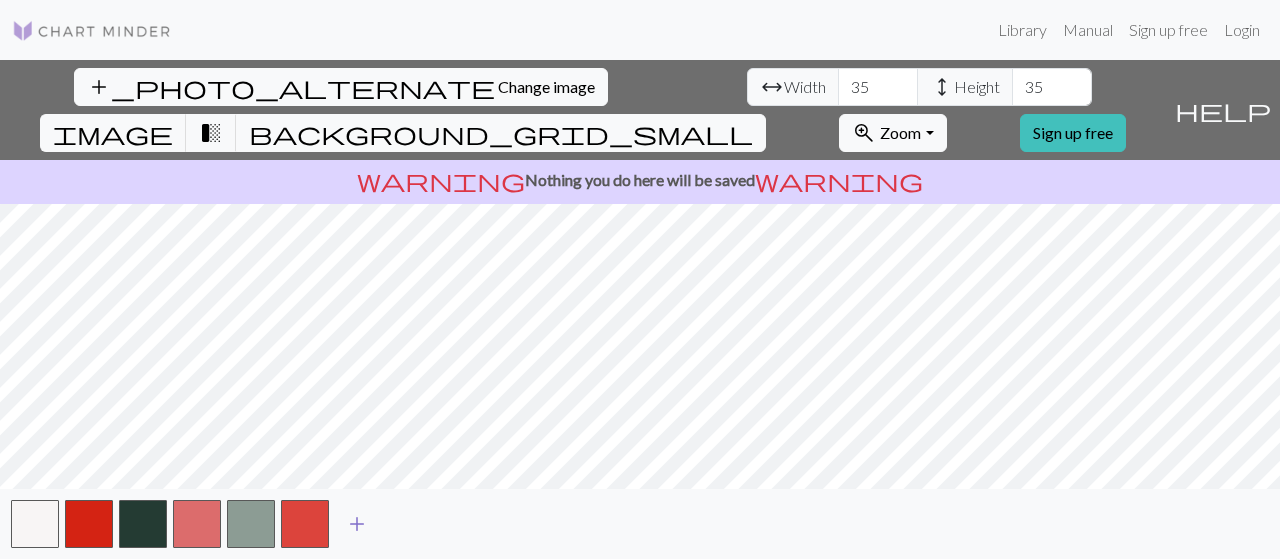 click on "add" at bounding box center [357, 524] 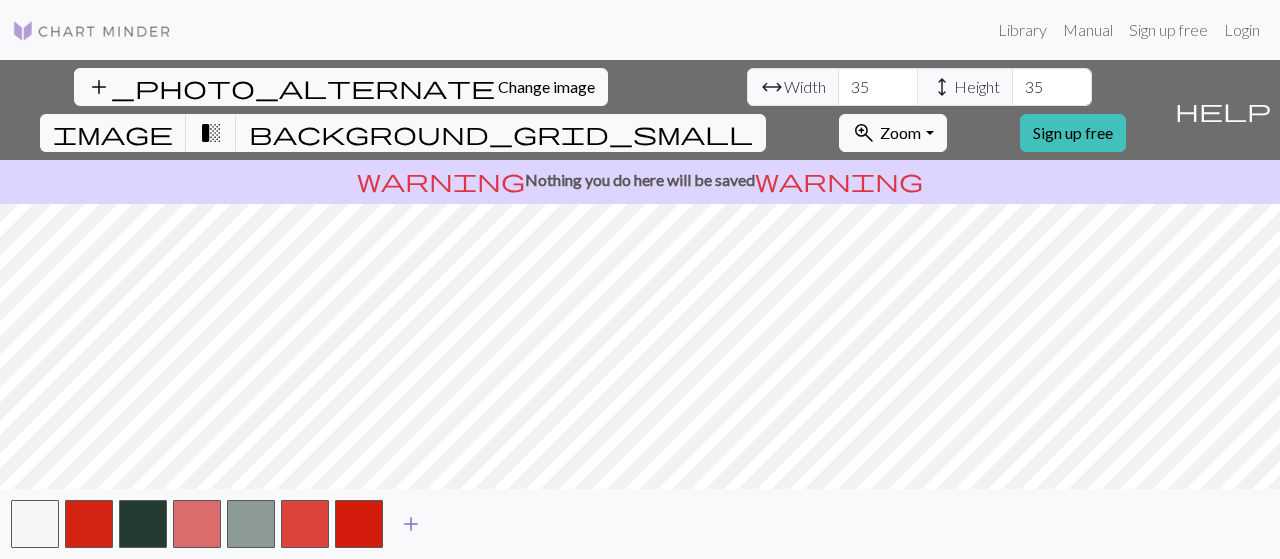 click on "add" at bounding box center (411, 524) 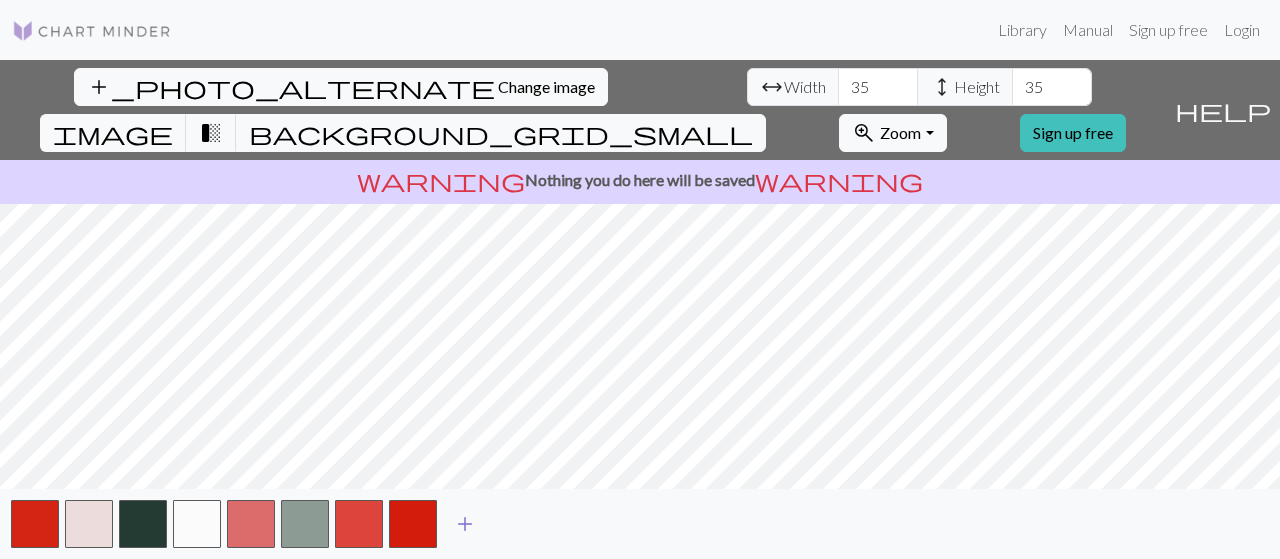 click on "add" at bounding box center [465, 524] 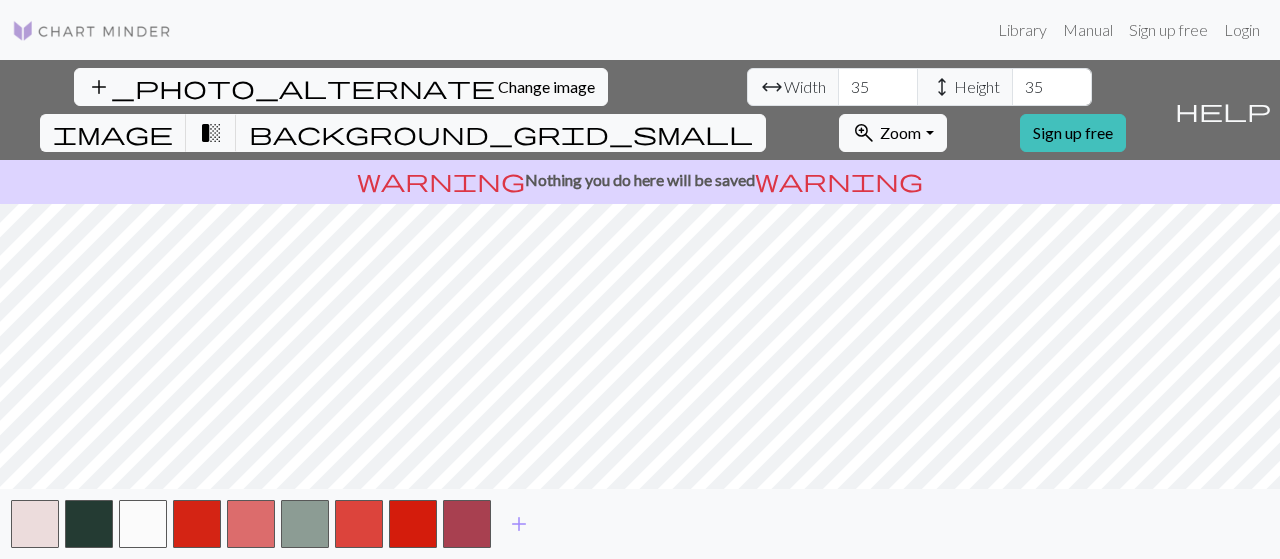 click at bounding box center (92, 31) 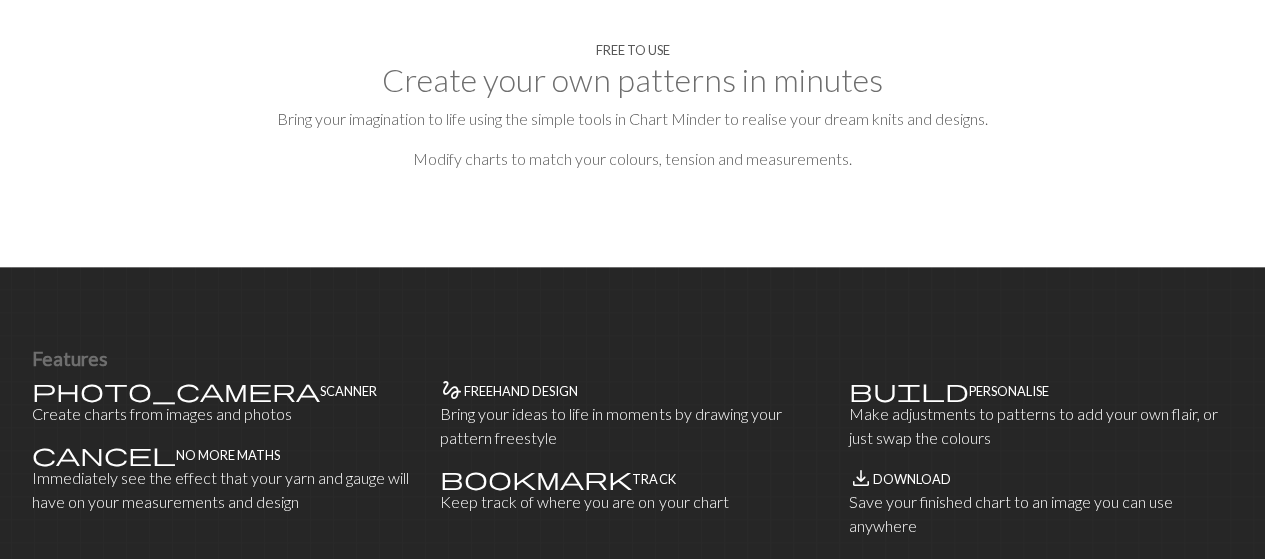 scroll, scrollTop: 23, scrollLeft: 0, axis: vertical 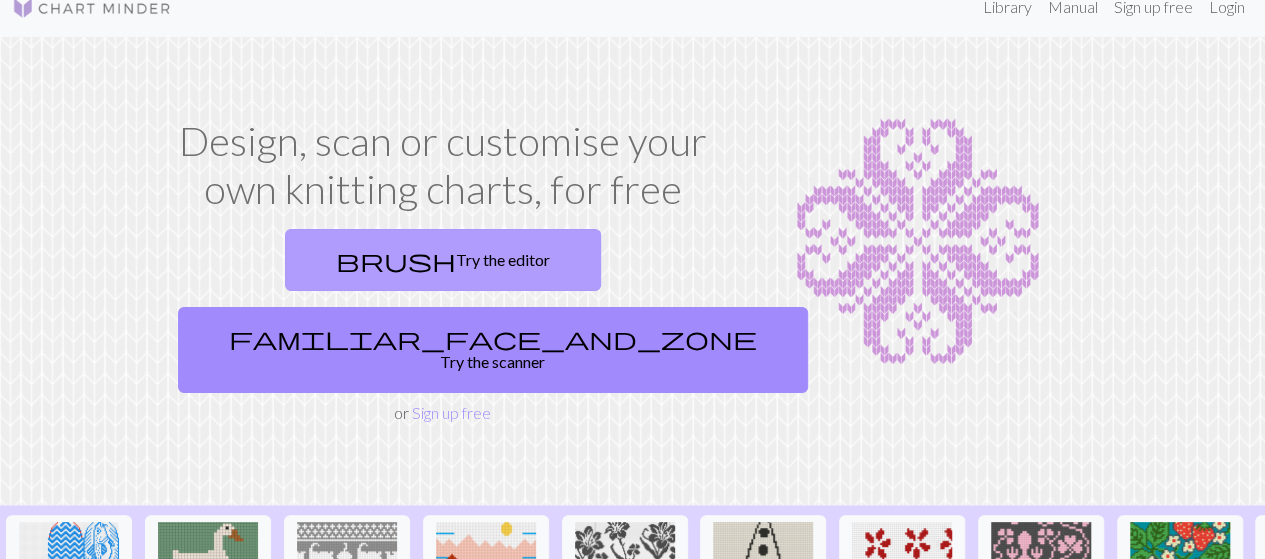 click on "brush  Try the editor" at bounding box center (443, 260) 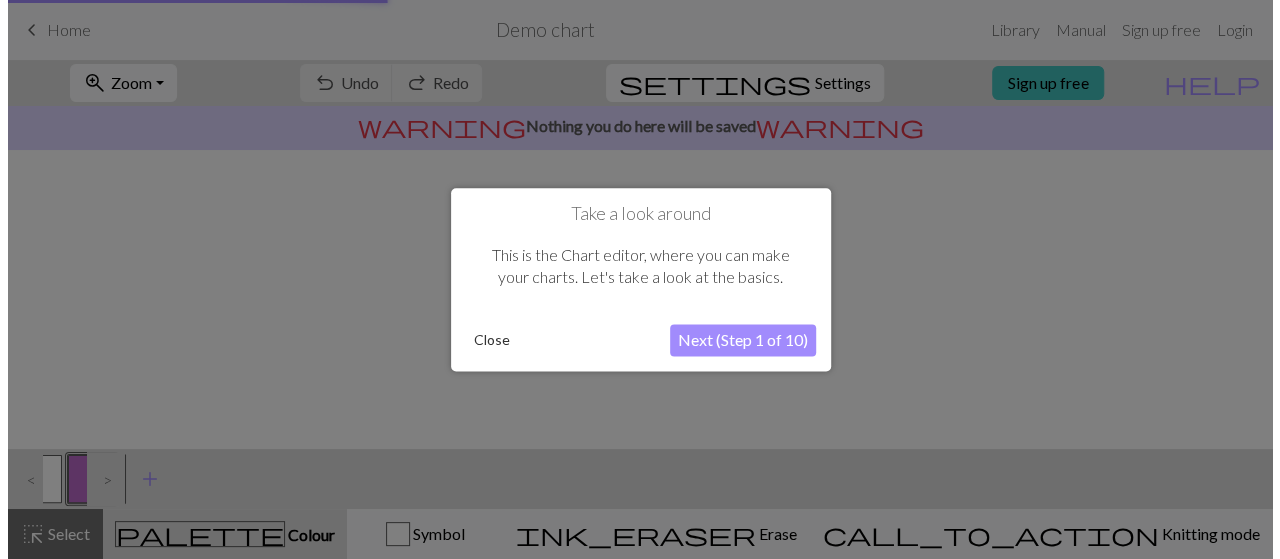 scroll, scrollTop: 0, scrollLeft: 0, axis: both 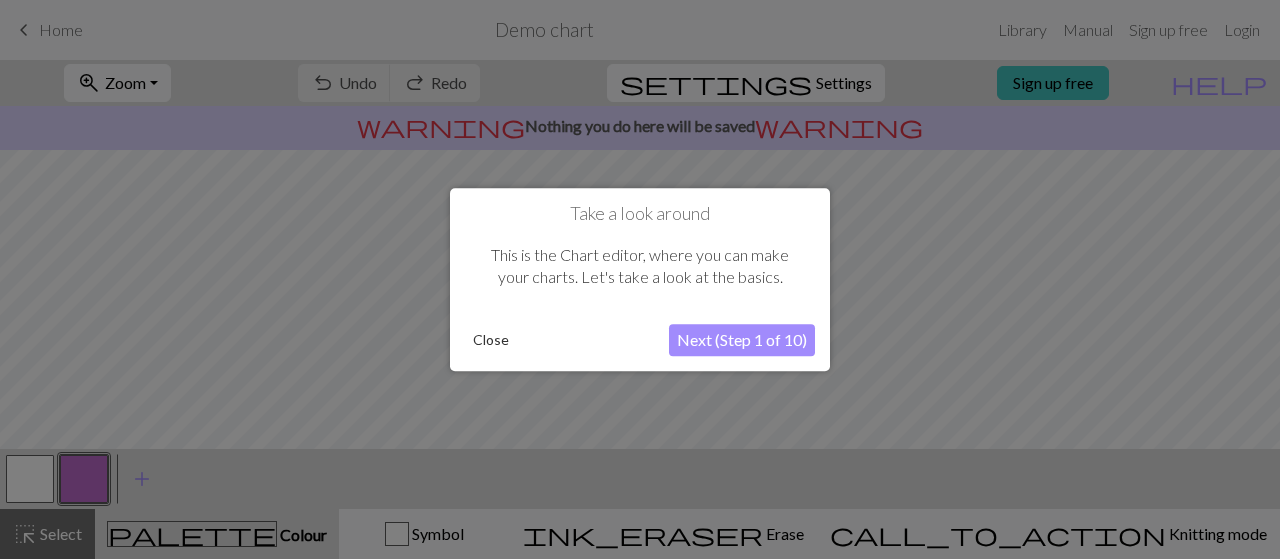 click on "Next (Step 1 of 10)" at bounding box center (742, 340) 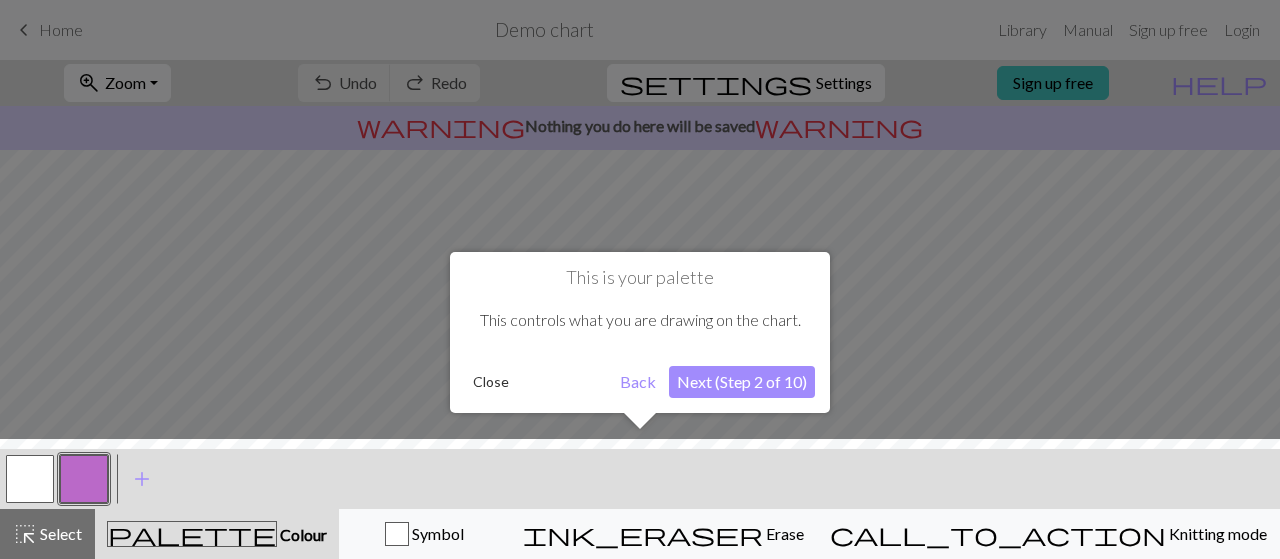 click on "Next (Step 2 of 10)" at bounding box center (742, 382) 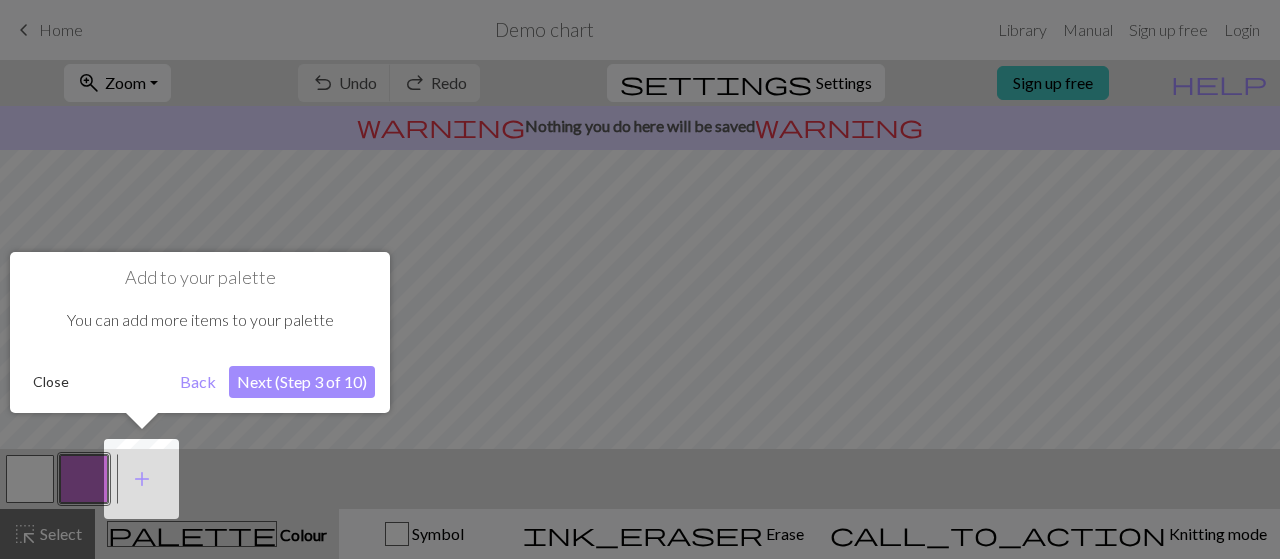 click on "Next (Step 3 of 10)" at bounding box center (302, 382) 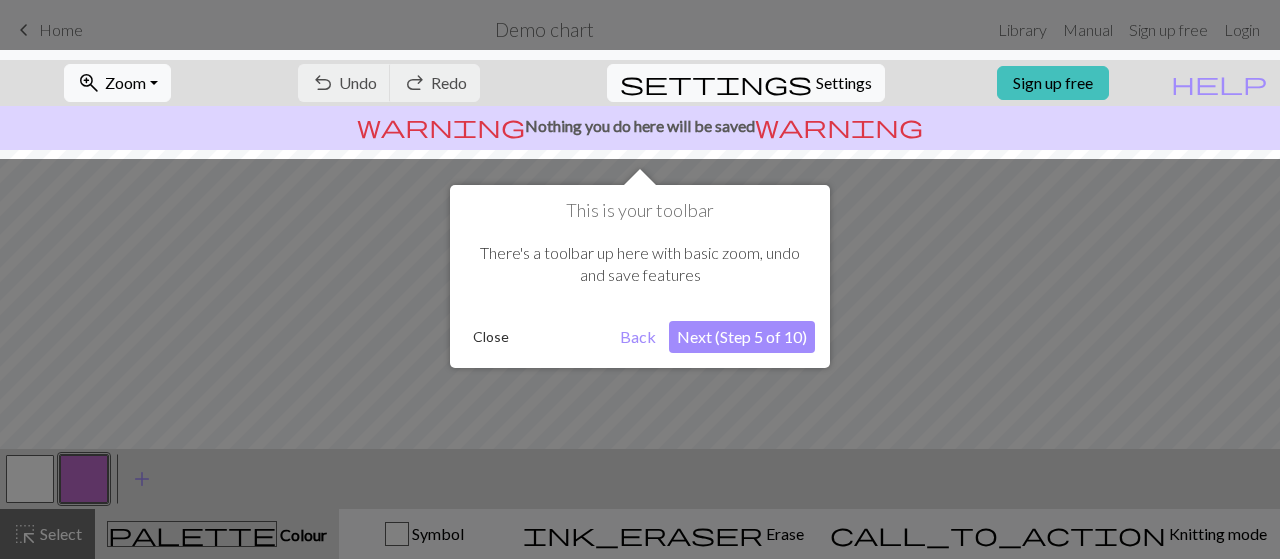click on "Next (Step 5 of 10)" at bounding box center [742, 337] 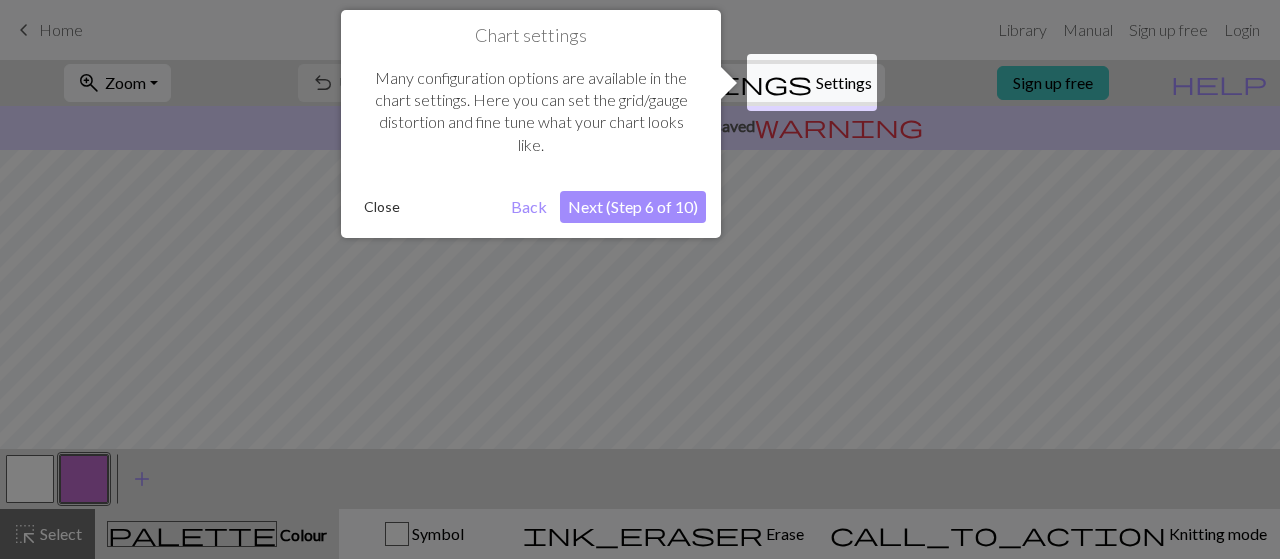 click on "Next (Step 6 of 10)" at bounding box center (633, 207) 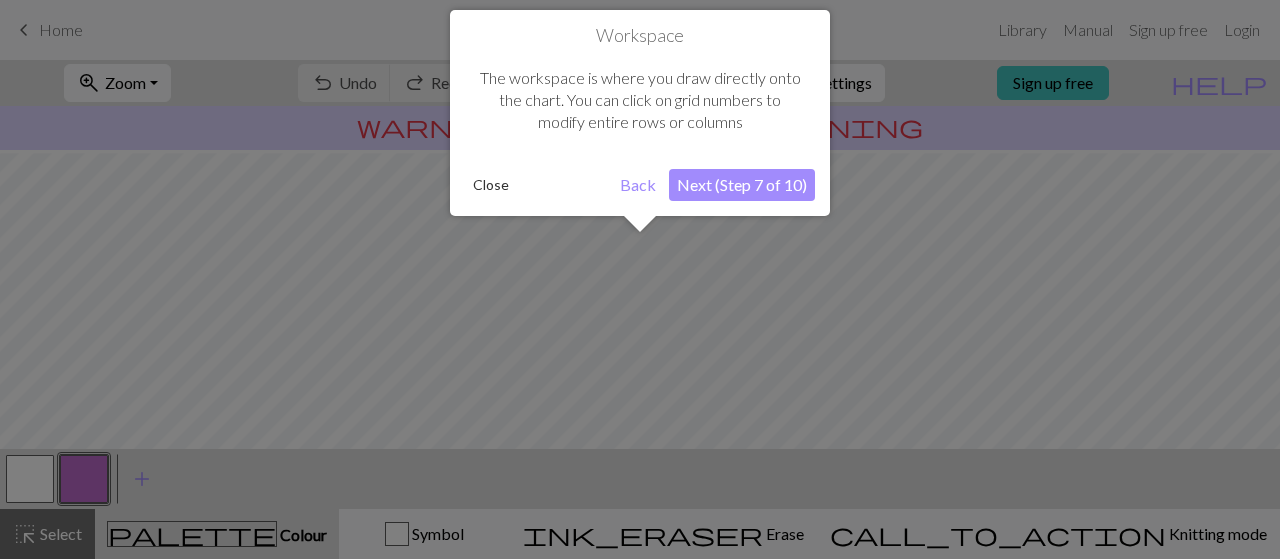 scroll, scrollTop: 119, scrollLeft: 0, axis: vertical 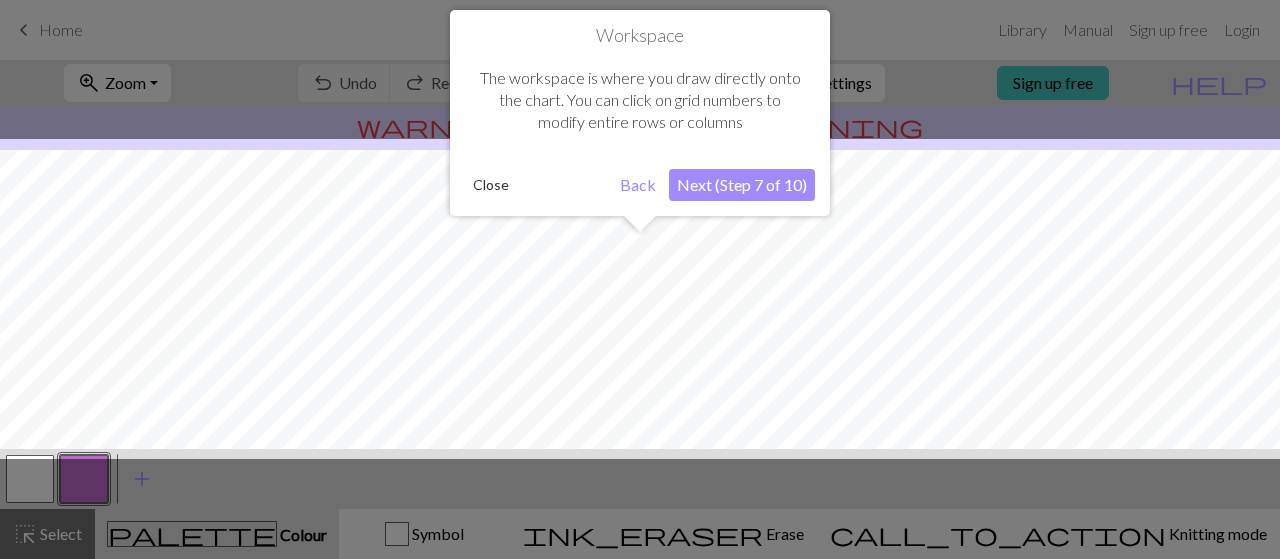 click on "Next (Step 7 of 10)" at bounding box center (742, 185) 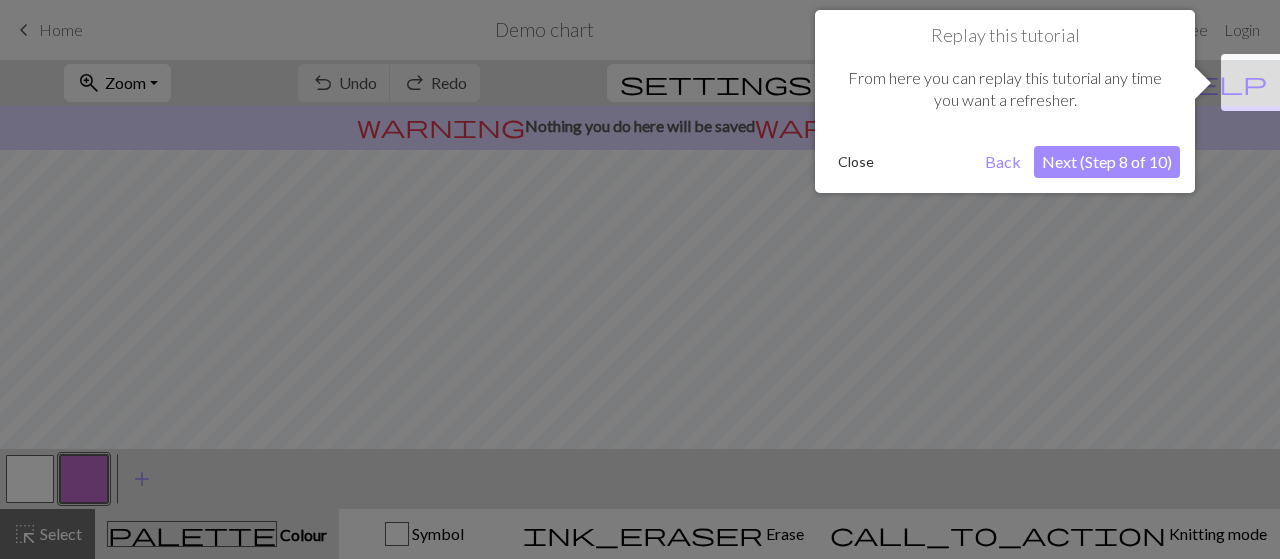 click on "Next (Step 8 of 10)" at bounding box center [1107, 162] 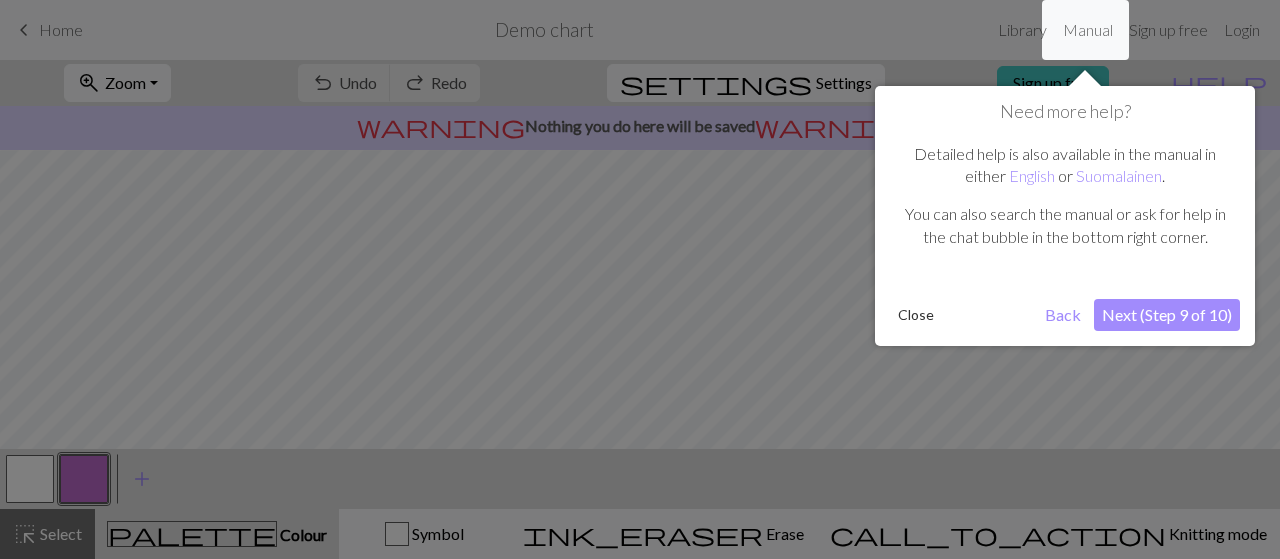 click on "Next (Step 9 of 10)" at bounding box center [1167, 315] 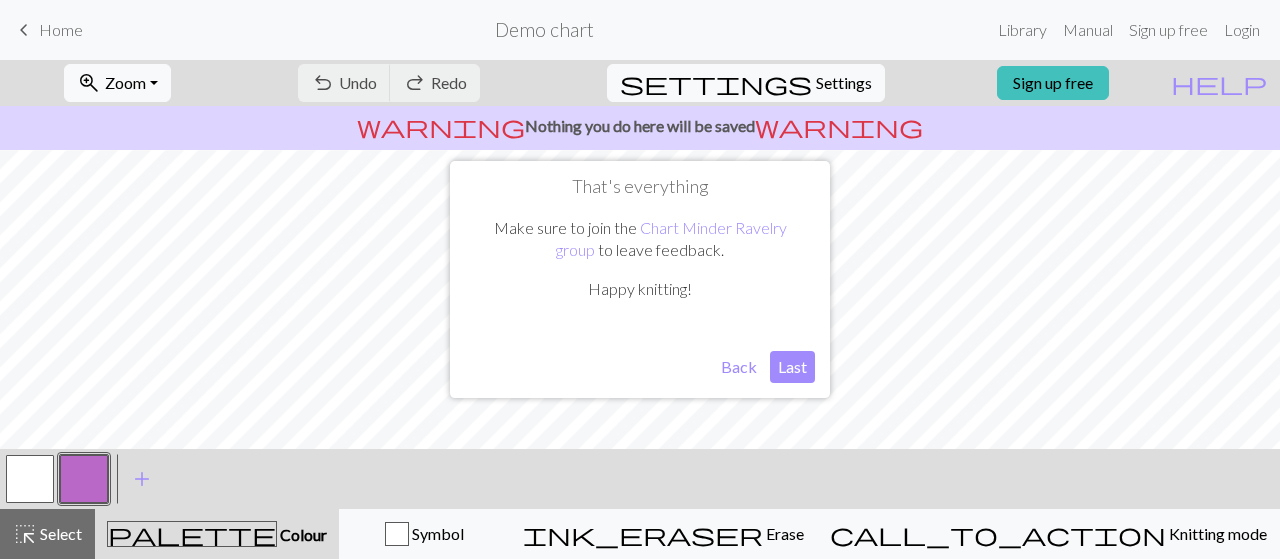 click on "Last" at bounding box center (792, 367) 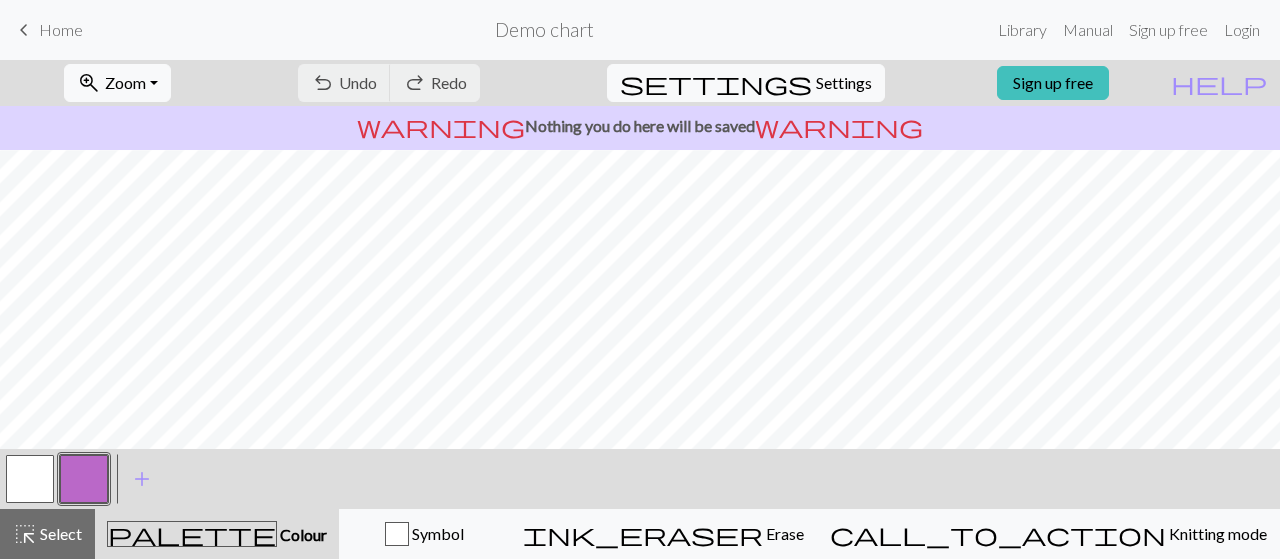 scroll, scrollTop: 0, scrollLeft: 0, axis: both 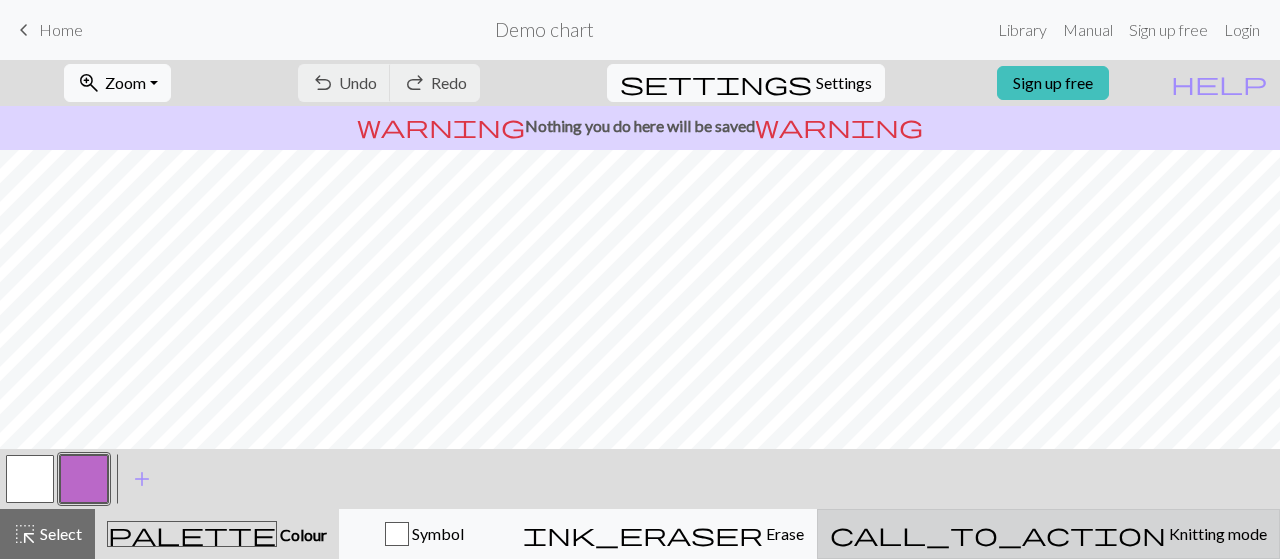 click on "Knitting mode" at bounding box center (1216, 533) 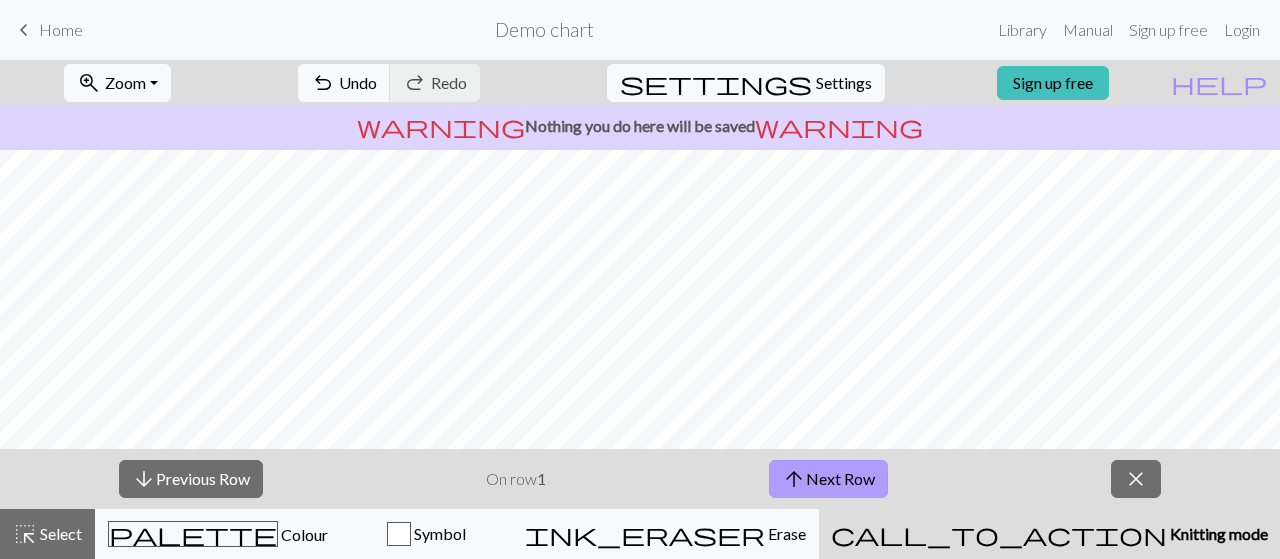 click on "arrow_upward  Next Row" at bounding box center [828, 479] 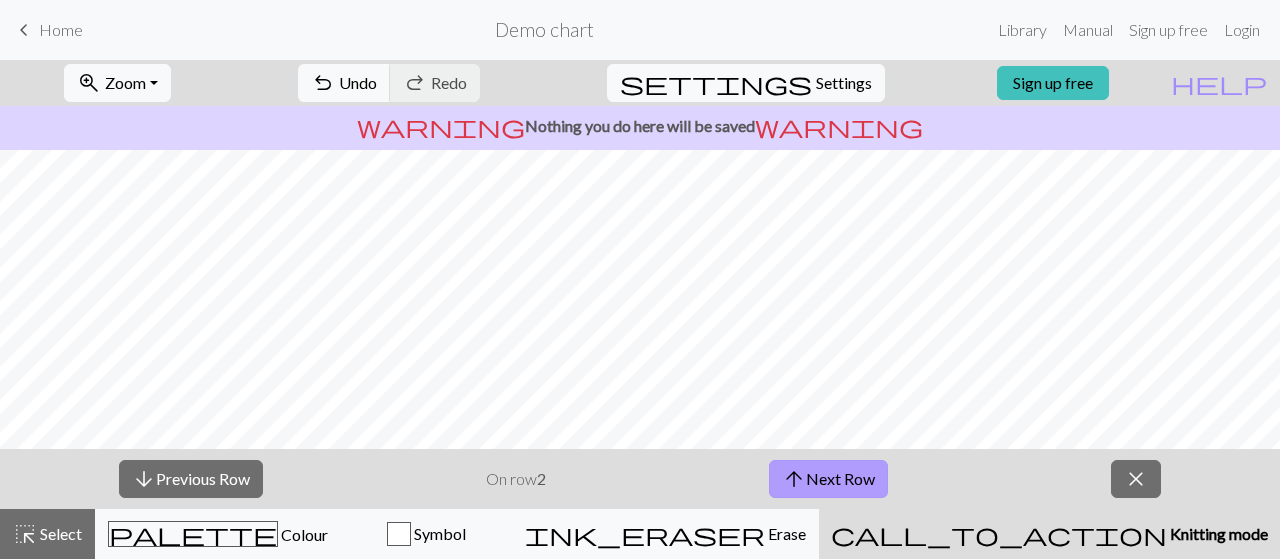 click on "arrow_upward  Next Row" at bounding box center (828, 479) 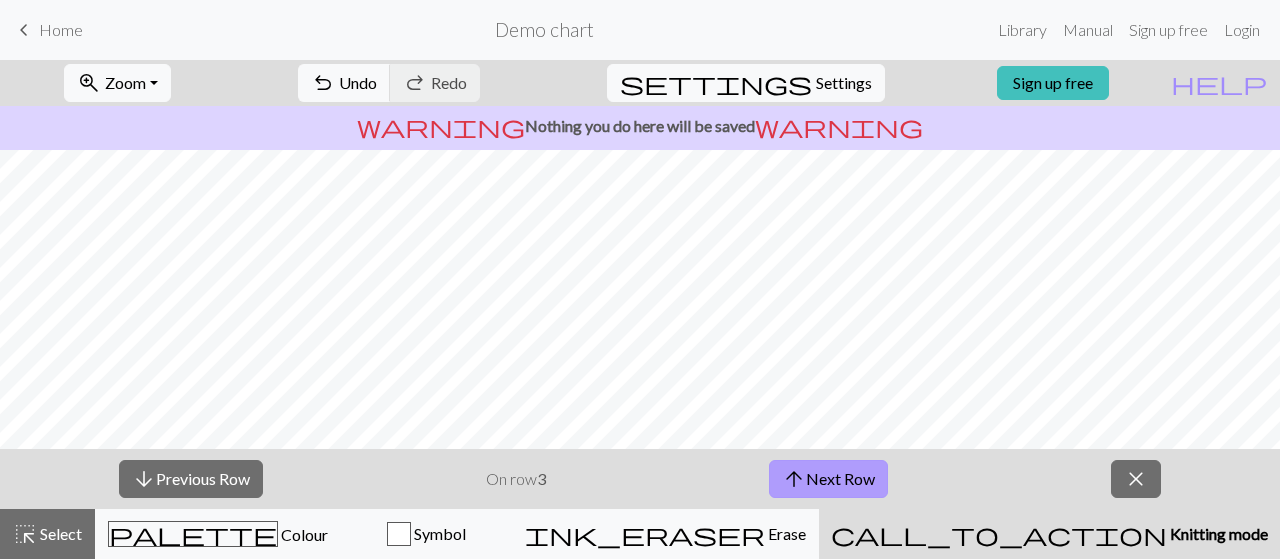 click on "arrow_upward  Next Row" at bounding box center [828, 479] 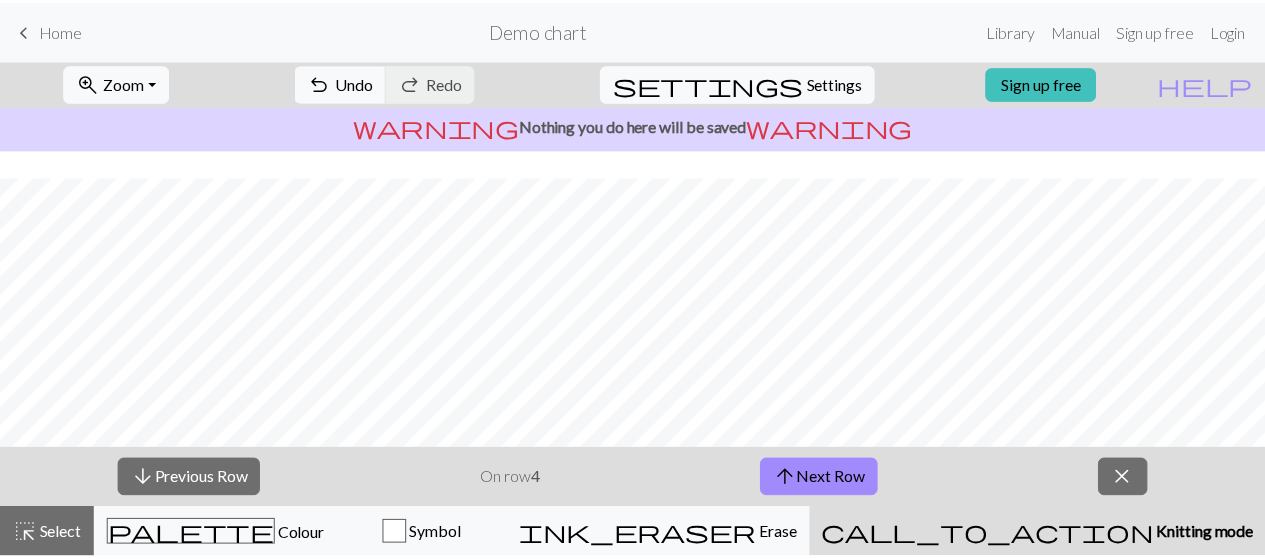 scroll, scrollTop: 445, scrollLeft: 0, axis: vertical 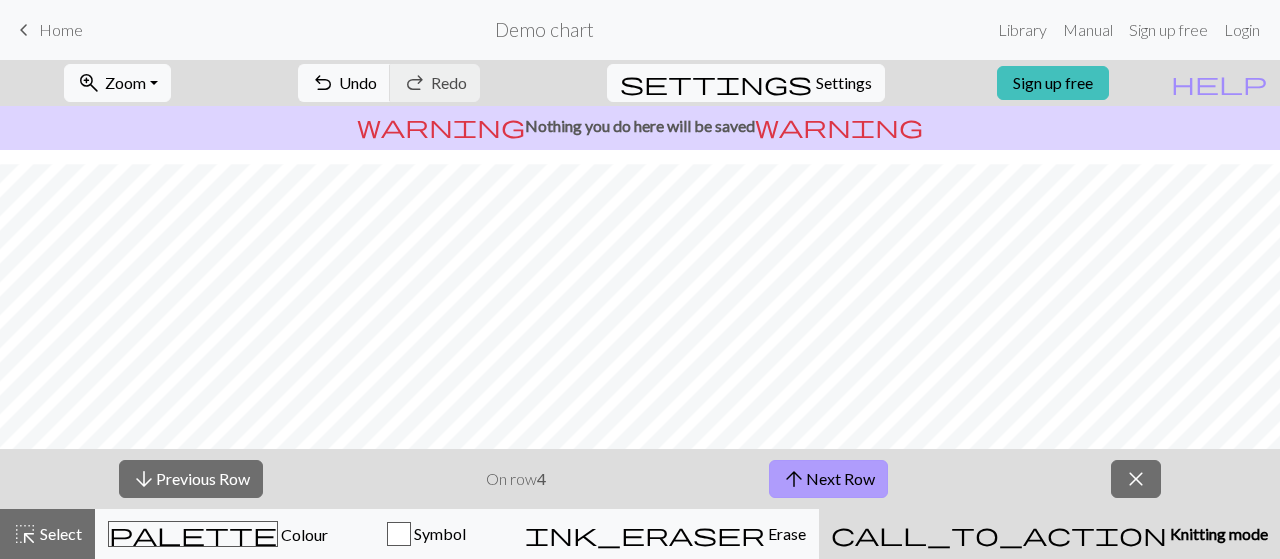 click on "arrow_upward  Next Row" at bounding box center [828, 479] 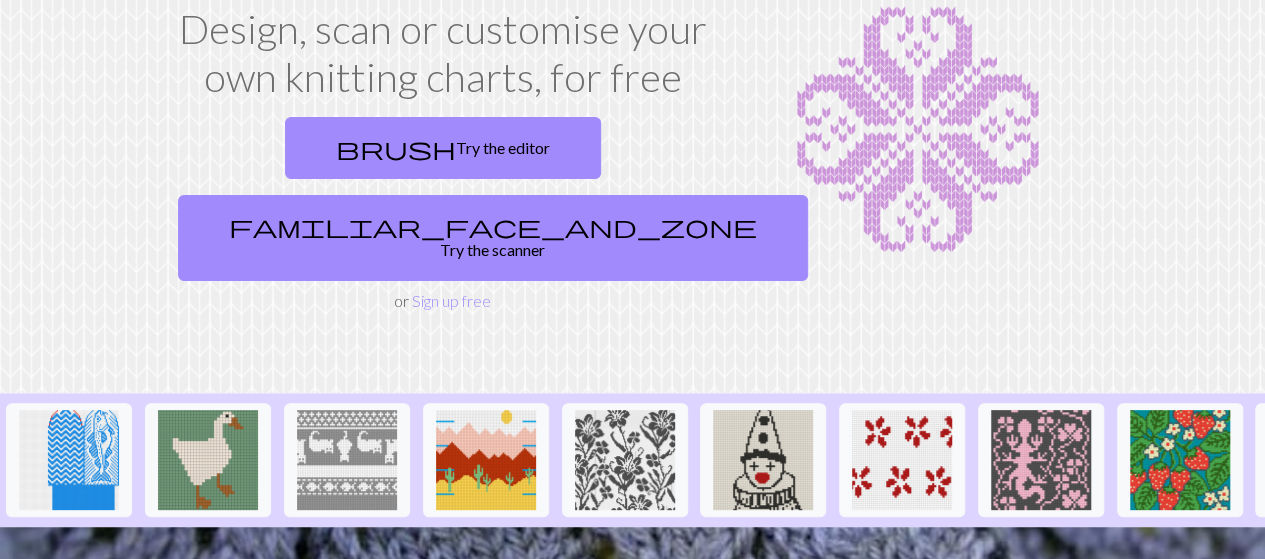 scroll, scrollTop: 0, scrollLeft: 0, axis: both 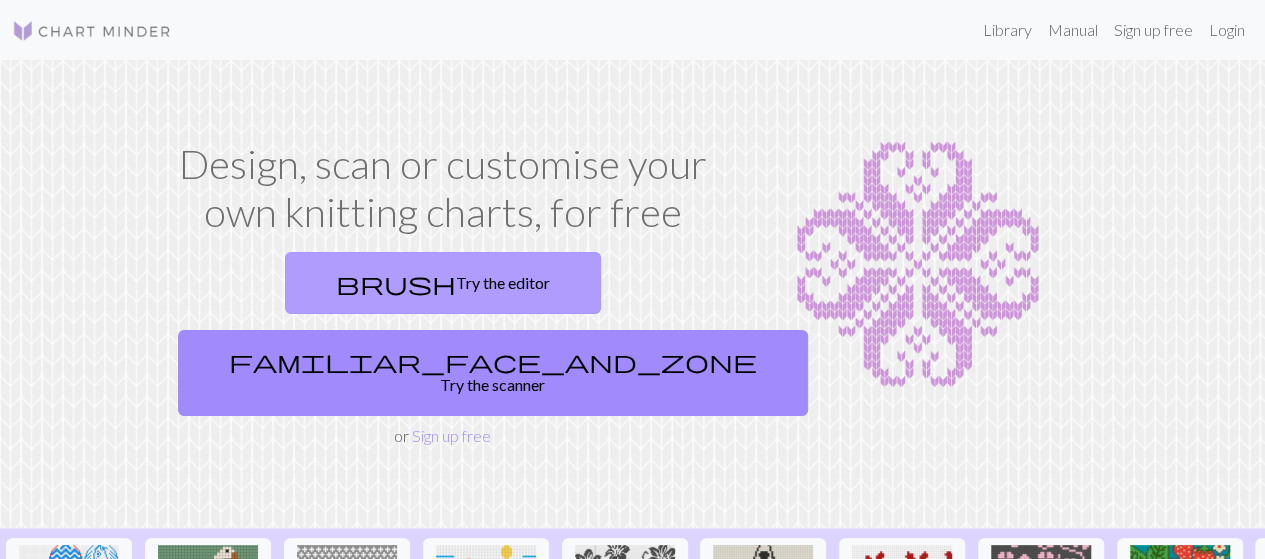 click on "brush  Try the editor" at bounding box center (443, 283) 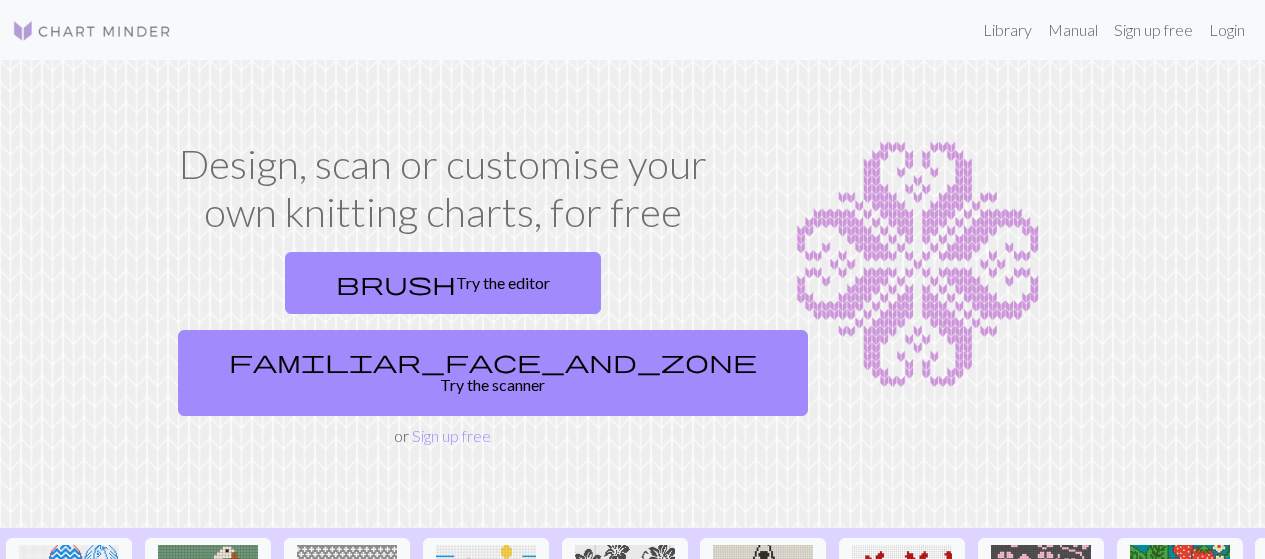 scroll, scrollTop: 0, scrollLeft: 0, axis: both 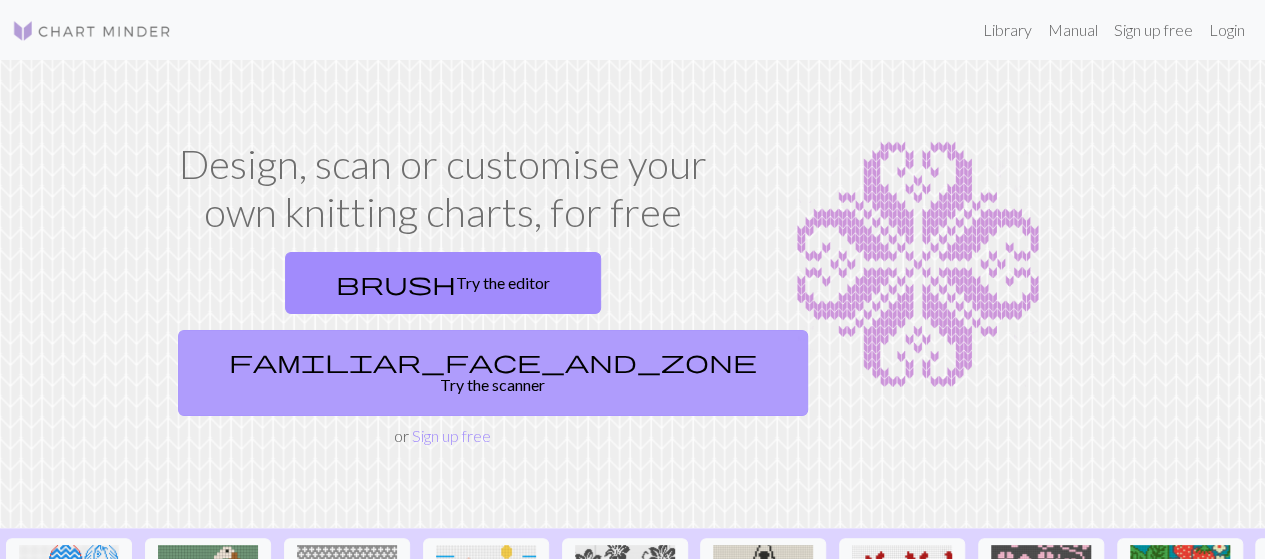 click on "familiar_face_and_zone  Try the scanner" at bounding box center [493, 373] 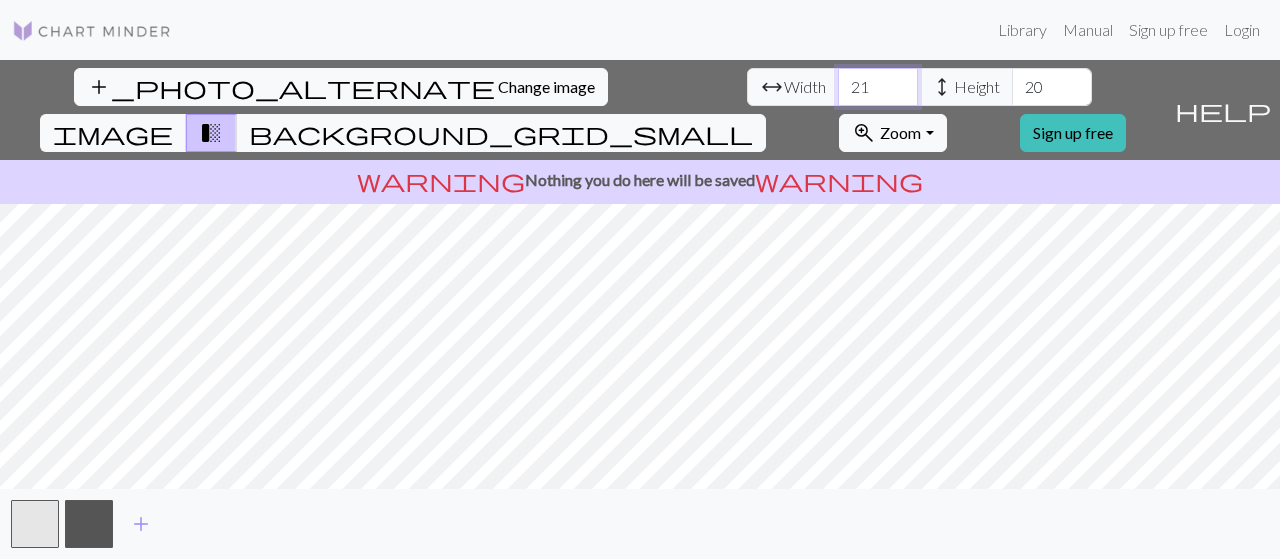 click on "21" at bounding box center [878, 87] 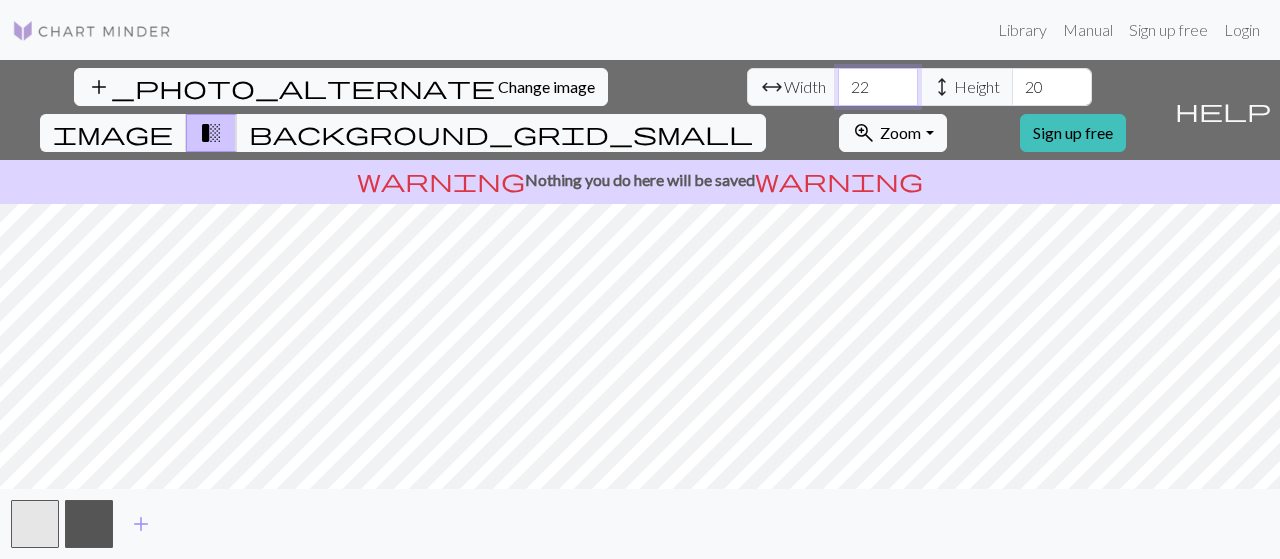 click on "22" at bounding box center (878, 87) 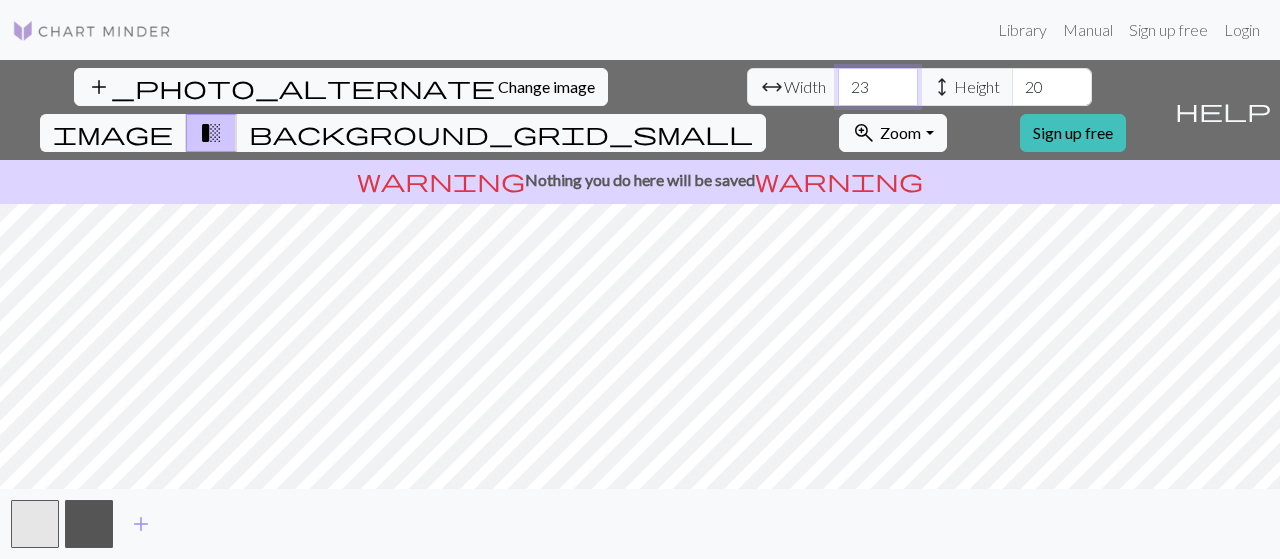 click on "23" at bounding box center [878, 87] 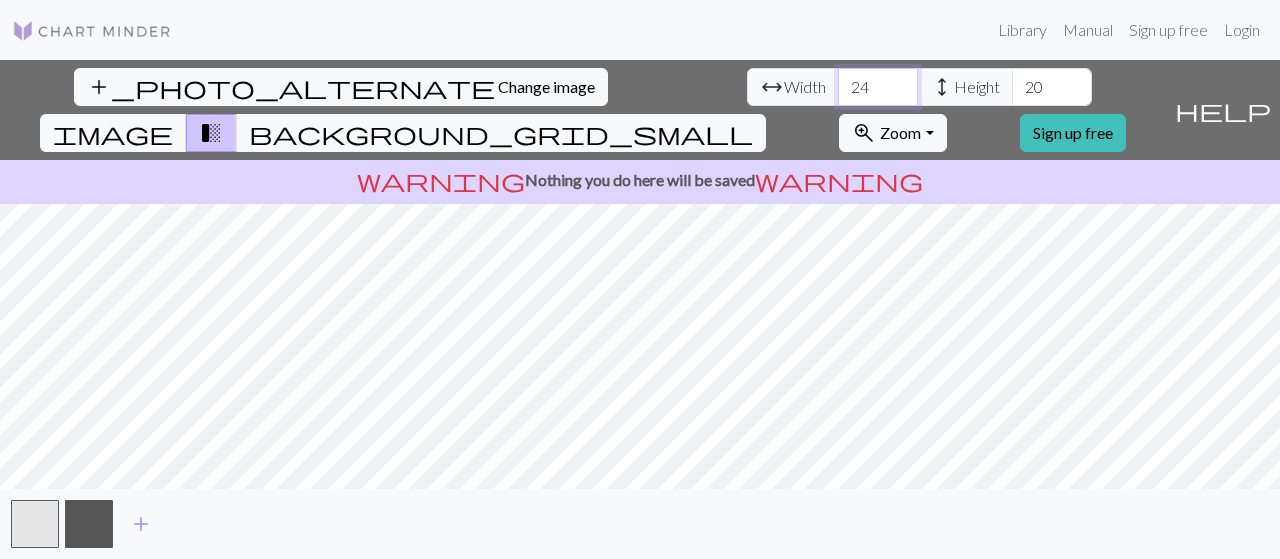 click on "24" at bounding box center [878, 87] 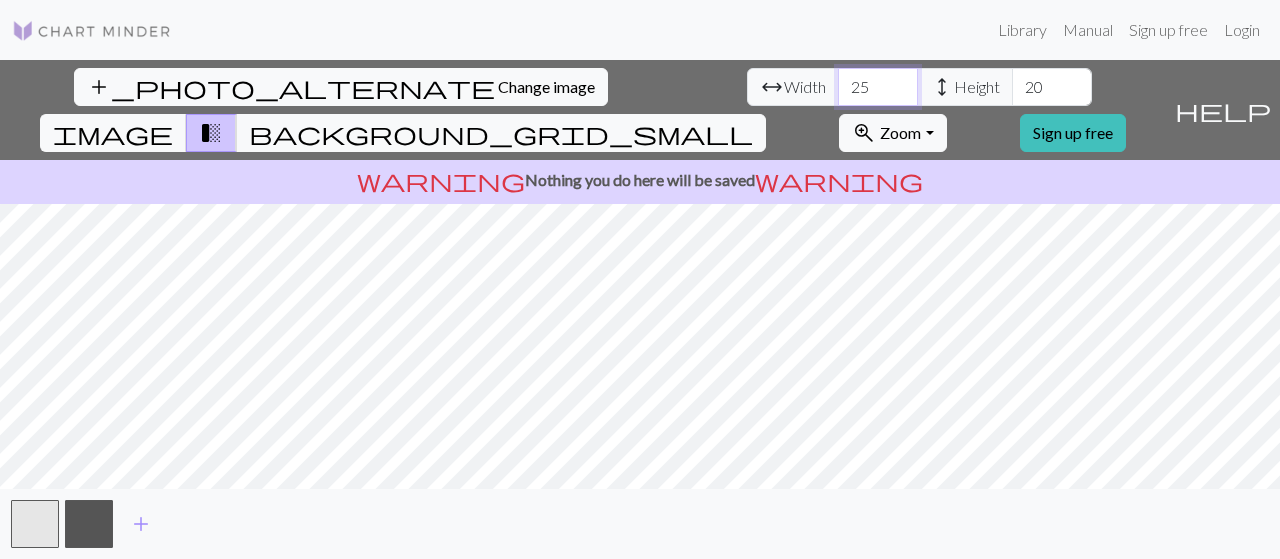 click on "25" at bounding box center [878, 87] 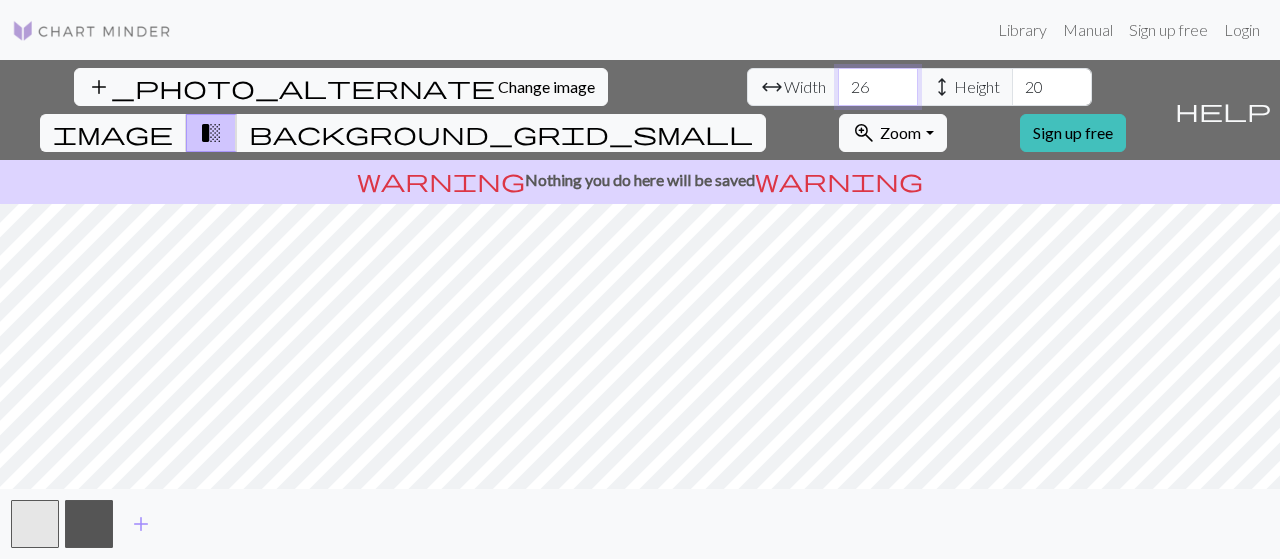 click on "26" at bounding box center [878, 87] 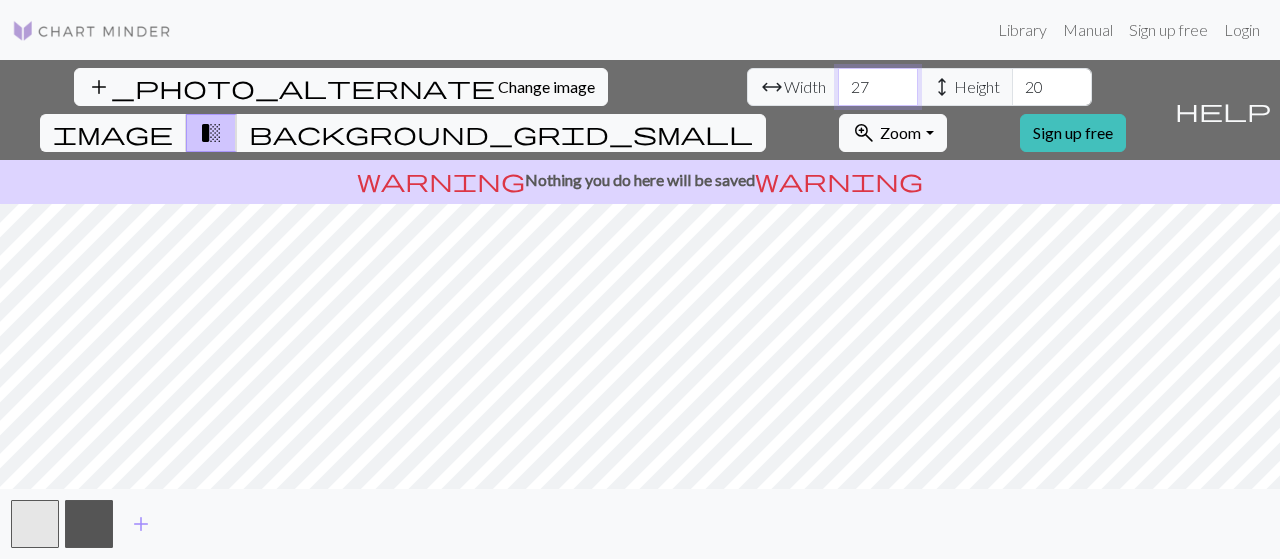 click on "27" at bounding box center (878, 87) 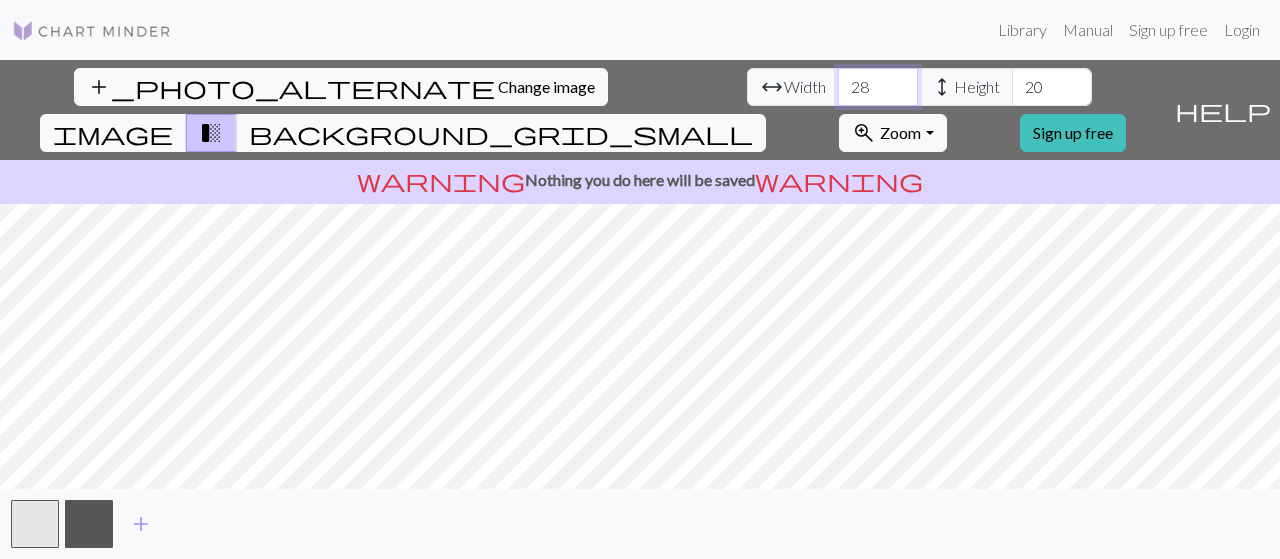 click on "28" at bounding box center [878, 87] 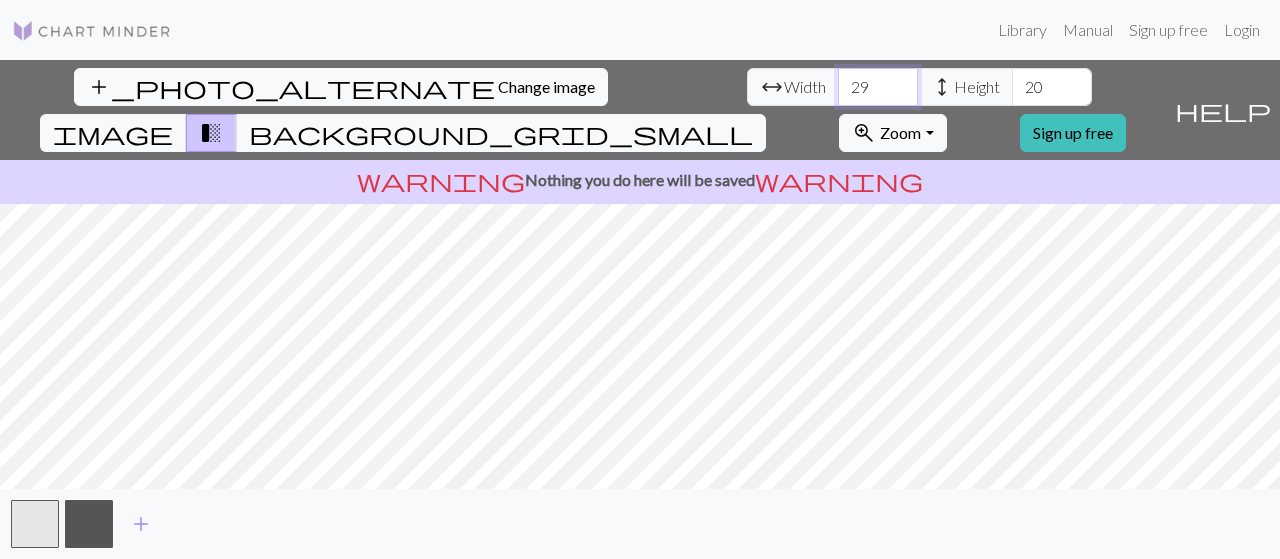 click on "29" at bounding box center (878, 87) 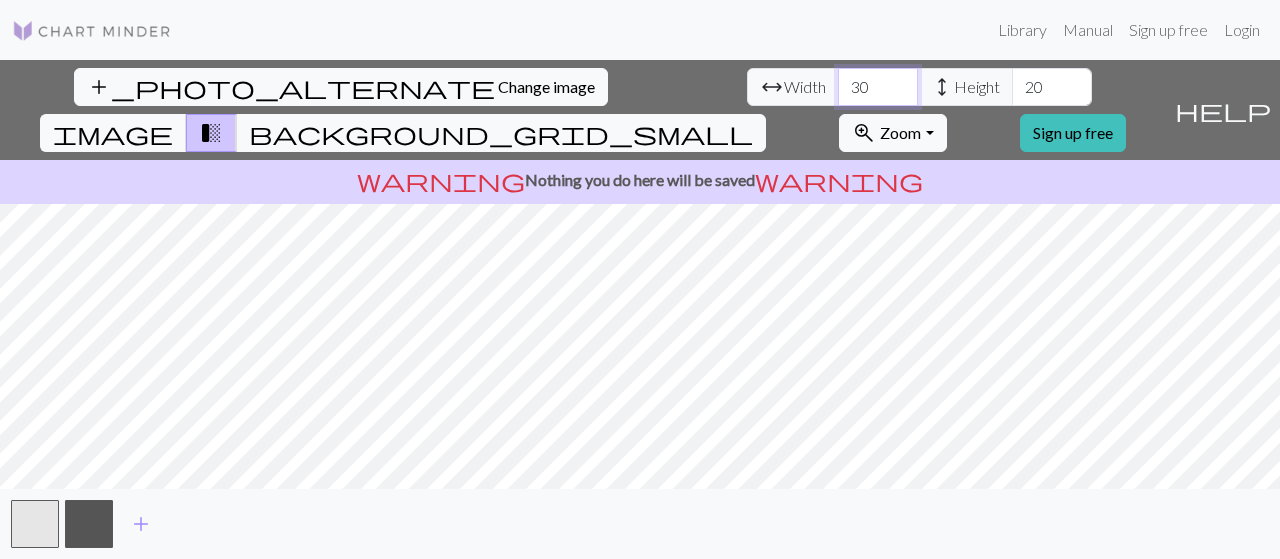 type on "30" 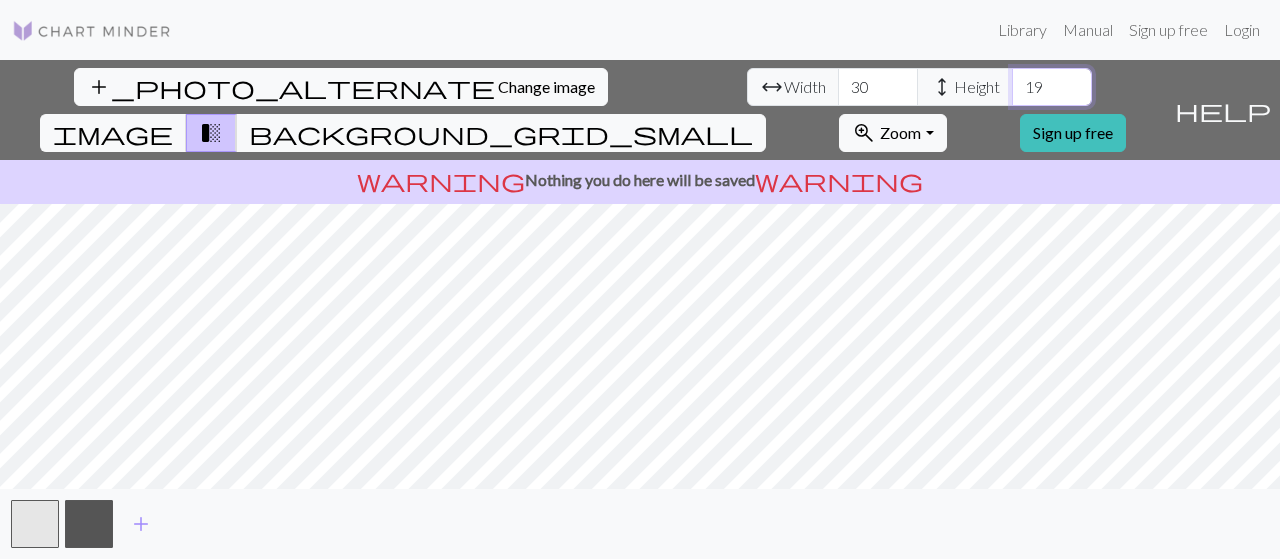 click on "19" at bounding box center [1052, 87] 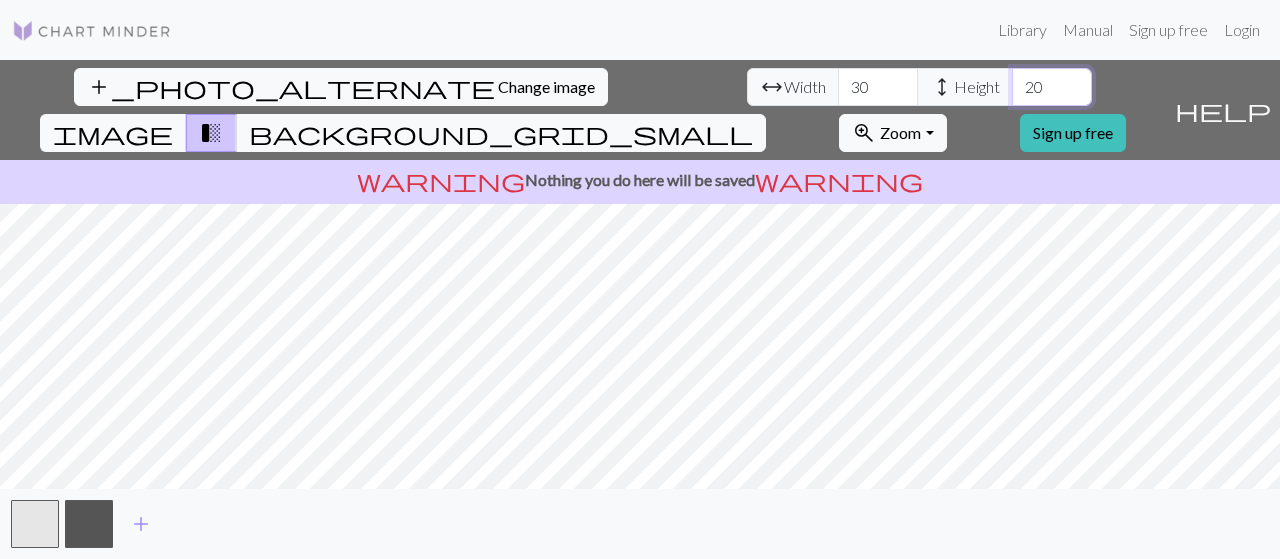 click on "20" at bounding box center (1052, 87) 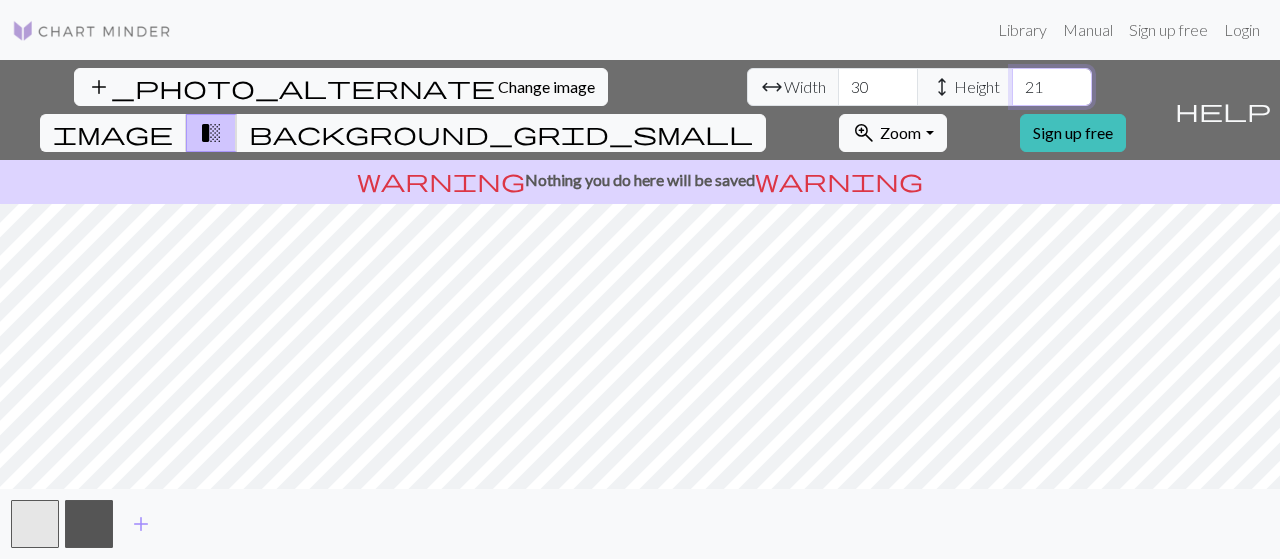 click on "21" at bounding box center (1052, 87) 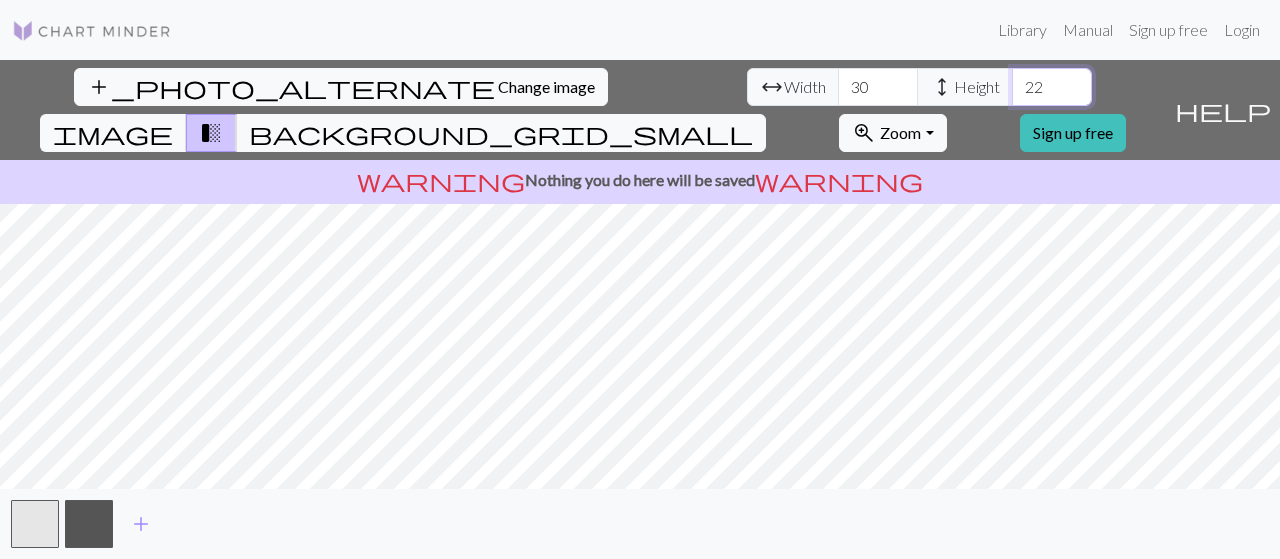 click on "22" at bounding box center (1052, 87) 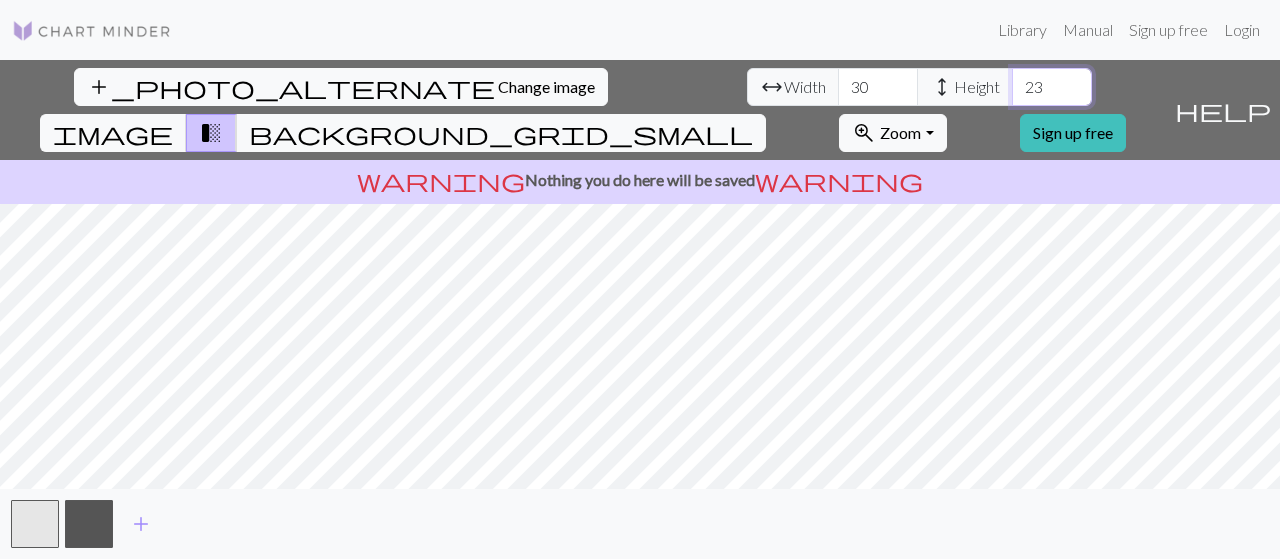 click on "23" at bounding box center [1052, 87] 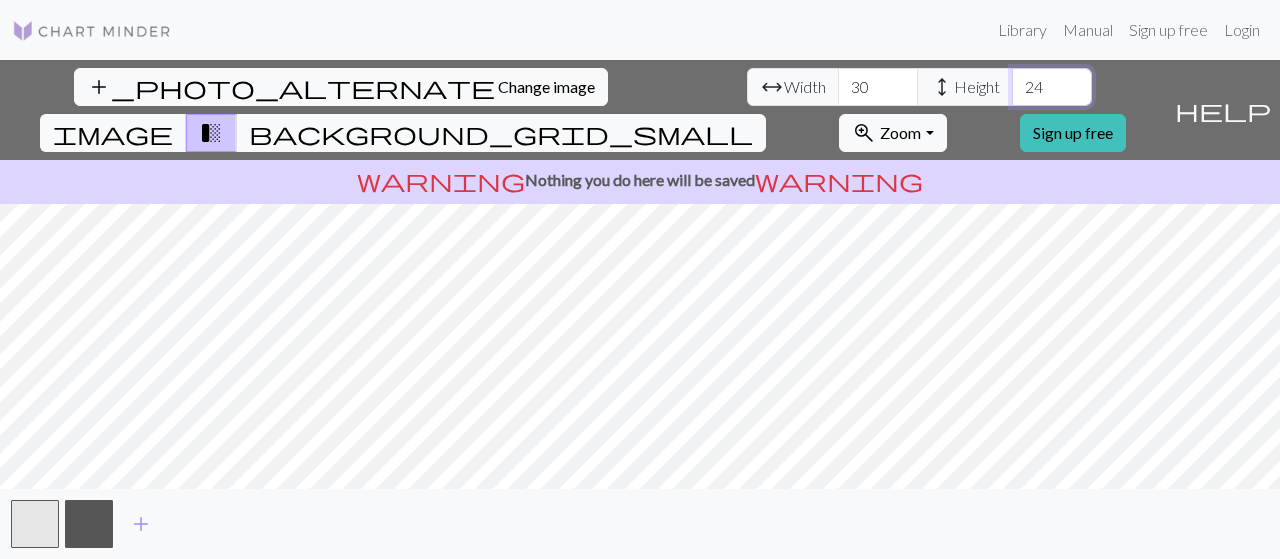 click on "24" at bounding box center [1052, 87] 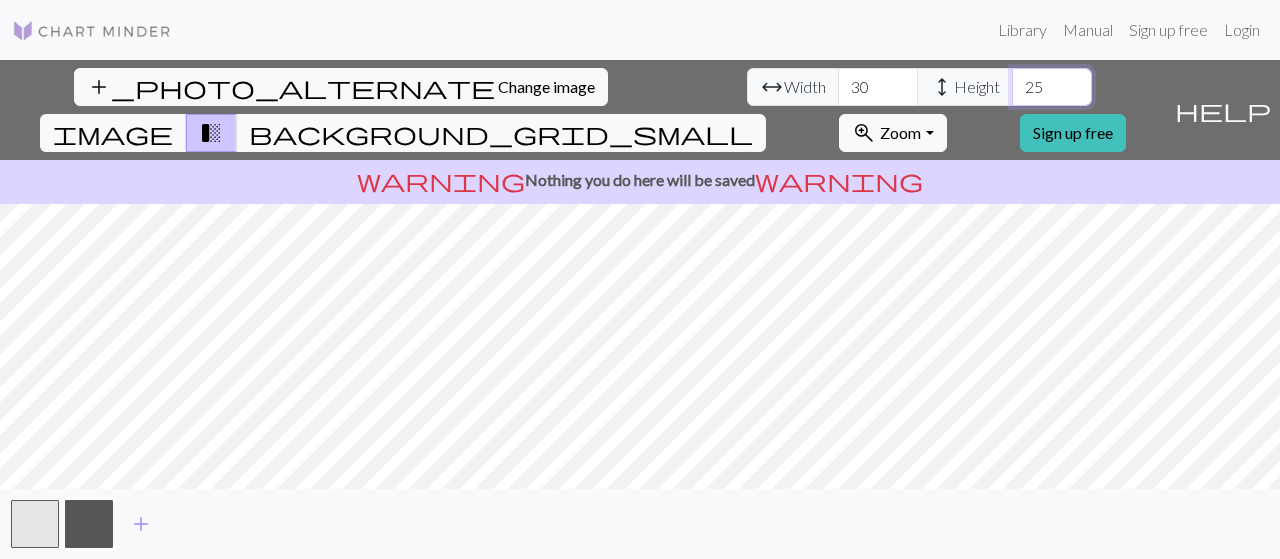 click on "25" at bounding box center [1052, 87] 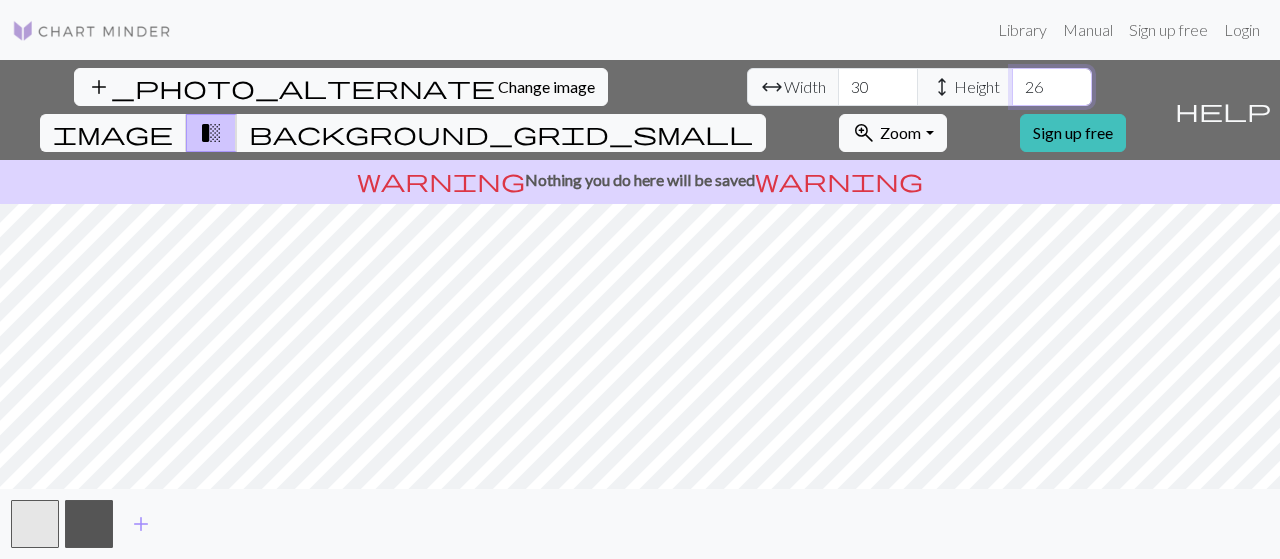 click on "26" at bounding box center (1052, 87) 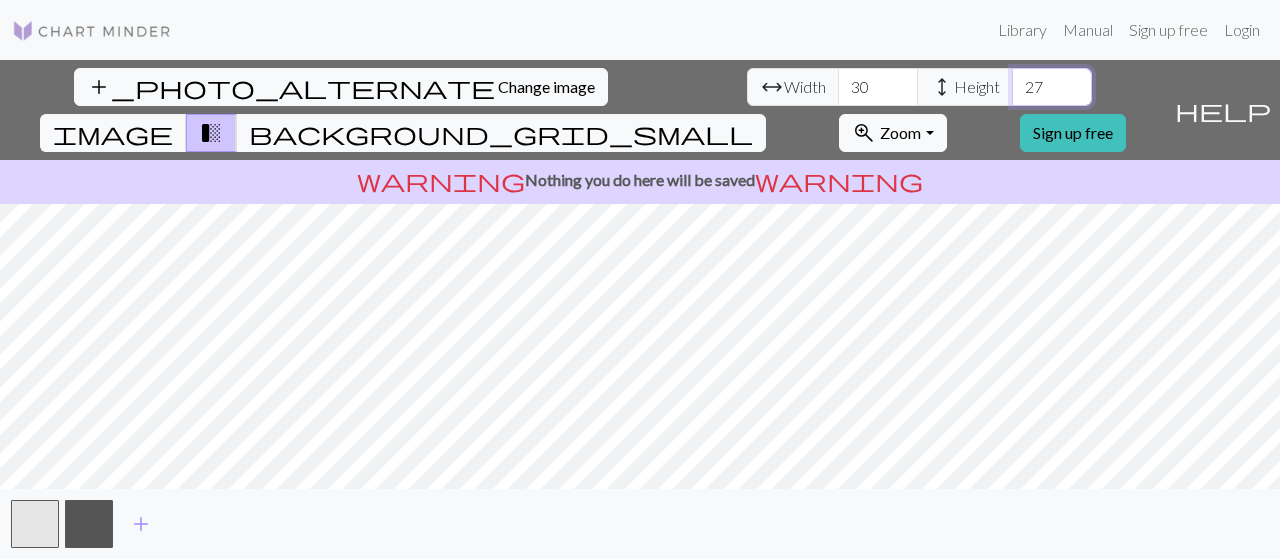 click on "27" at bounding box center [1052, 87] 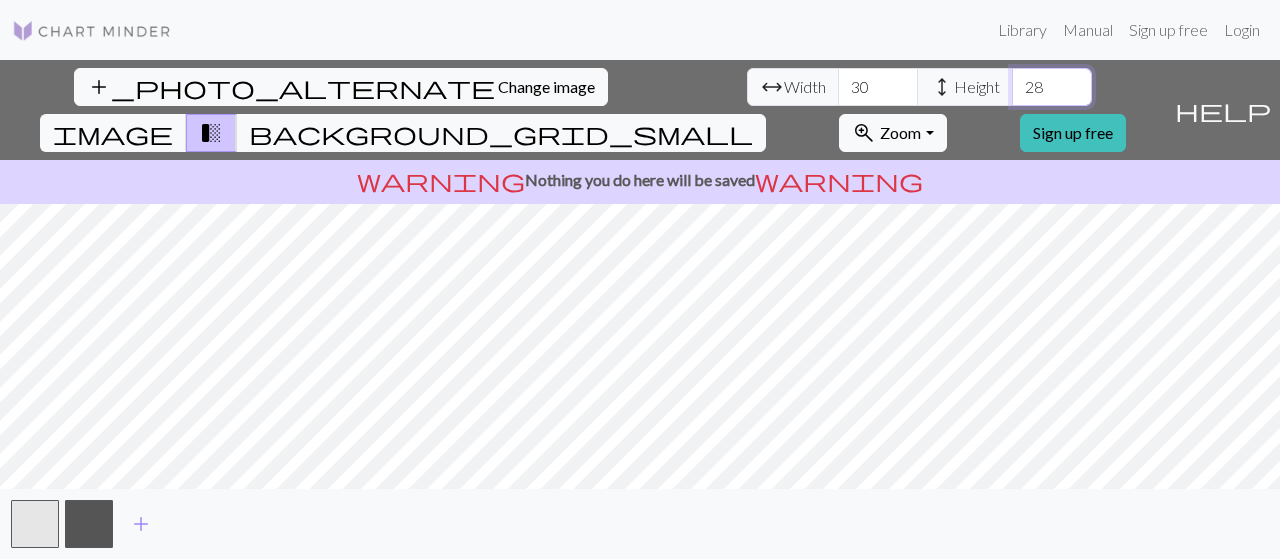 click on "28" at bounding box center [1052, 87] 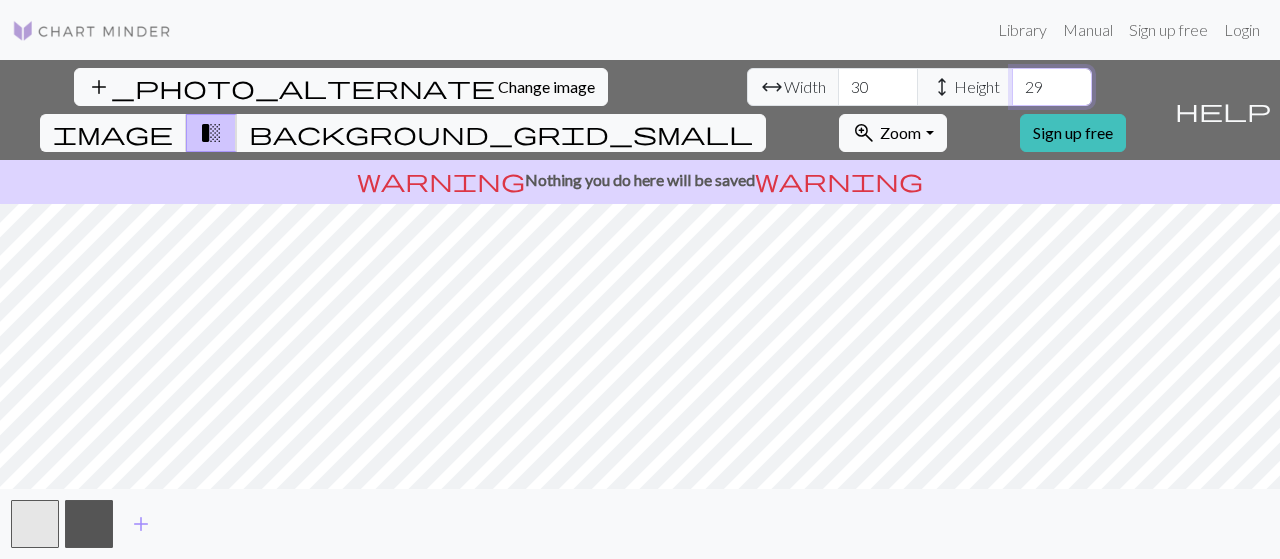 click on "29" at bounding box center [1052, 87] 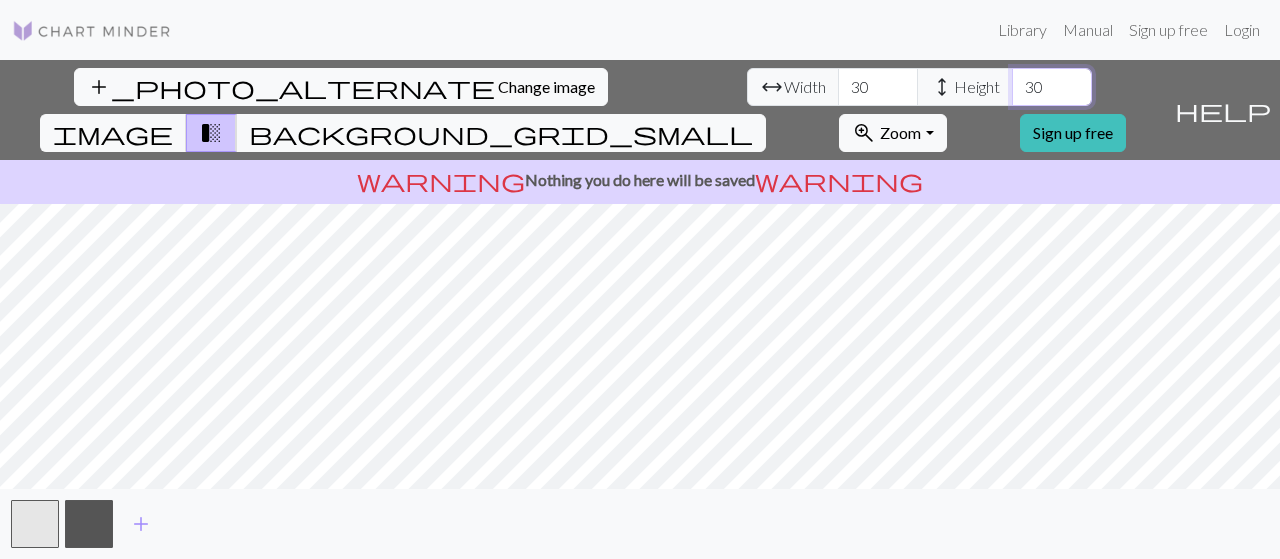 type on "30" 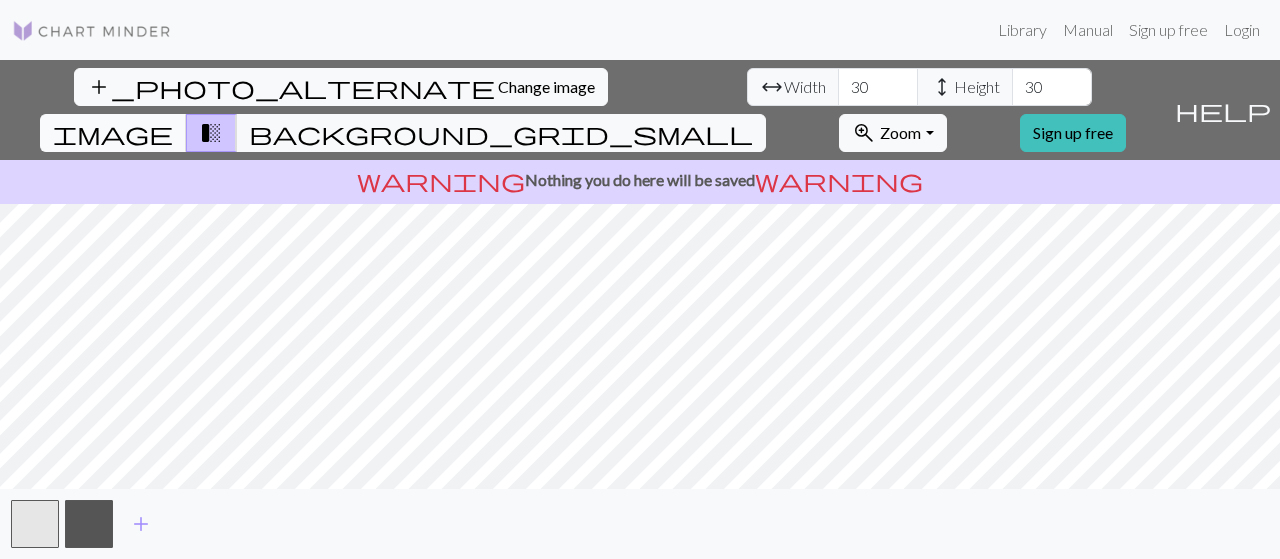 click on "image" at bounding box center (113, 133) 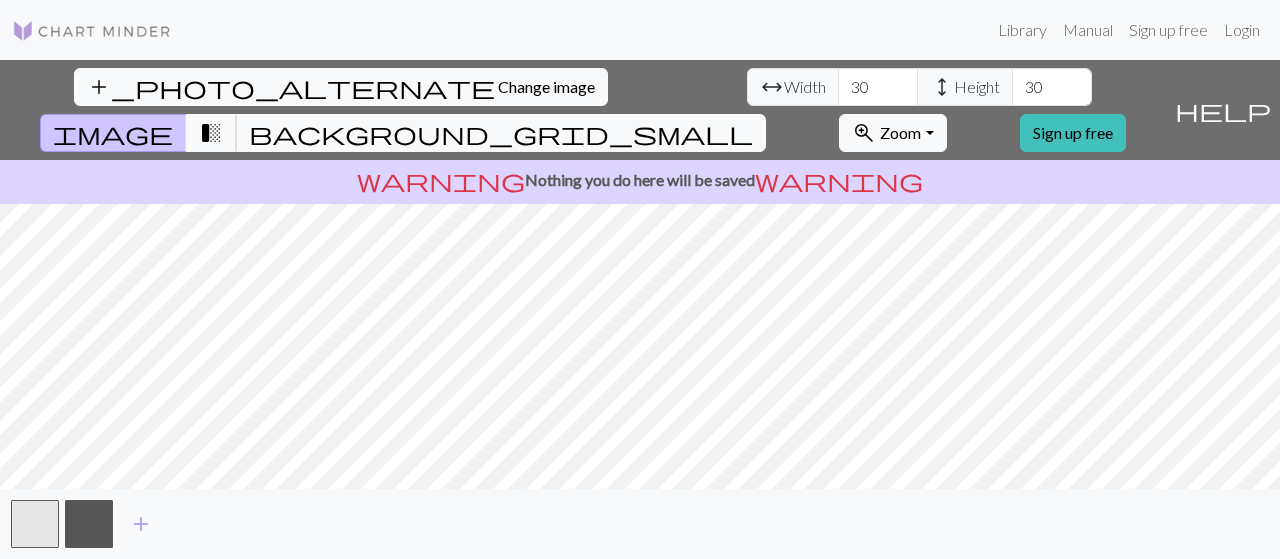 click on "transition_fade" at bounding box center [211, 133] 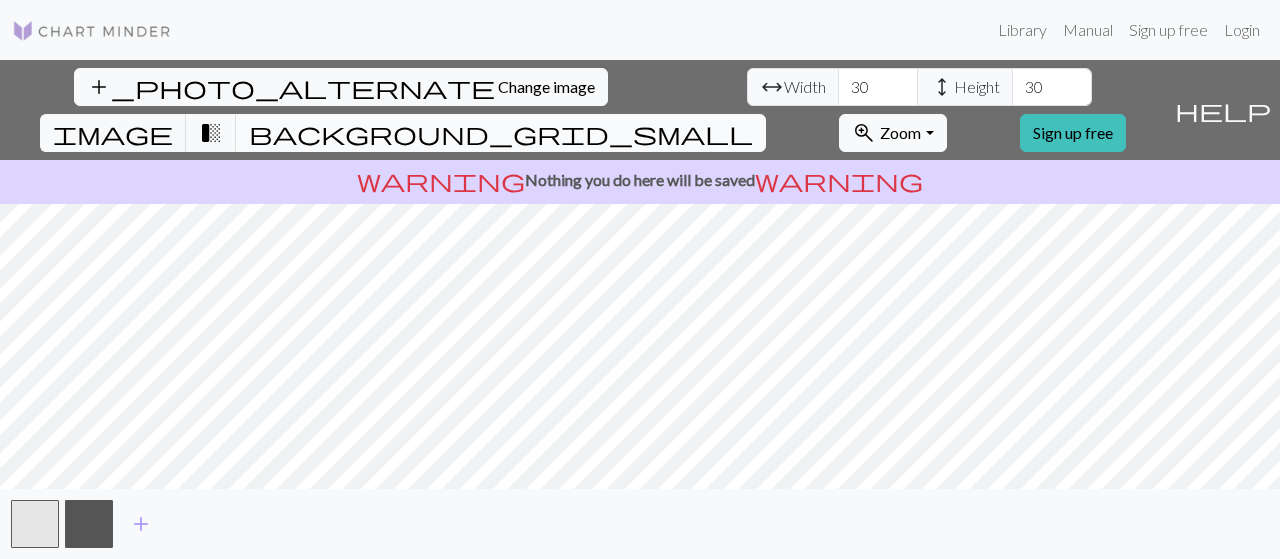click on "background_grid_small" at bounding box center (501, 133) 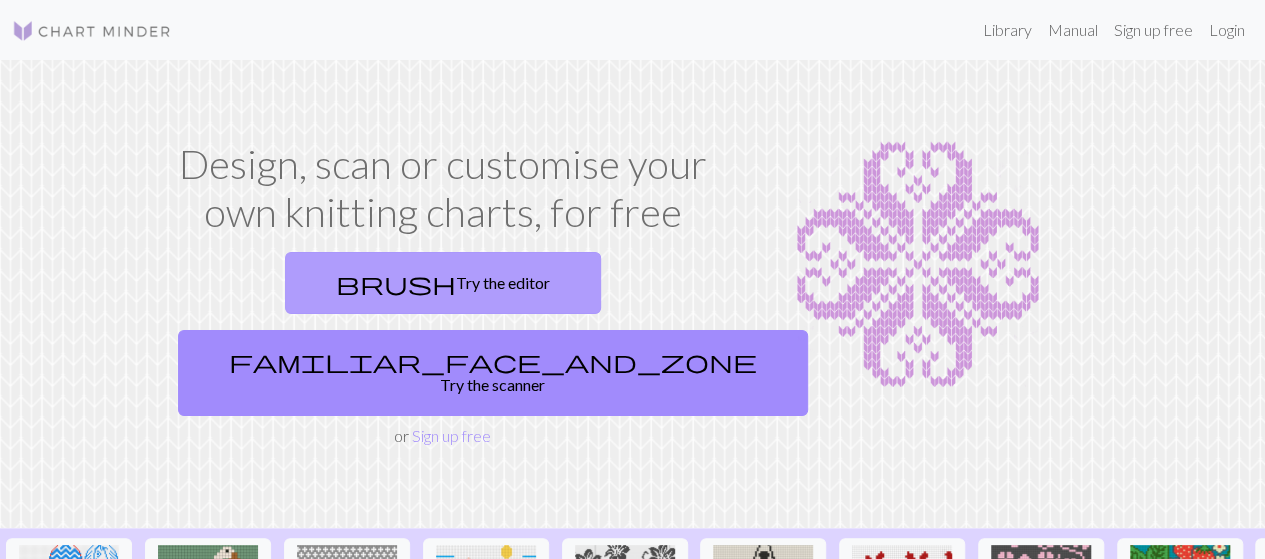 click on "brush  Try the editor" at bounding box center (443, 283) 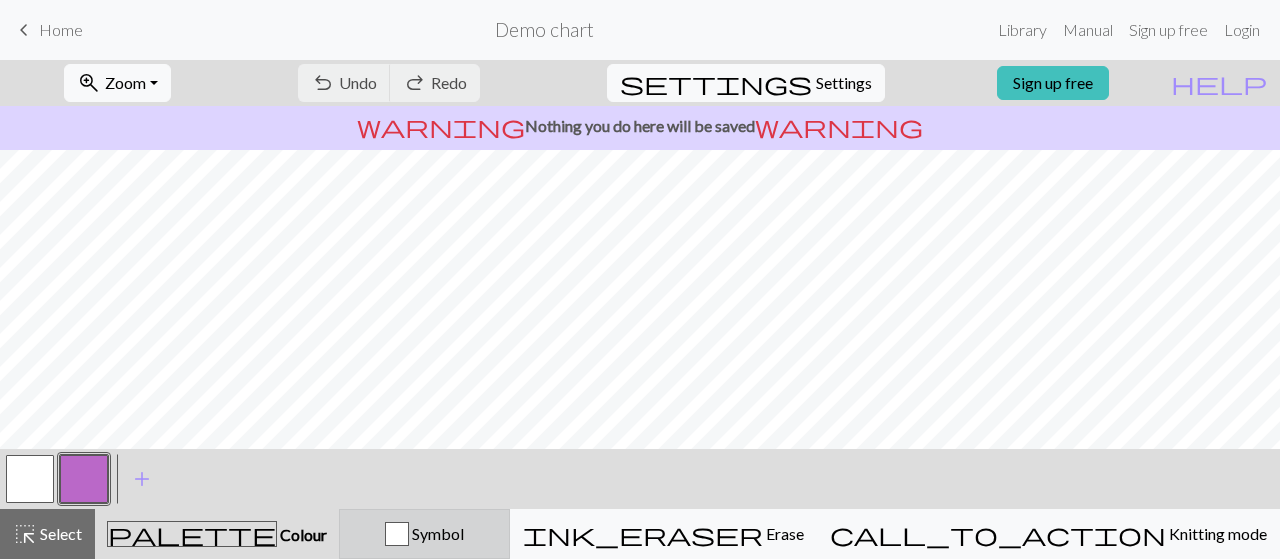 click on "Symbol" at bounding box center (436, 533) 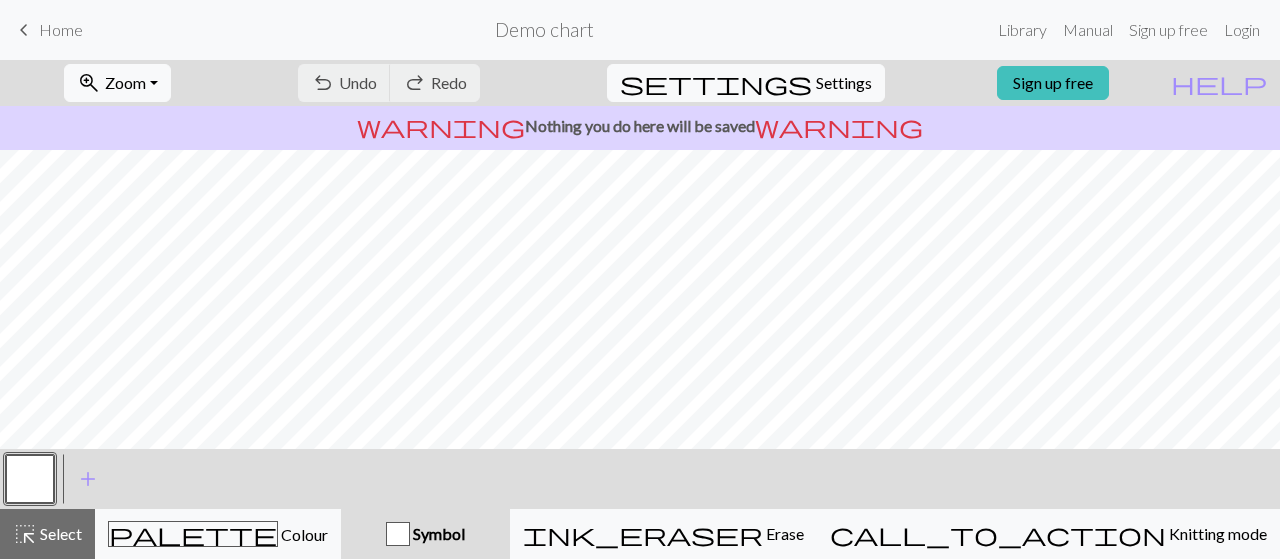 click at bounding box center (398, 534) 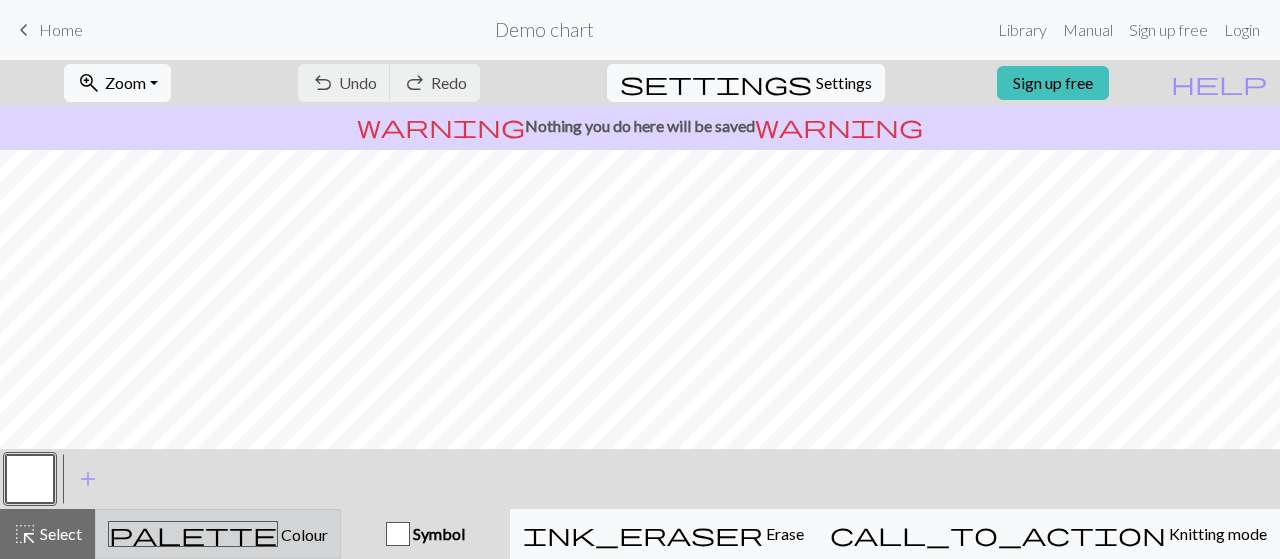 click on "palette   Colour   Colour" at bounding box center [218, 534] 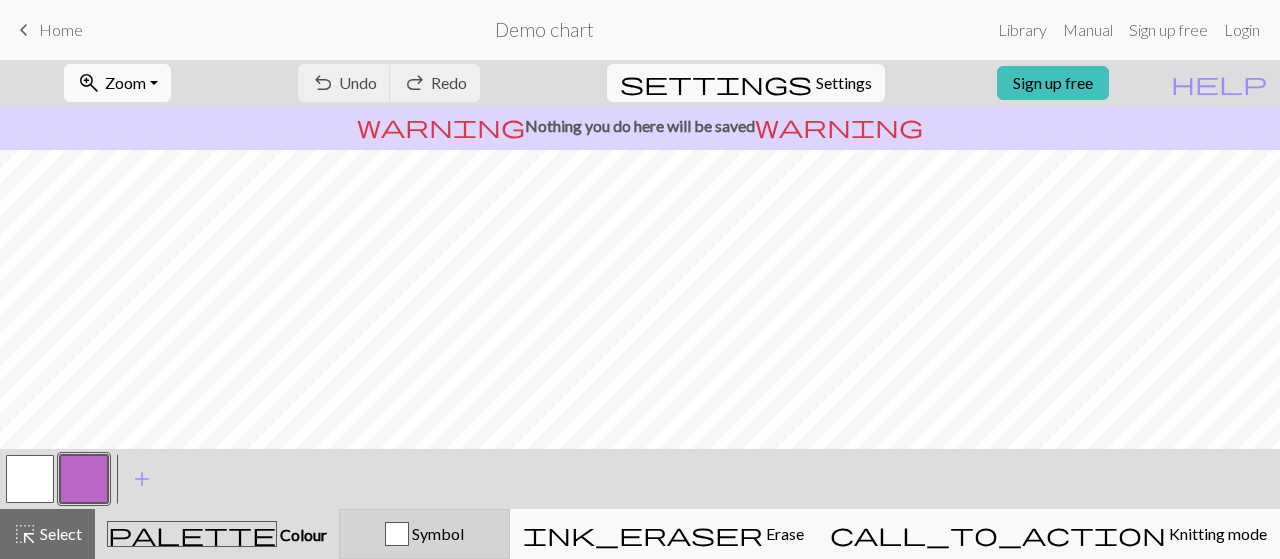 click on "Symbol" at bounding box center (436, 533) 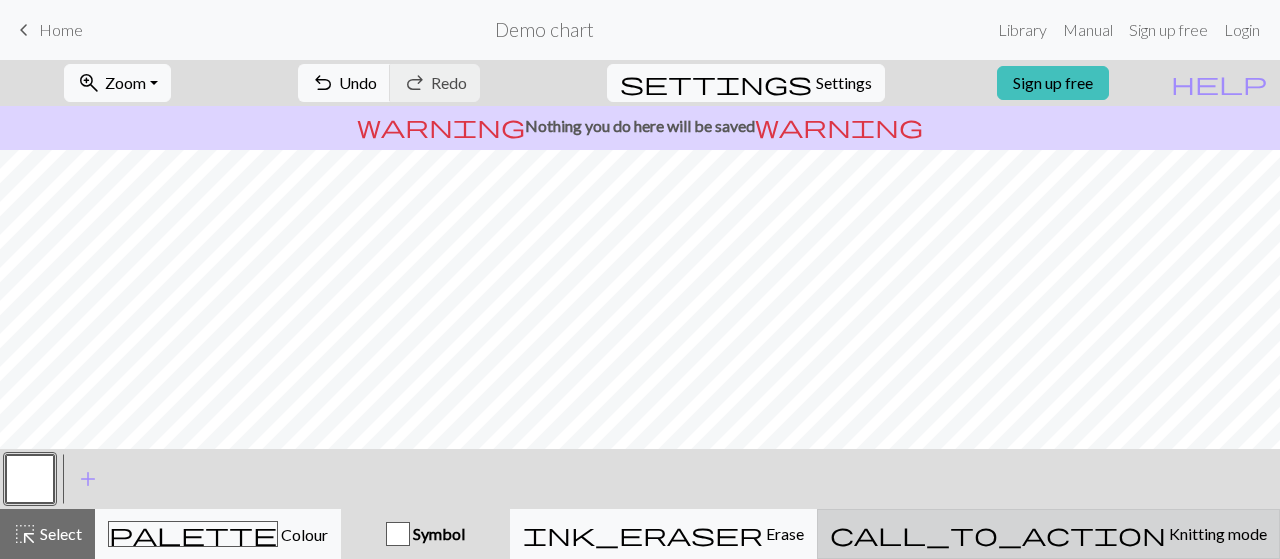 click on "Knitting mode" at bounding box center (1216, 533) 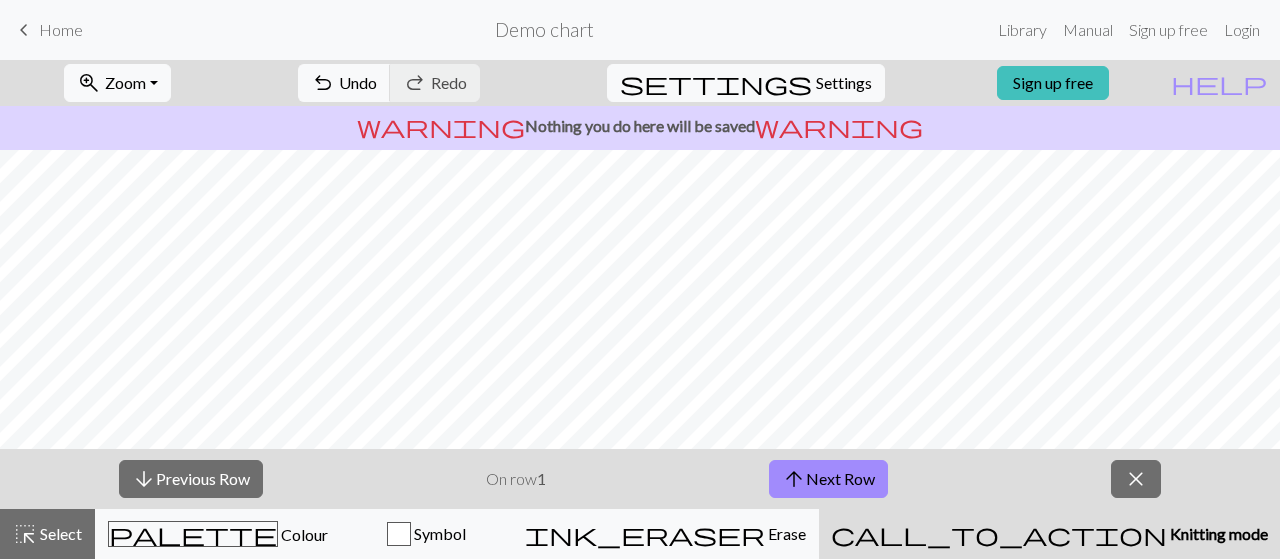click on "Home" at bounding box center (61, 29) 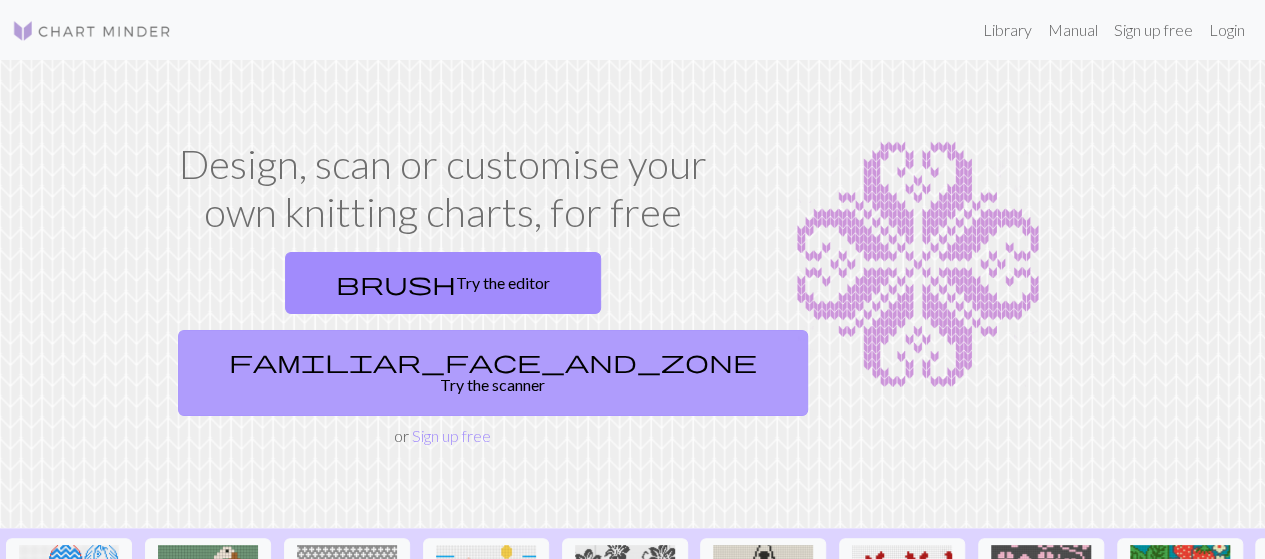 click on "familiar_face_and_zone  Try the scanner" at bounding box center [493, 373] 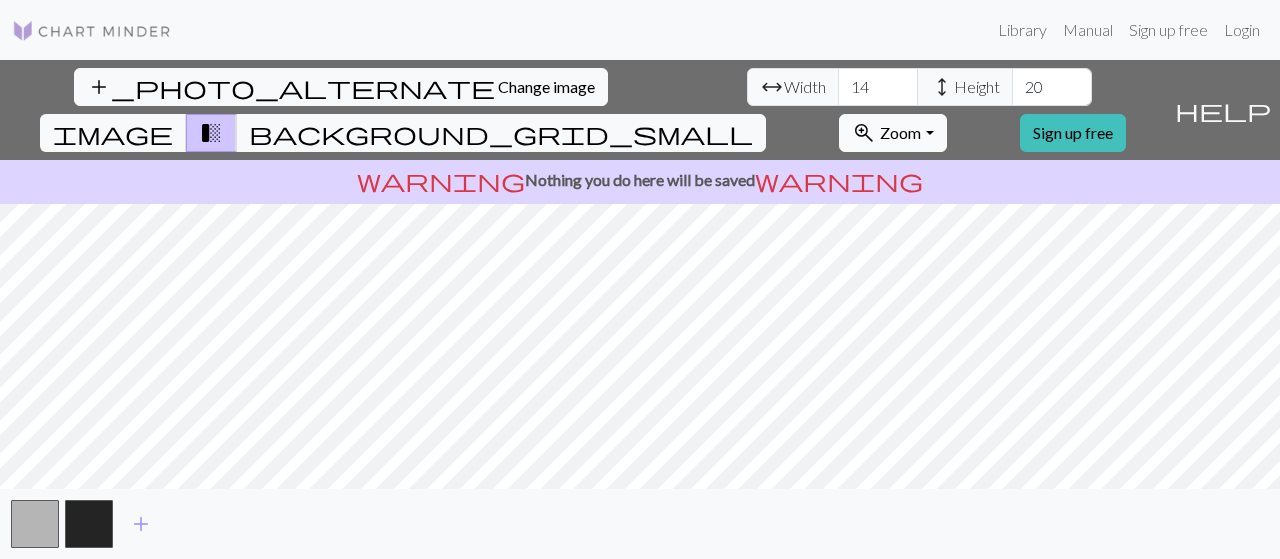 click on "Zoom" at bounding box center [900, 132] 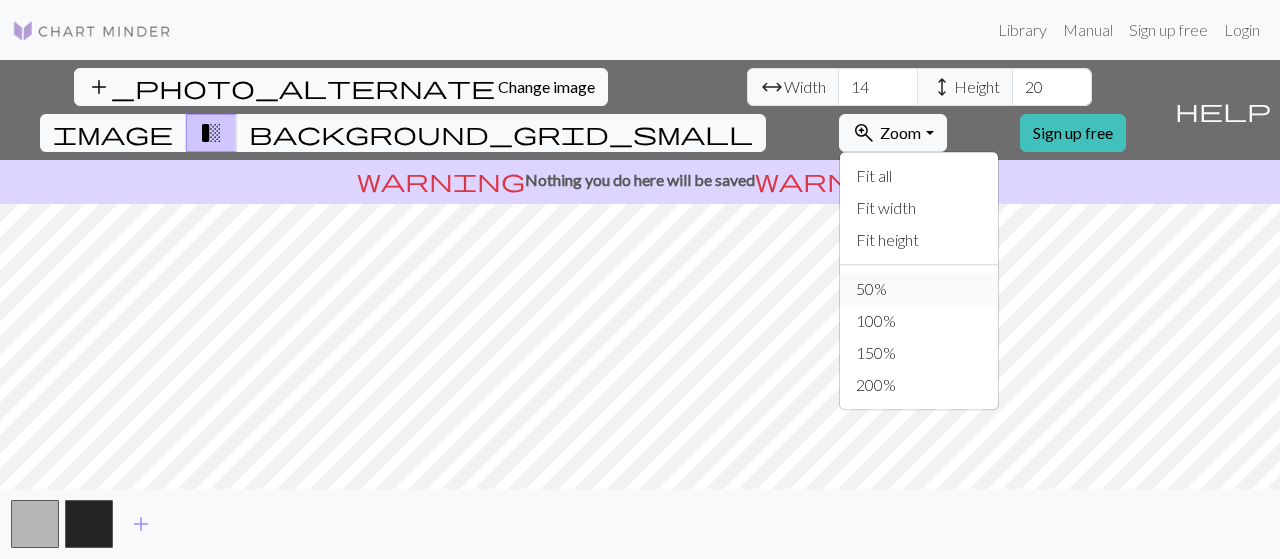 click on "50%" at bounding box center [919, 289] 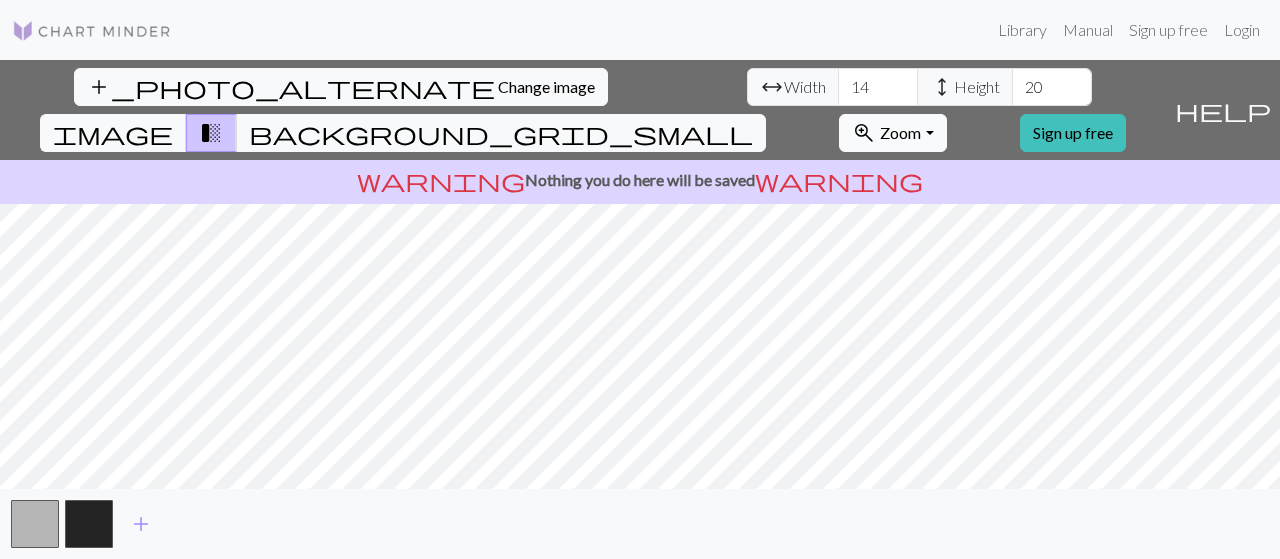click on "zoom_in Zoom Zoom" at bounding box center (892, 133) 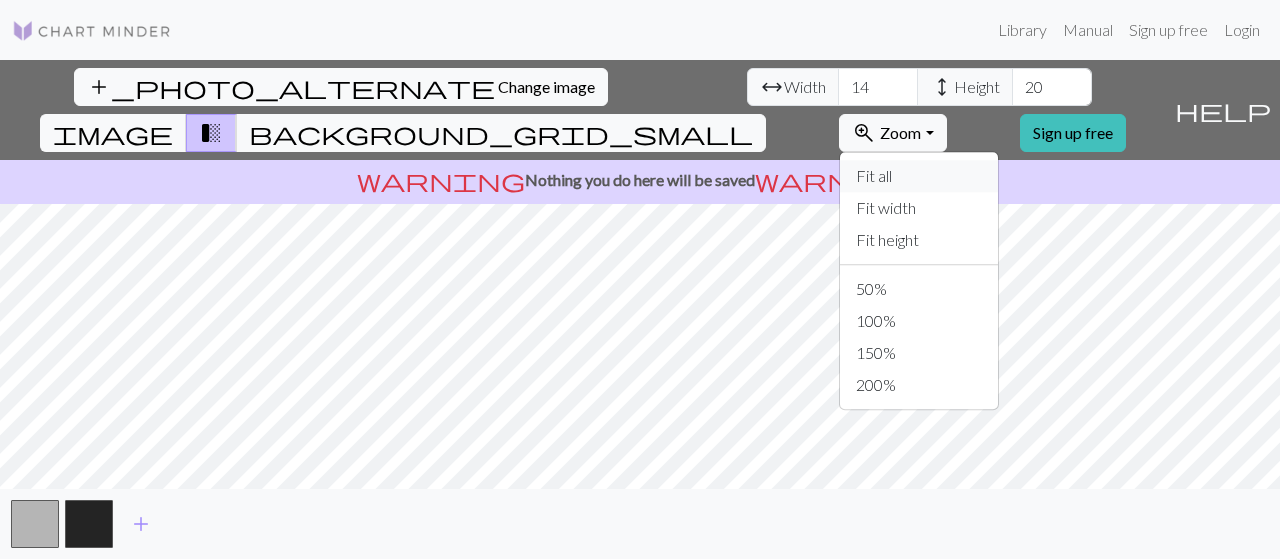 click on "Fit all" at bounding box center (919, 176) 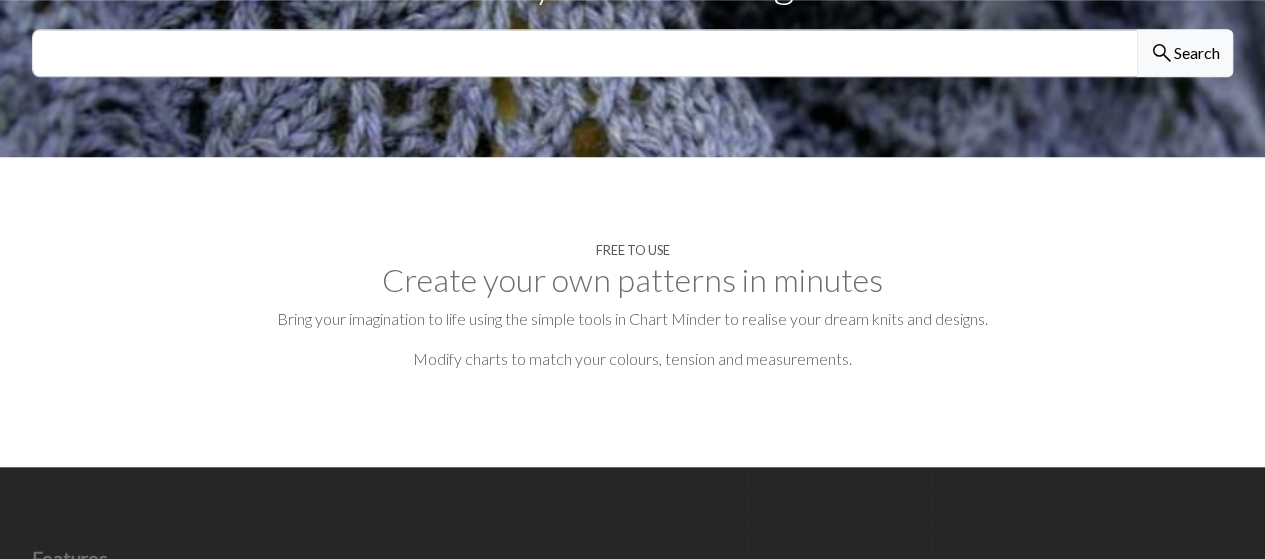 scroll, scrollTop: 814, scrollLeft: 0, axis: vertical 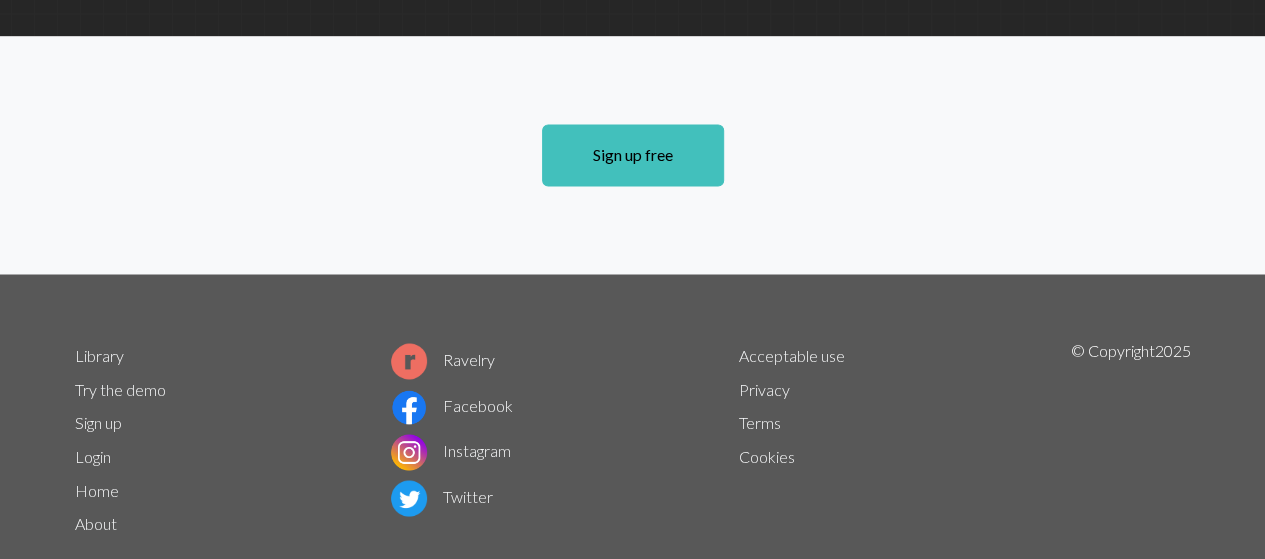 click on "This website uses cookies to ensure you get the best experience on our website.  Learn more Got it! Library Manual Sign up free Login Design, scan or customise your own knitting charts, for free brush  Try the editor familiar_face_and_zone  Try the scanner or   Sign up free Find your next design search Search Free to use Create your own patterns in minutes Bring your imagination to life using the simple tools in Chart Minder to realise your dream knits and designs. Modify charts to match your colours, tension and measurements. Features photo_camera Scanner Create charts from images and photos cancel No more maths Immediately see the effect that your yarn and gauge will have on your measurements and design gesture Freehand design Bring your ideas to life in moments by drawing your pattern freestyle bookmark Track Keep track of where you are on your chart build Personalise Make adjustments to patterns to add your own flair, or just swap the colours save_alt Download Sign up free Library Try the demo Sign up" at bounding box center (632, -1308) 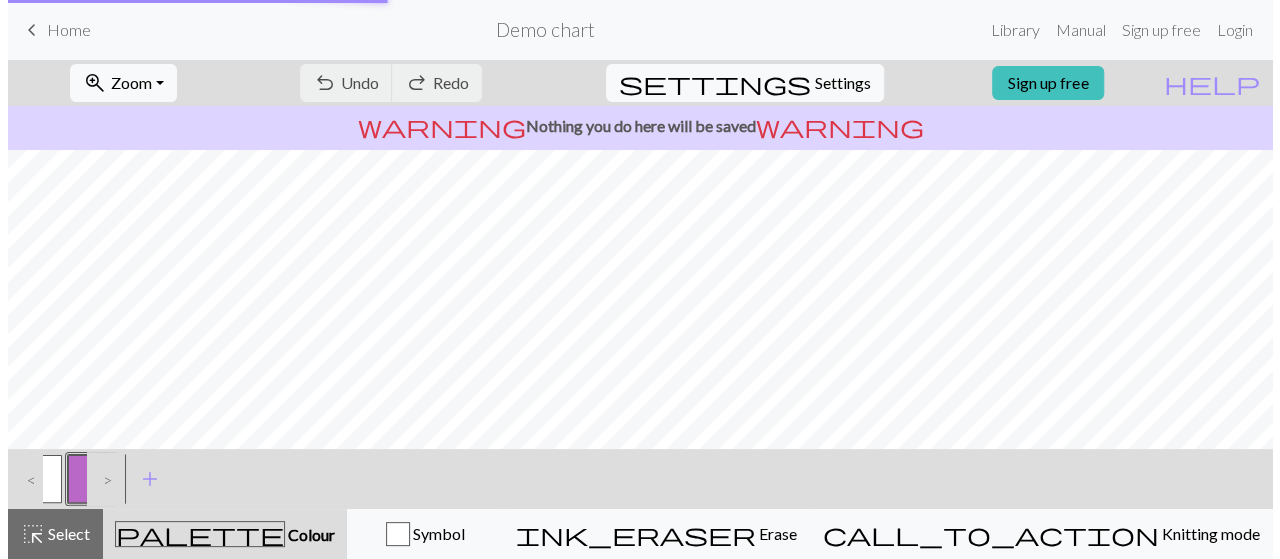 scroll, scrollTop: 0, scrollLeft: 0, axis: both 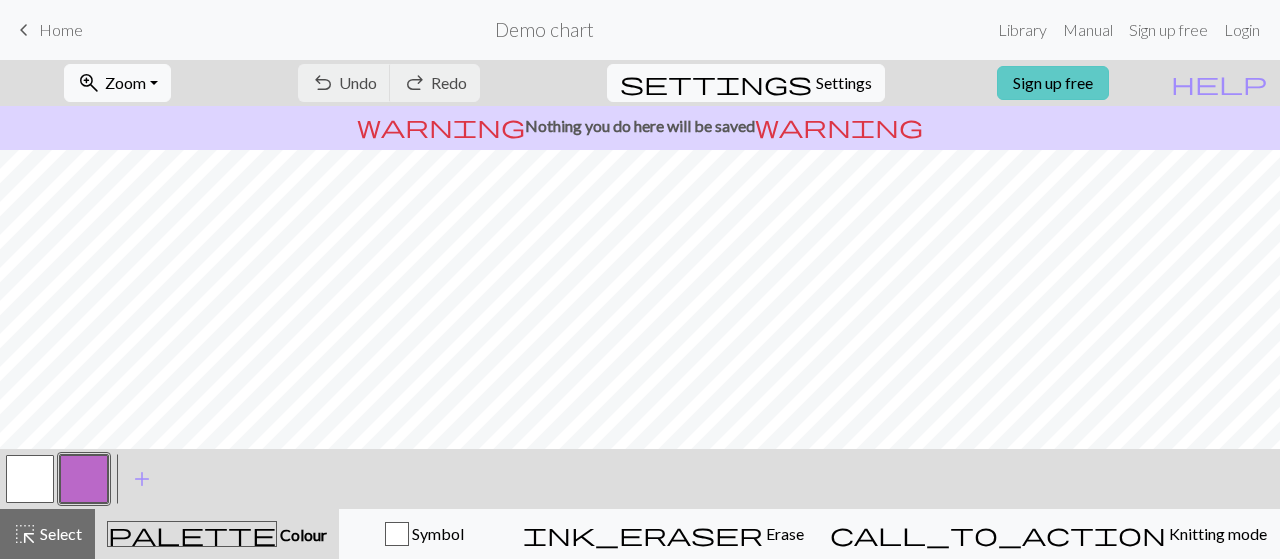 click on "Sign up free" at bounding box center (1053, 83) 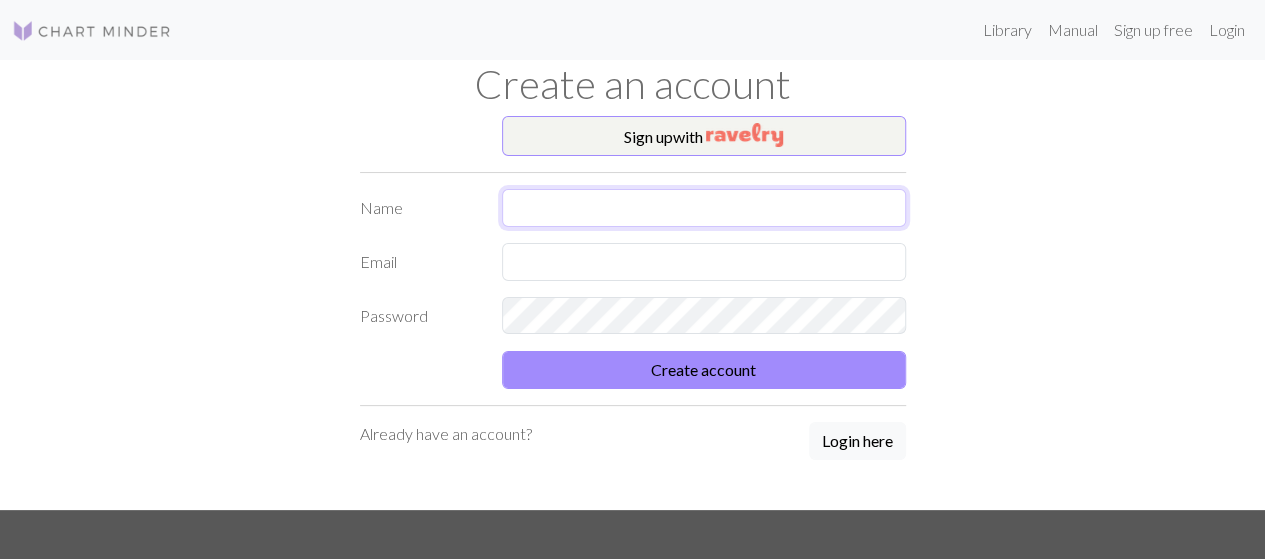 click at bounding box center (704, 208) 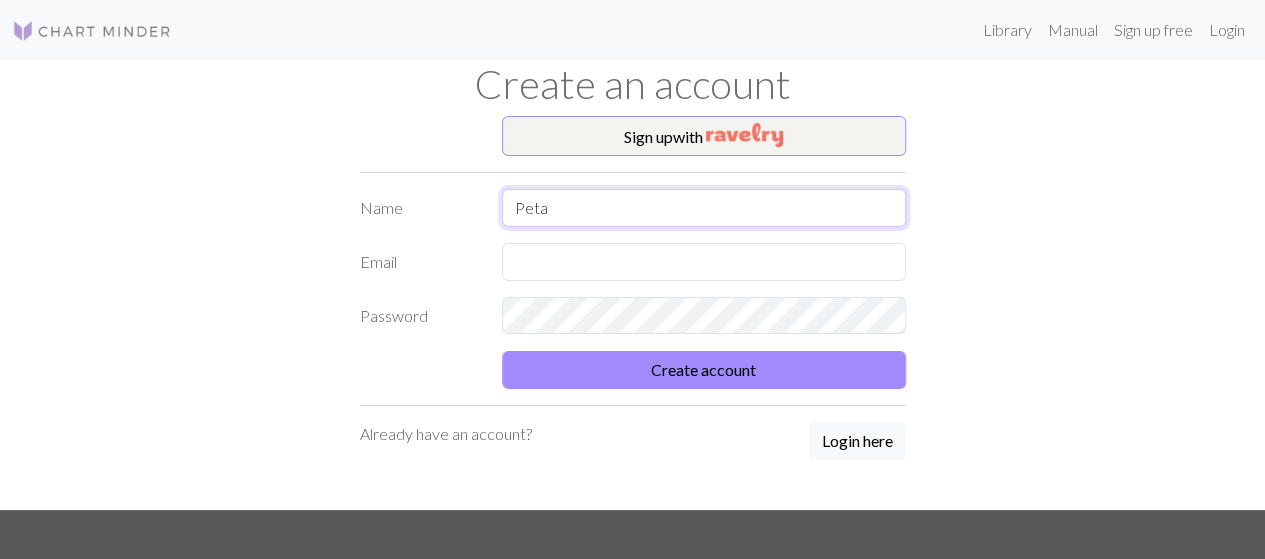 type on "Peta" 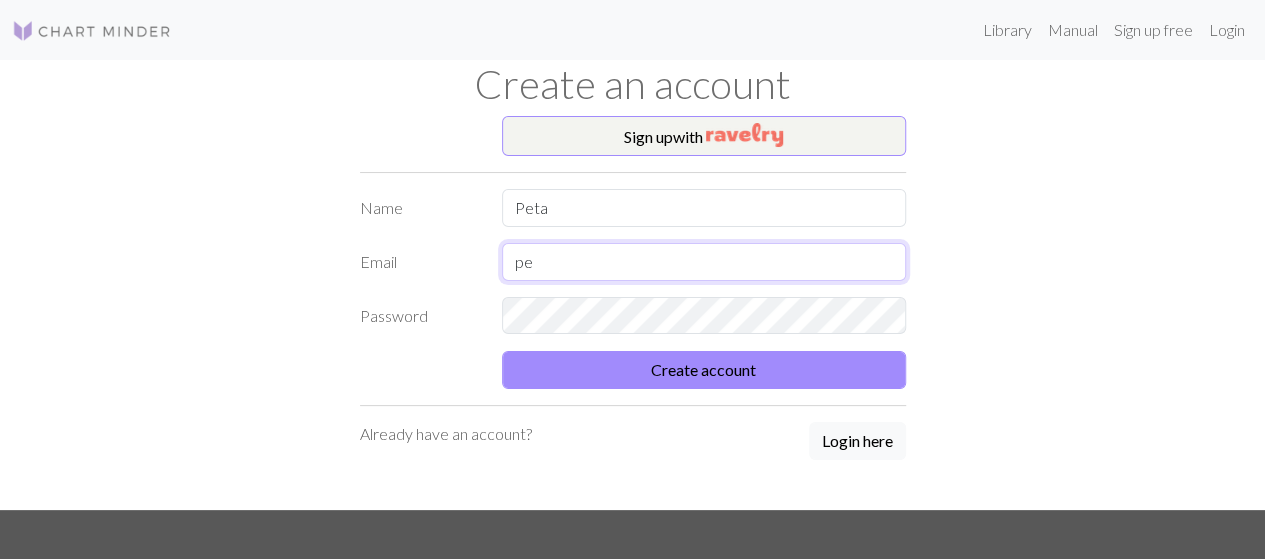 type on "[EMAIL_ADDRESS][DOMAIN_NAME]" 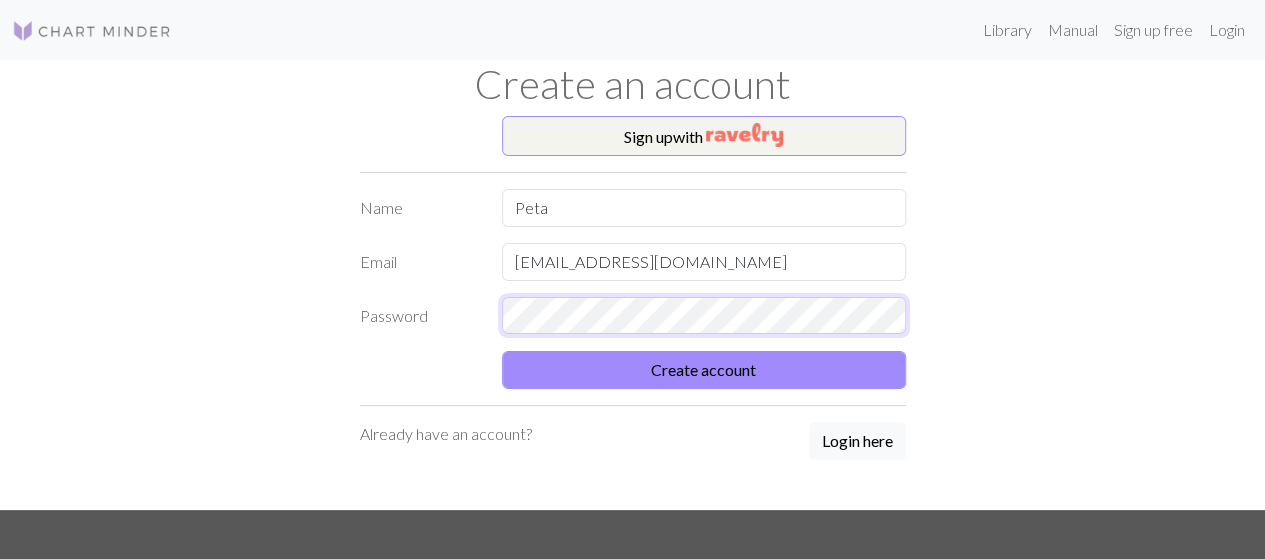click on "Name Peta Email [EMAIL_ADDRESS][DOMAIN_NAME] Password Create account" at bounding box center [633, 289] 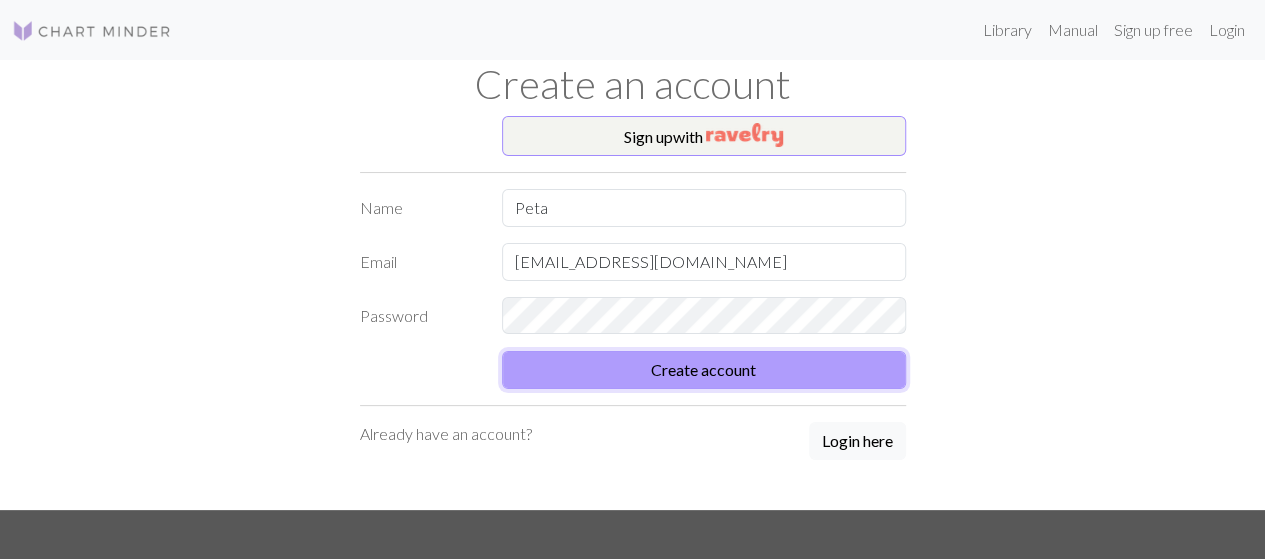click on "Create account" at bounding box center [704, 370] 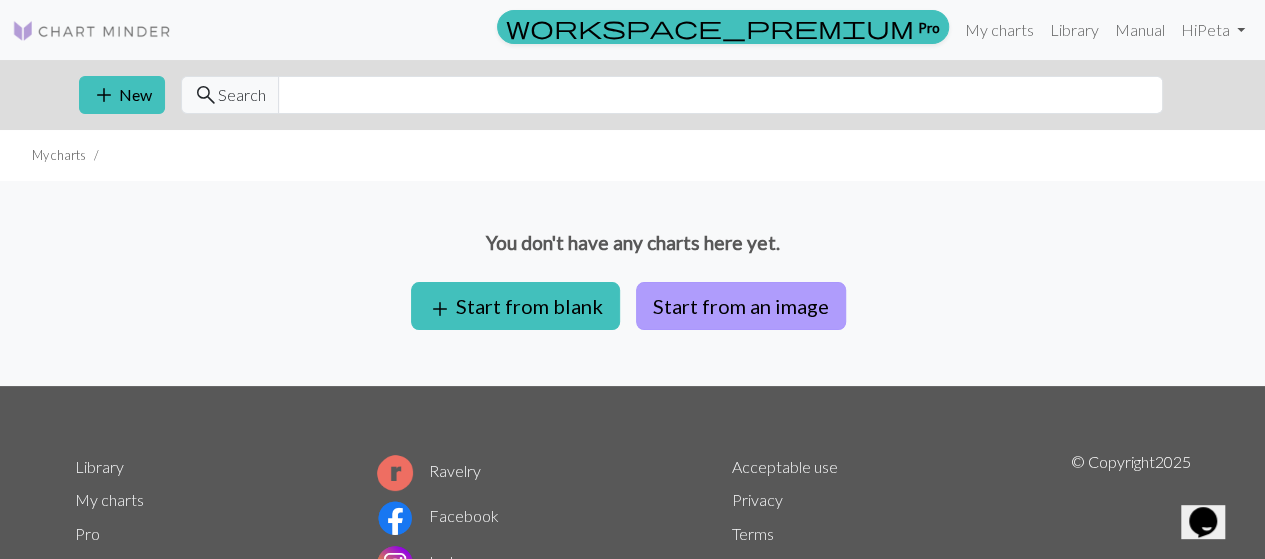 click on "Start from an image" at bounding box center (741, 306) 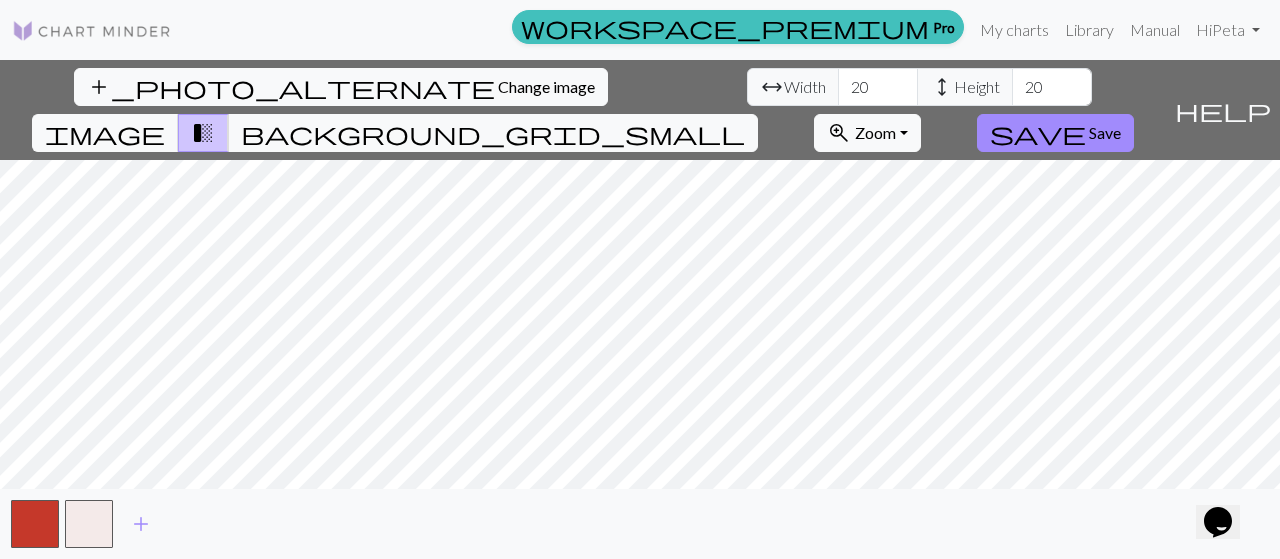 click on "help" at bounding box center (1223, 110) 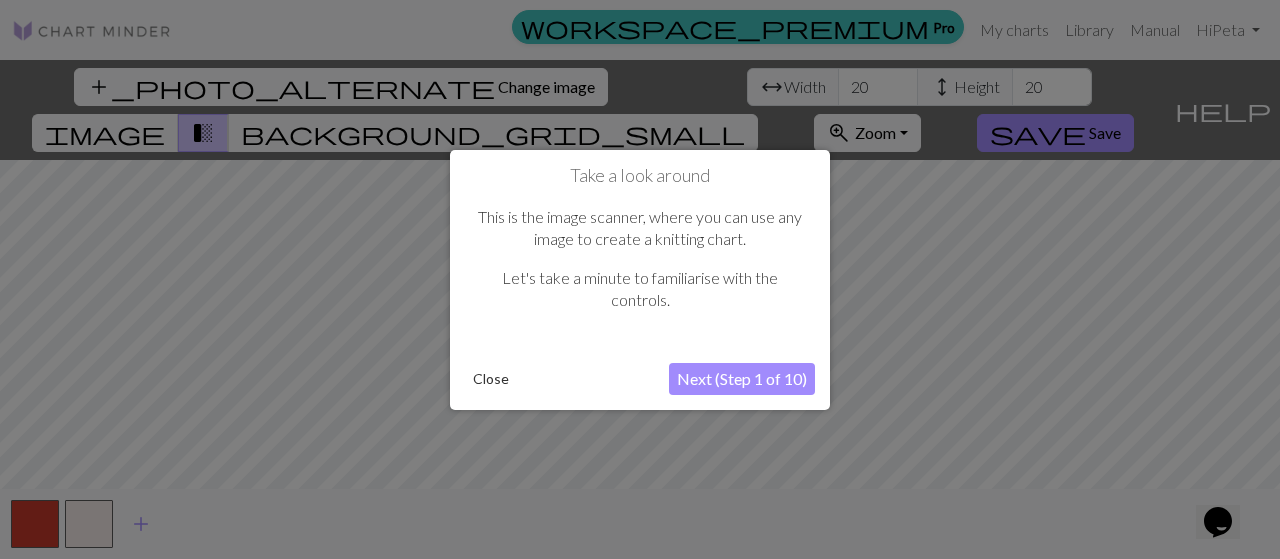 click on "Next (Step 1 of 10)" at bounding box center (742, 379) 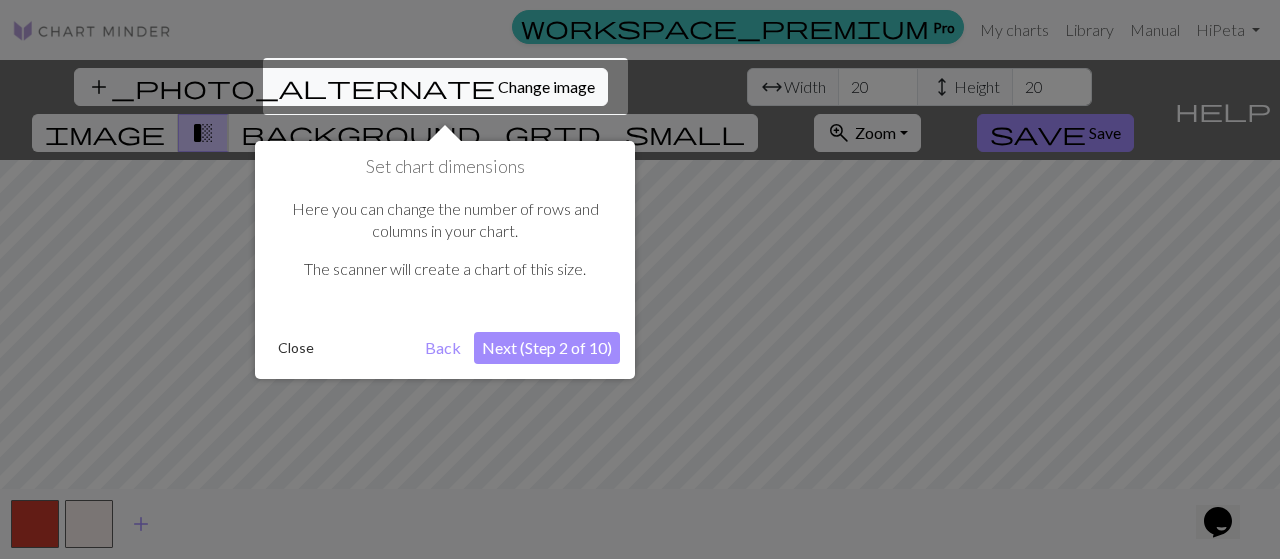 click on "Next (Step 2 of 10)" at bounding box center [547, 348] 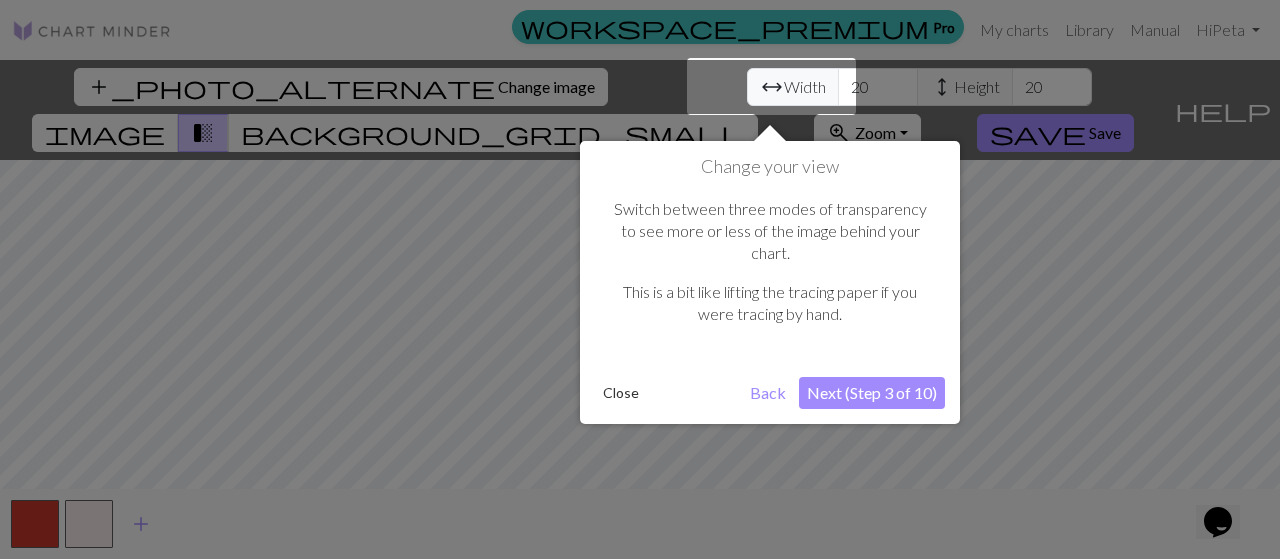 click on "Next (Step 3 of 10)" at bounding box center (872, 393) 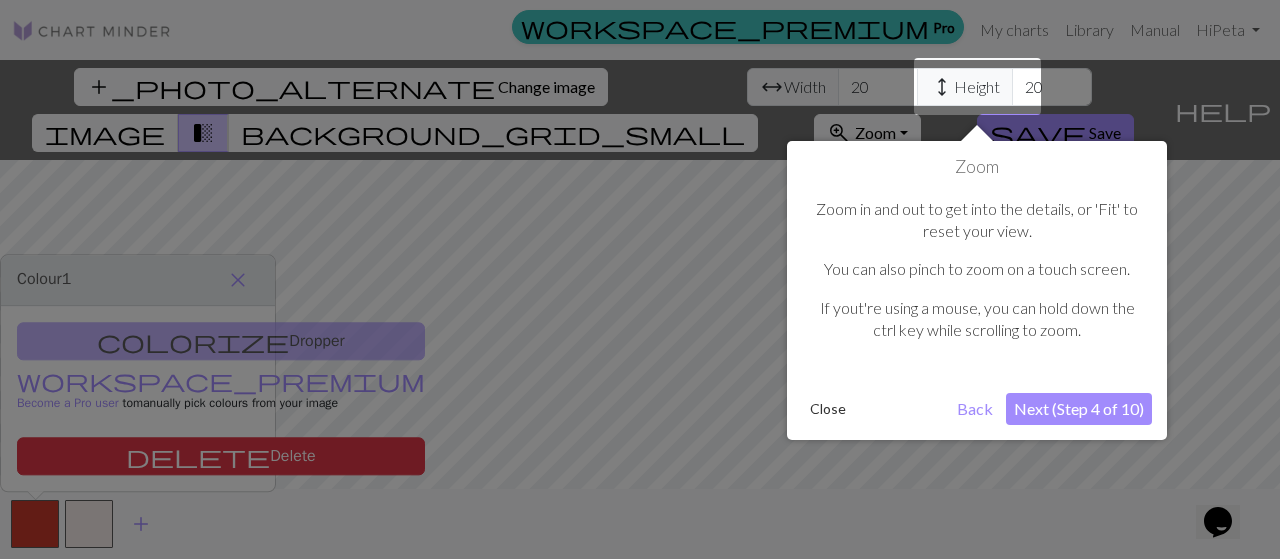 click on "Next (Step 4 of 10)" at bounding box center [1079, 409] 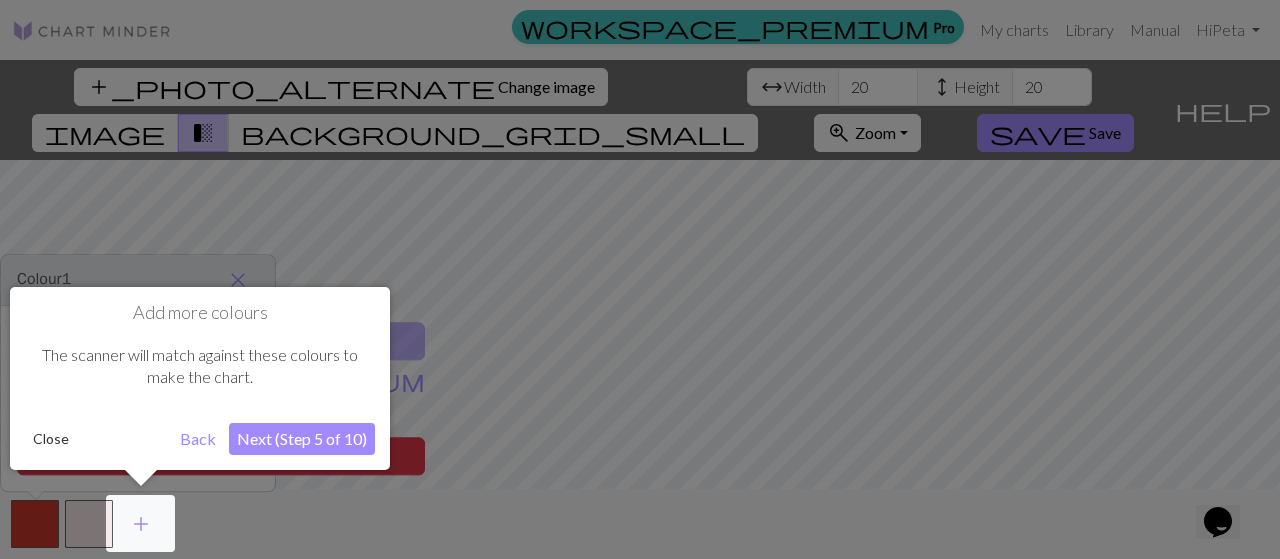 click on "Next (Step 5 of 10)" at bounding box center (302, 439) 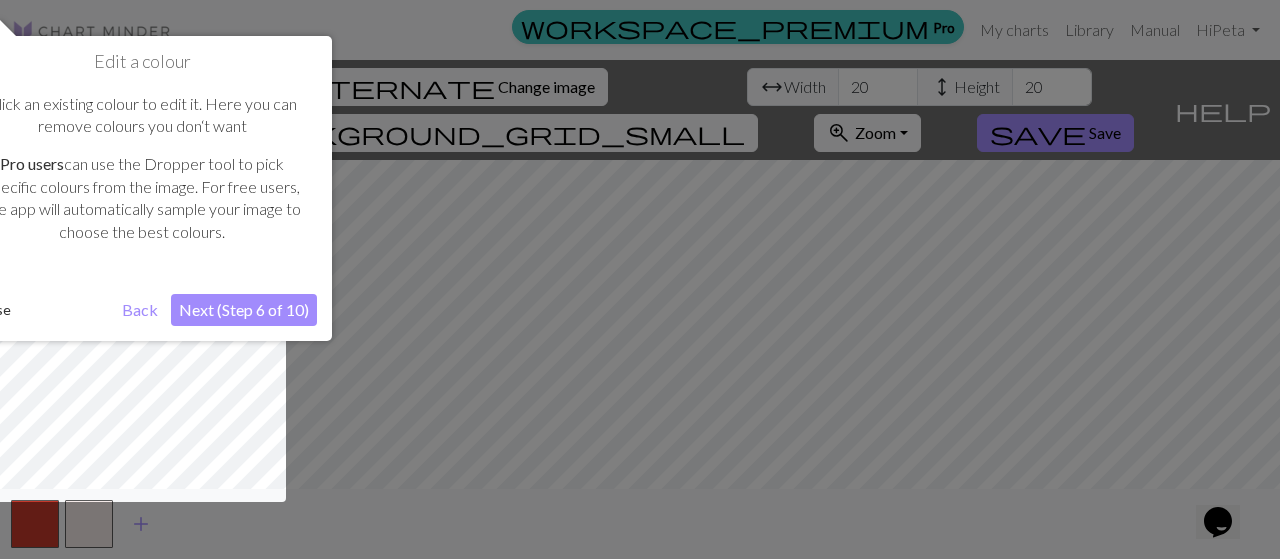 click on "Next (Step 6 of 10)" at bounding box center [244, 310] 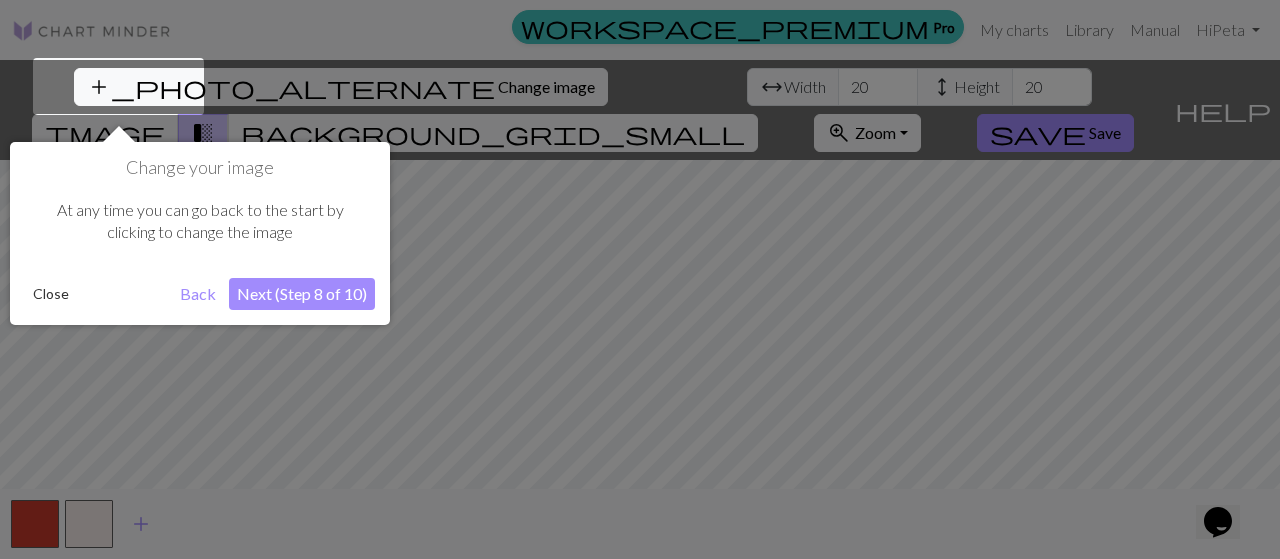 click on "Next (Step 8 of 10)" at bounding box center (302, 294) 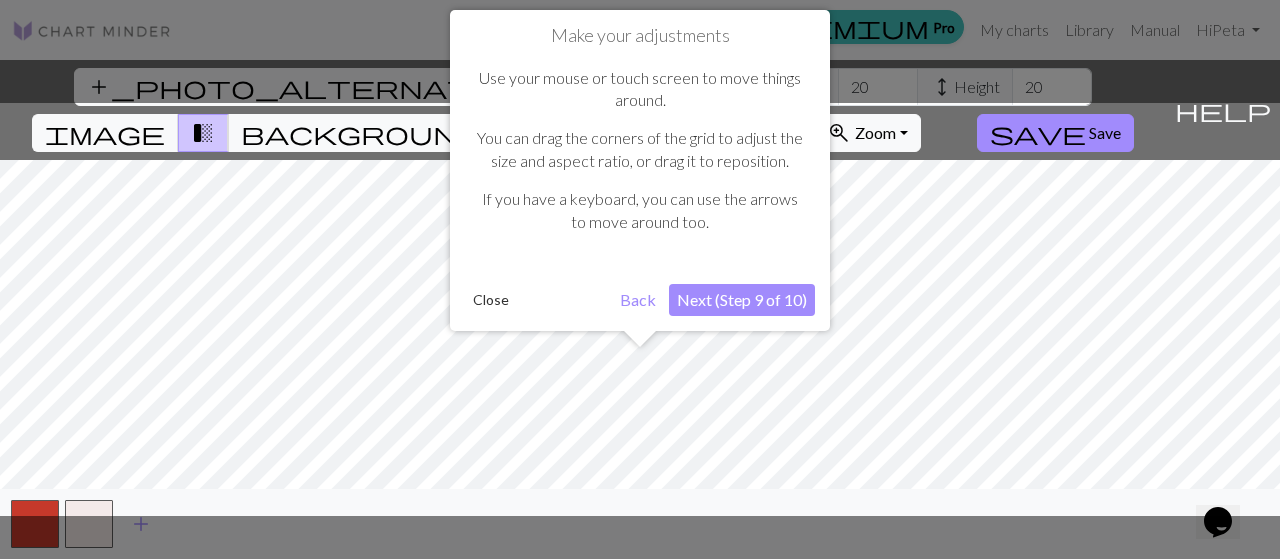 click on "Next (Step 9 of 10)" at bounding box center [742, 300] 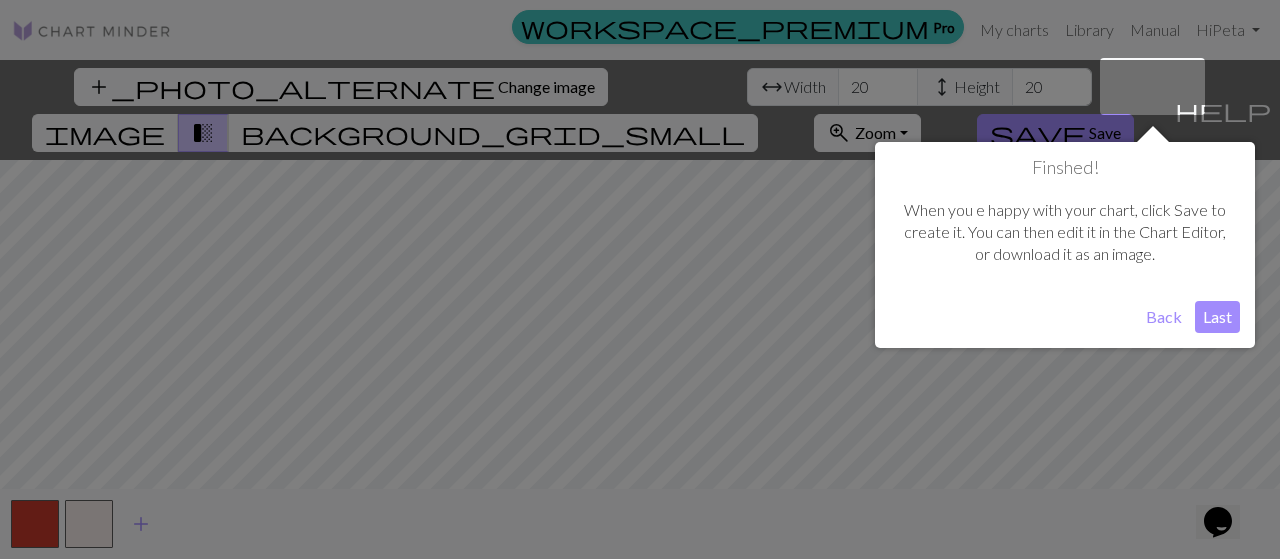 click on "Last" at bounding box center (1217, 317) 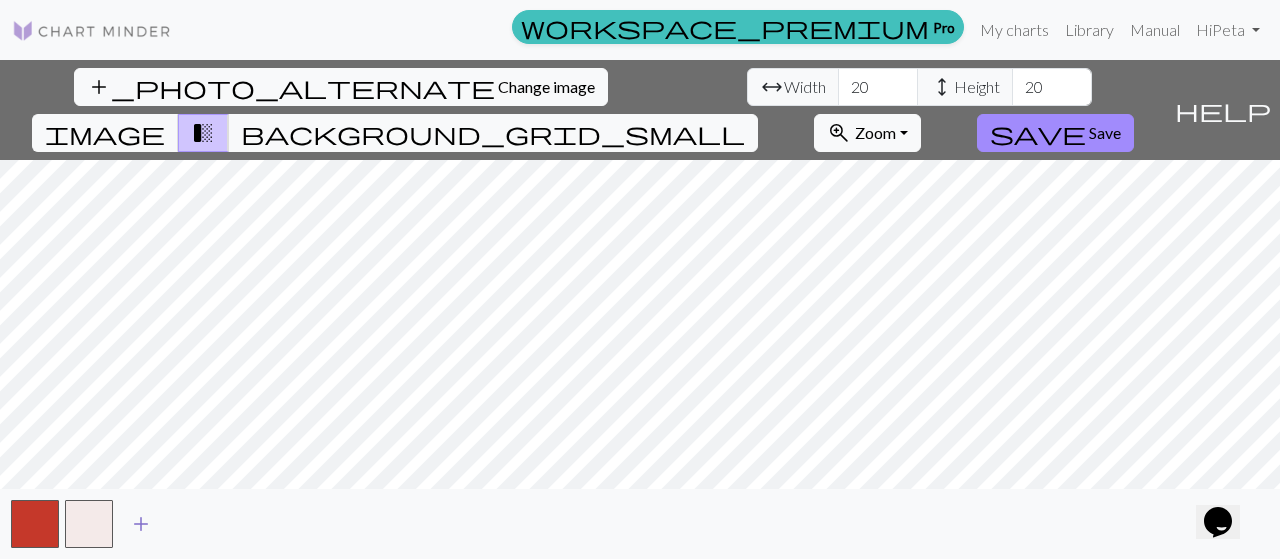 click on "add" at bounding box center [141, 524] 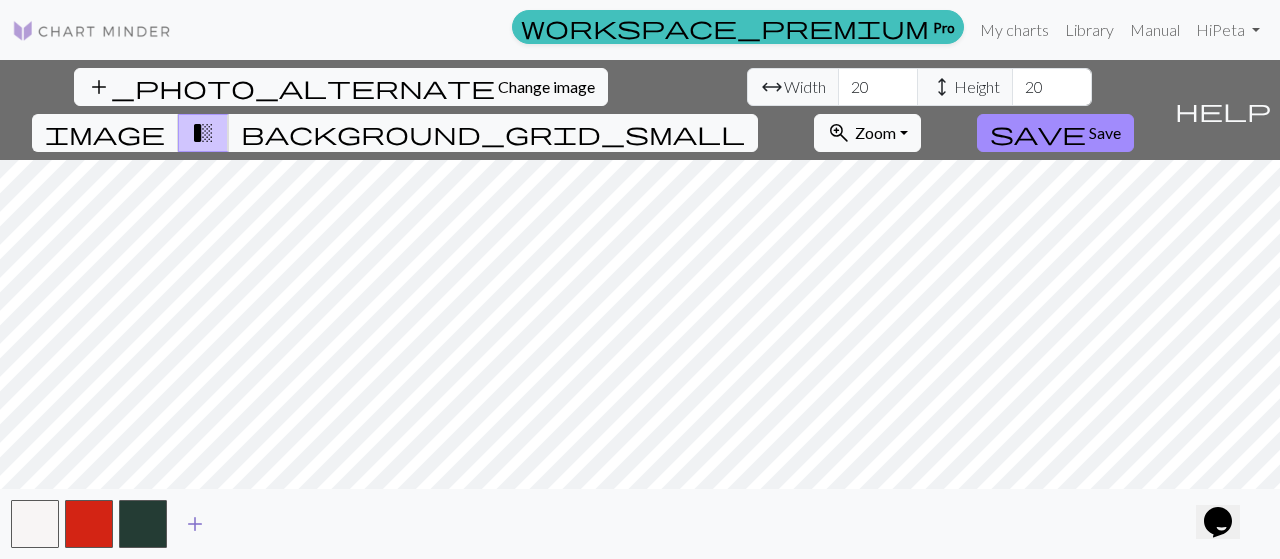 click on "add" at bounding box center (195, 524) 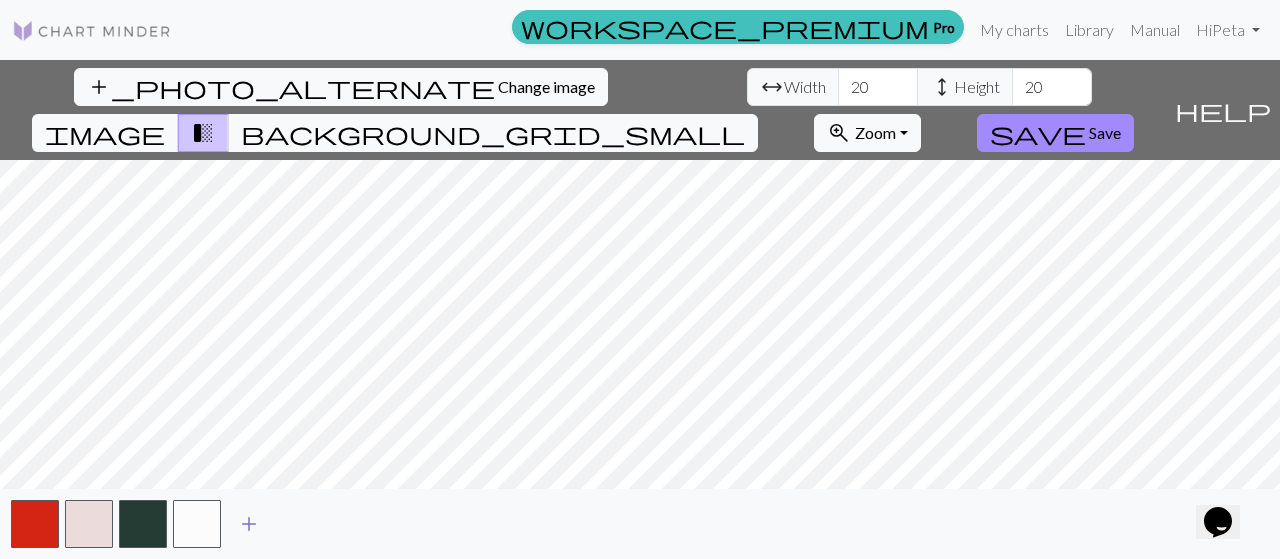 click on "add" at bounding box center (249, 524) 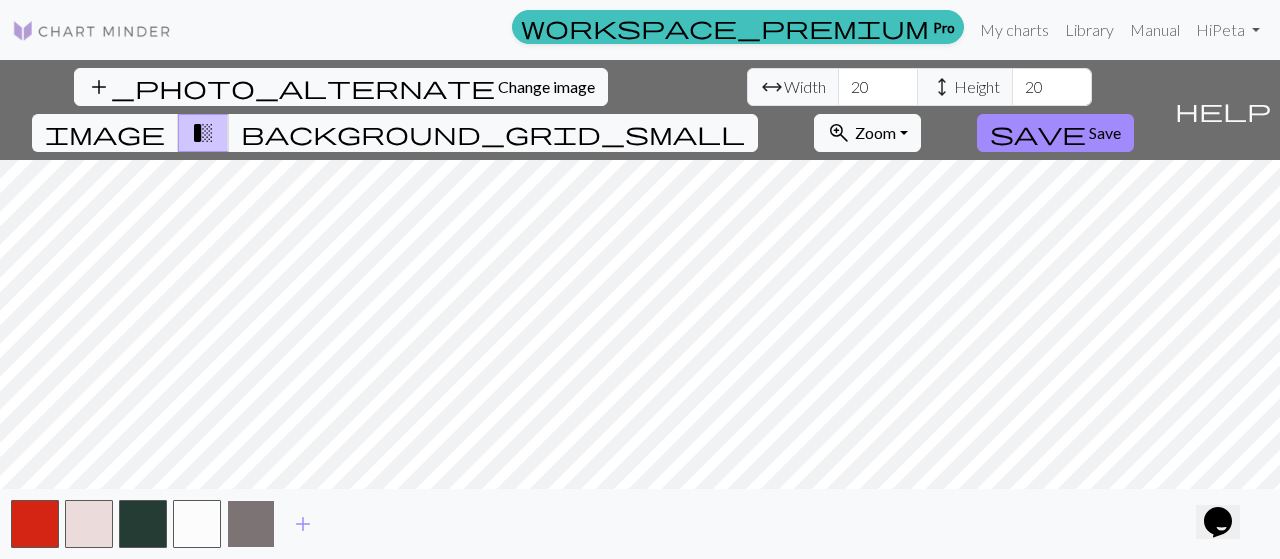 click at bounding box center [251, 524] 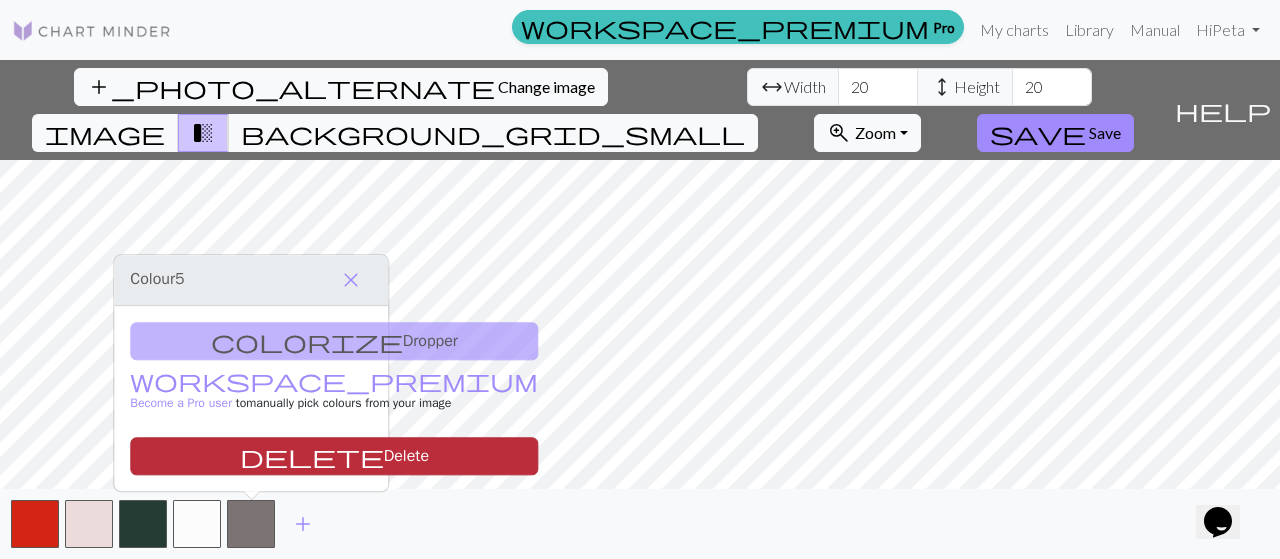 click on "delete" at bounding box center (312, 456) 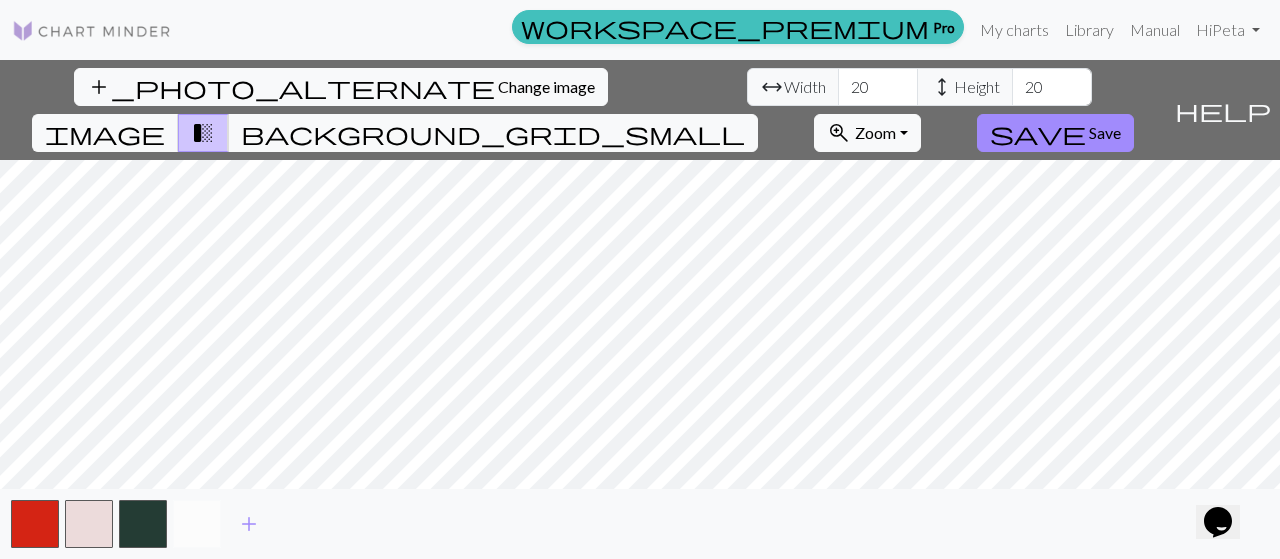click at bounding box center [197, 524] 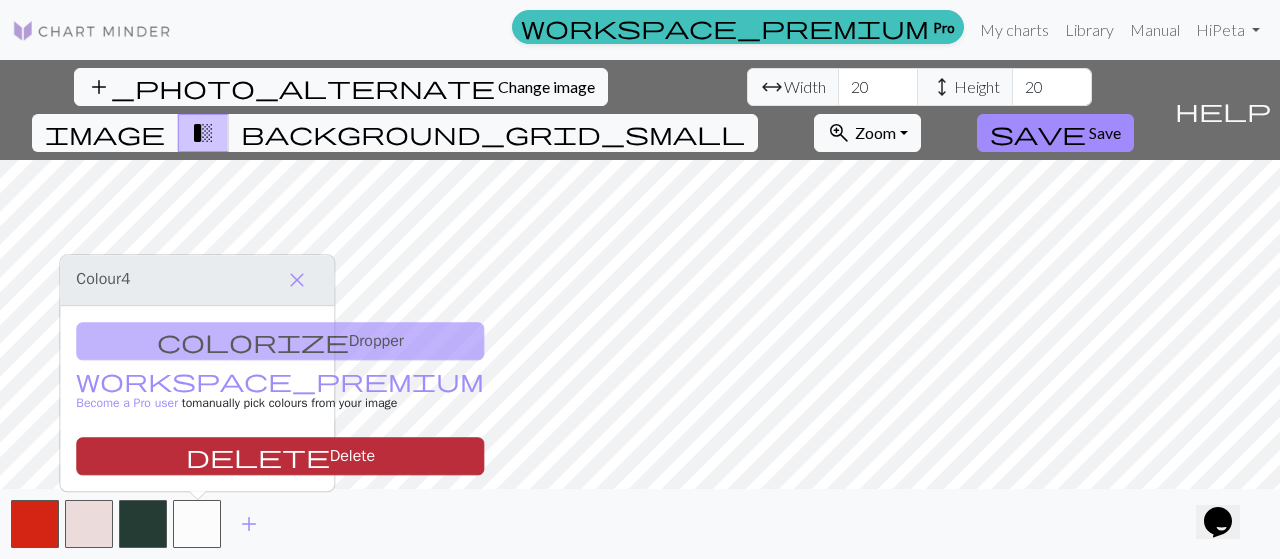 click on "delete Delete" at bounding box center [280, 456] 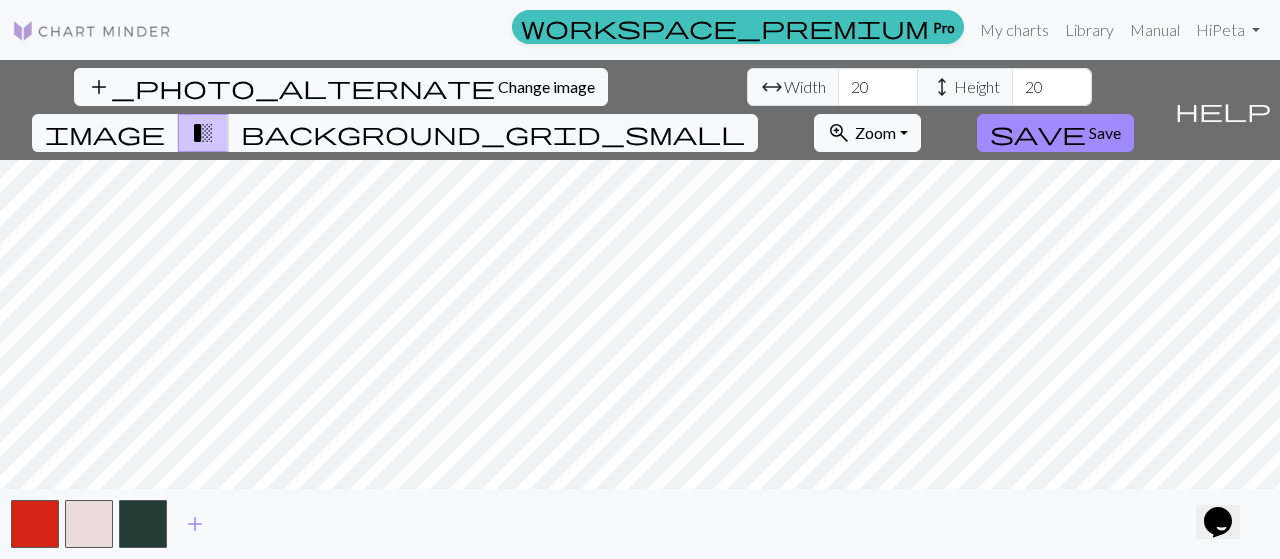 click on "Opens Chat This icon Opens the chat window." 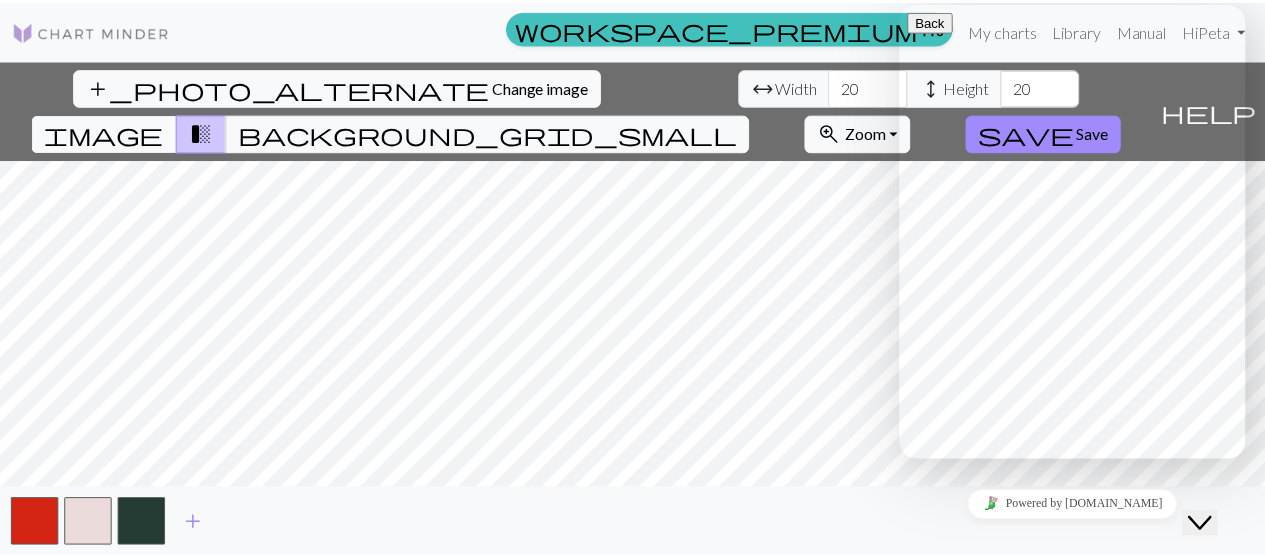 scroll, scrollTop: 292, scrollLeft: 0, axis: vertical 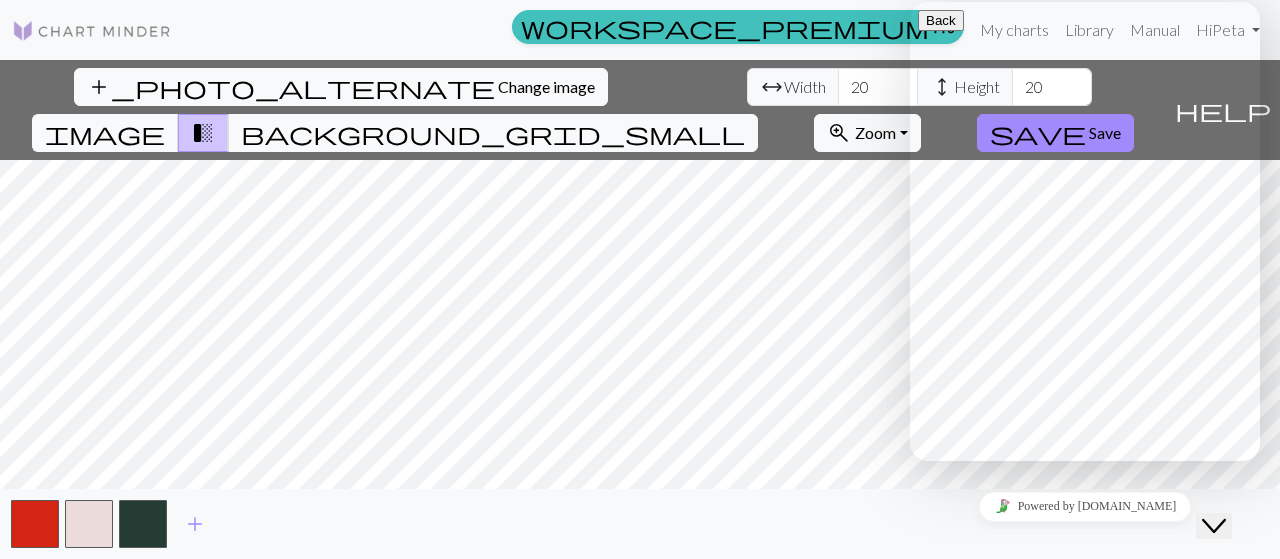 click on "Close Chat This icon closes the chat window." at bounding box center [1214, 526] 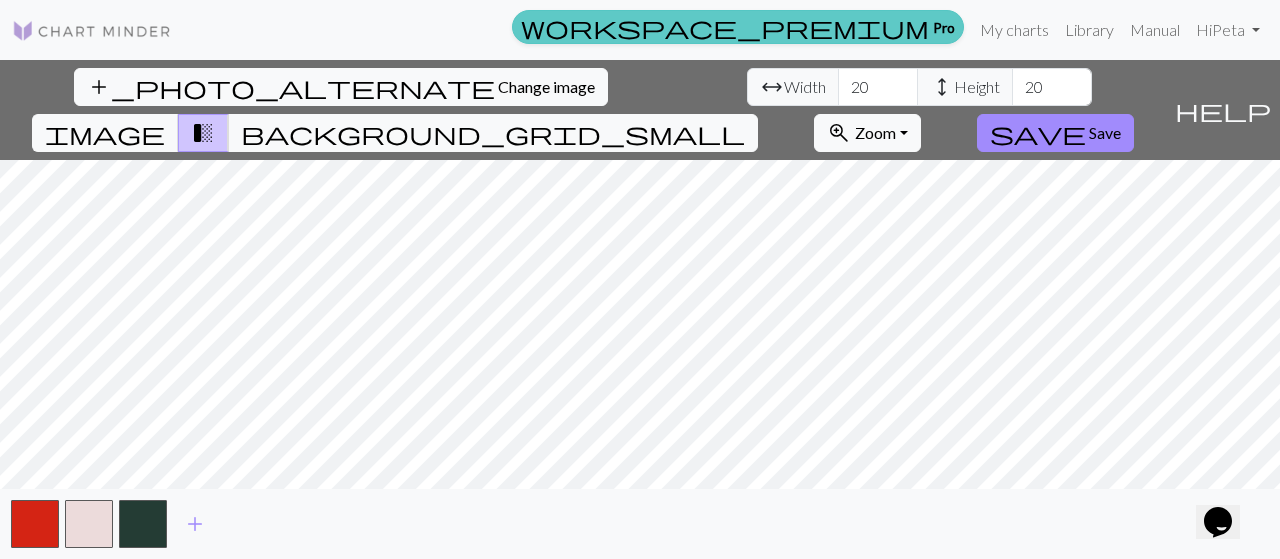 click on "workspace_premium  Pro" at bounding box center [738, 27] 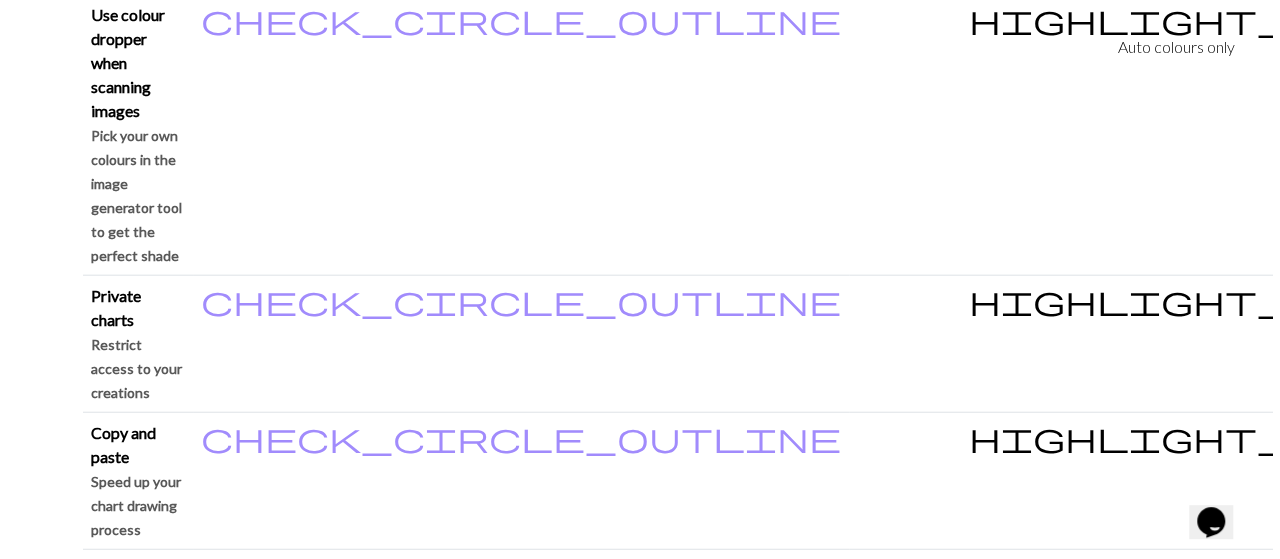 scroll, scrollTop: 0, scrollLeft: 0, axis: both 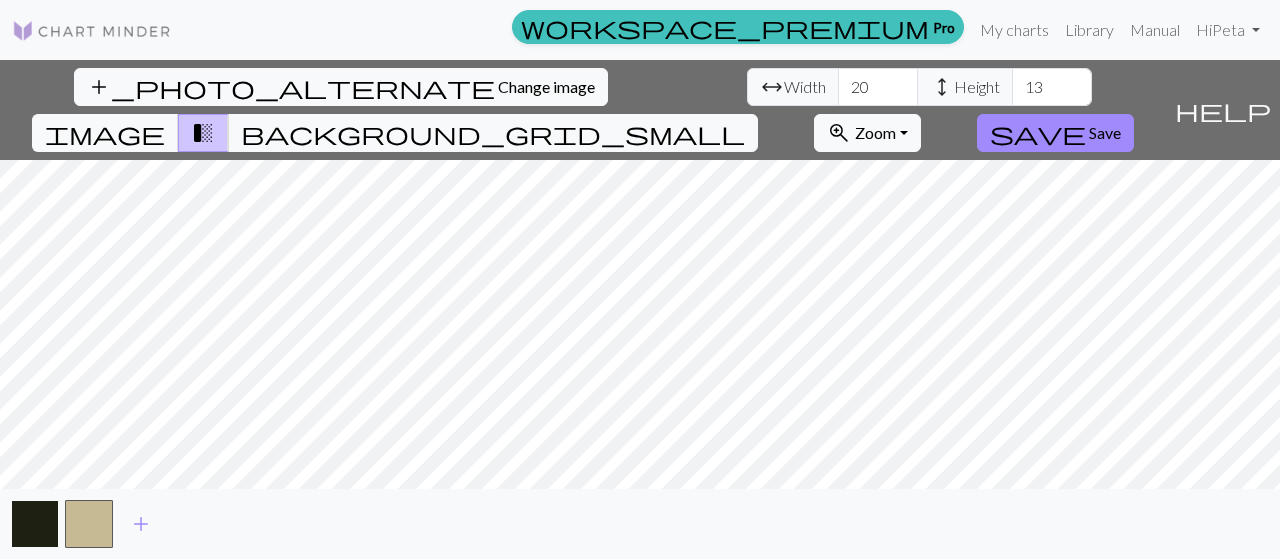 click at bounding box center (35, 524) 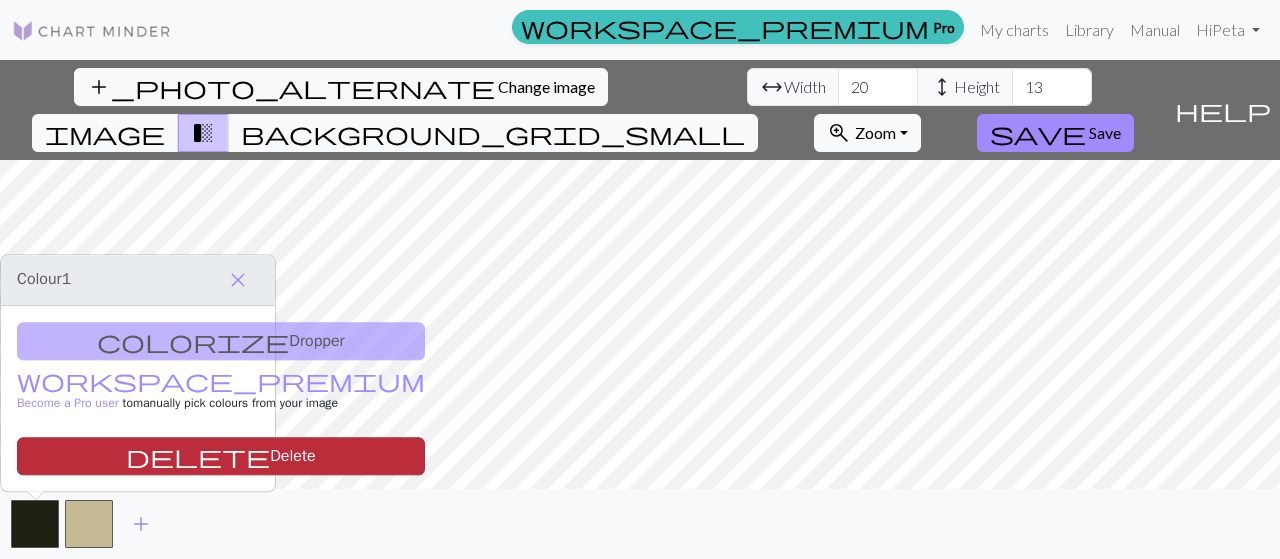 click on "delete" at bounding box center (198, 456) 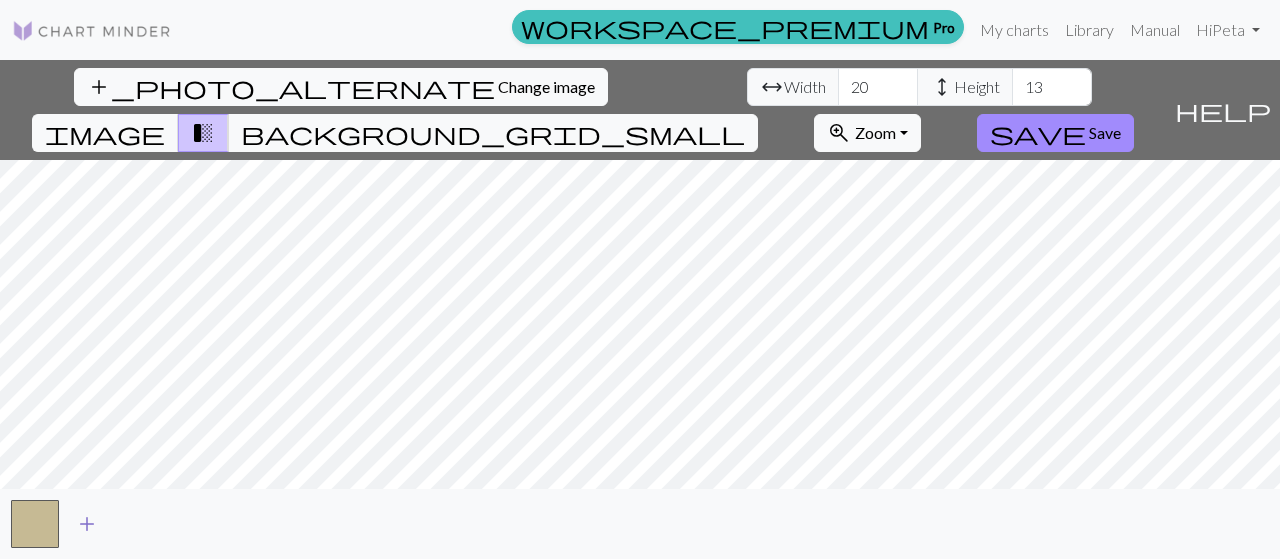 click on "add" at bounding box center (87, 524) 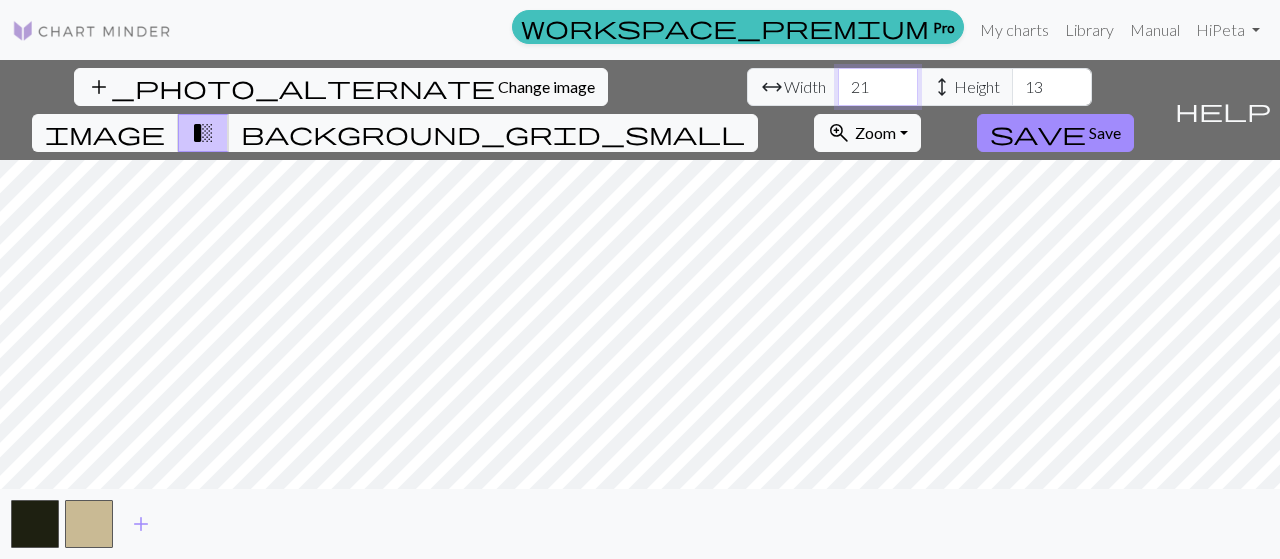 click on "21" at bounding box center [878, 87] 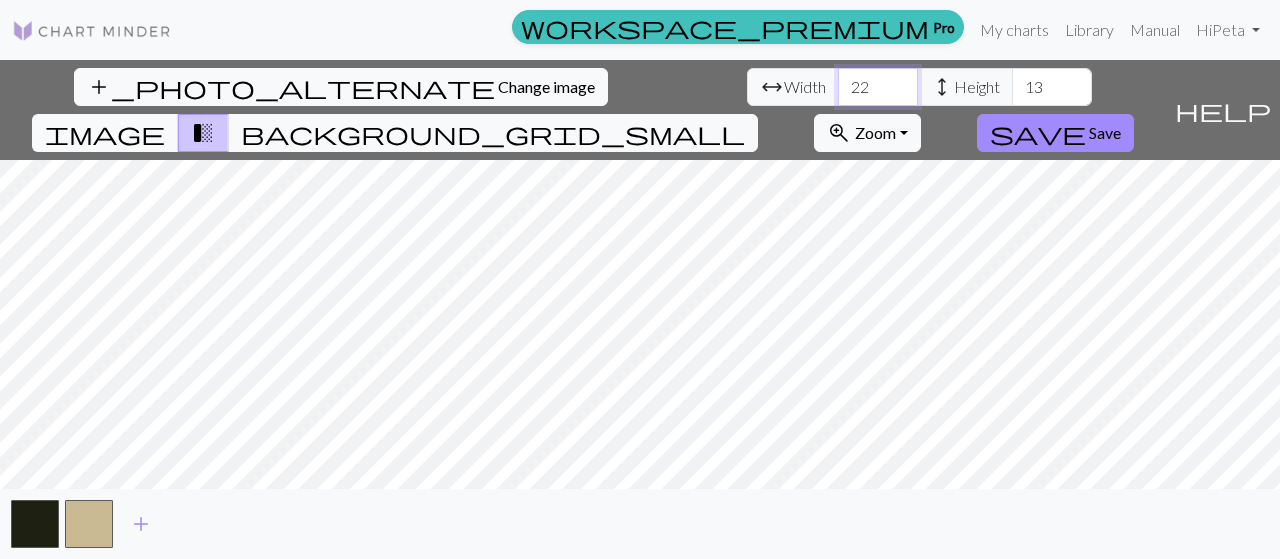 click on "22" at bounding box center (878, 87) 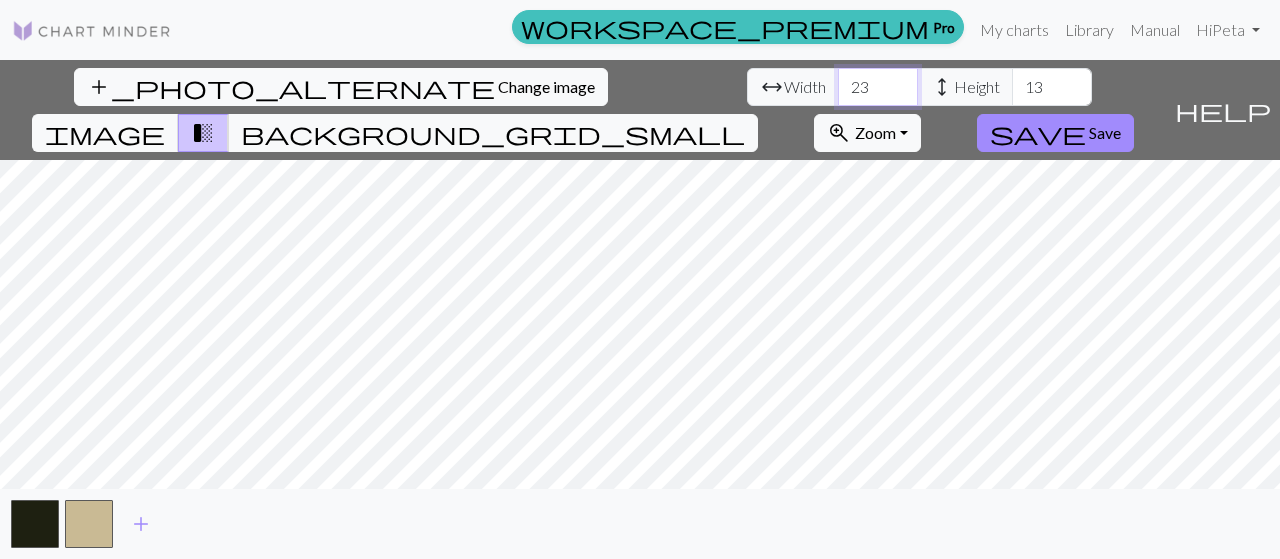 click on "23" at bounding box center [878, 87] 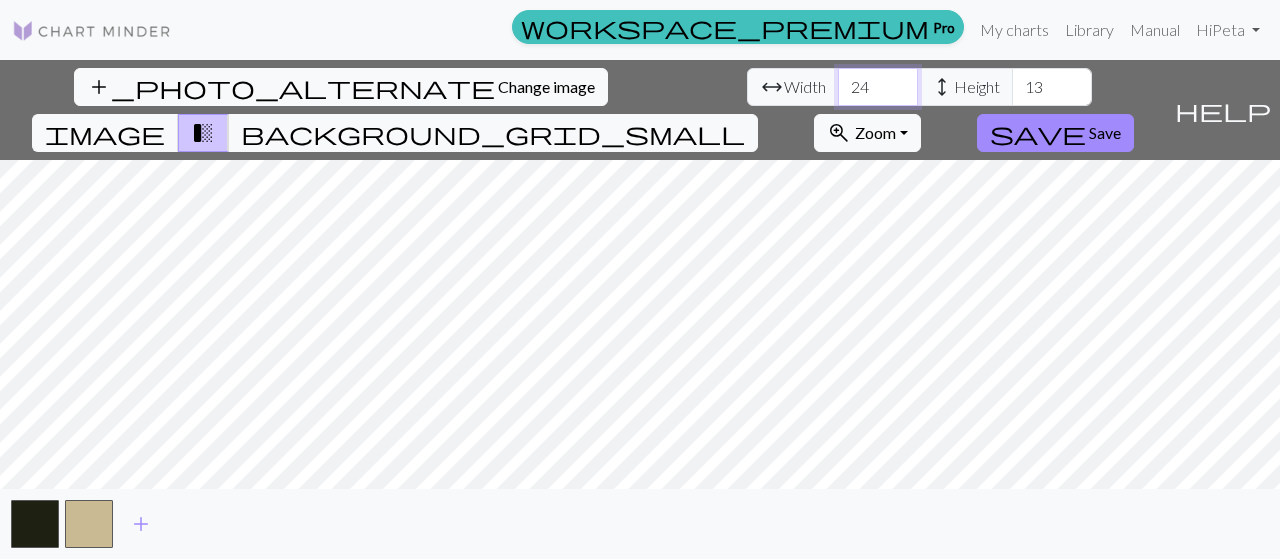 click on "24" at bounding box center [878, 87] 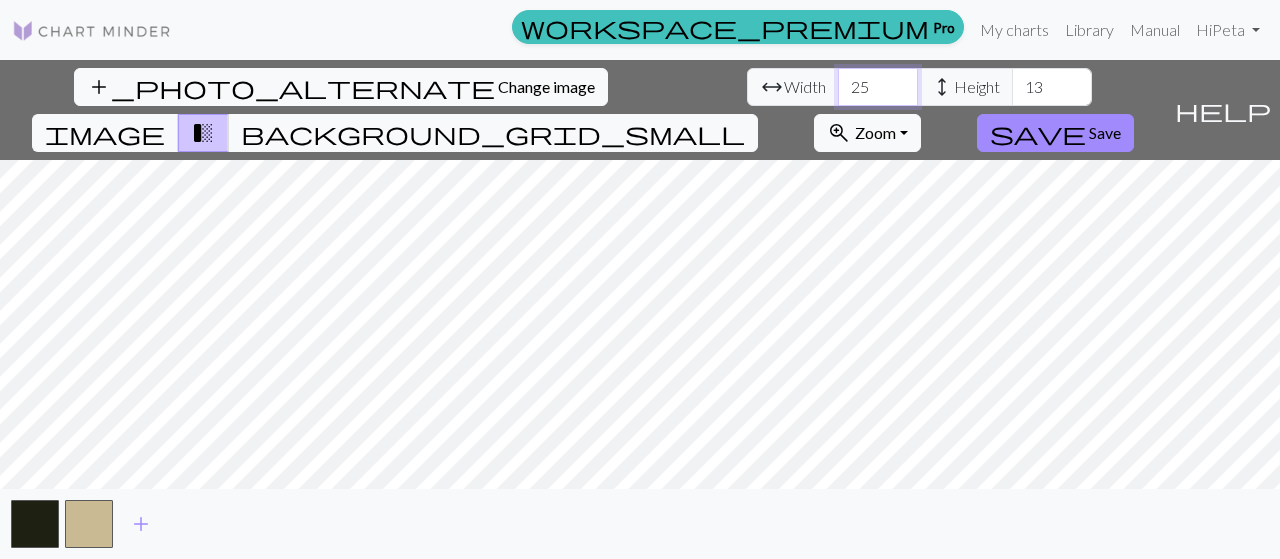 click on "25" at bounding box center (878, 87) 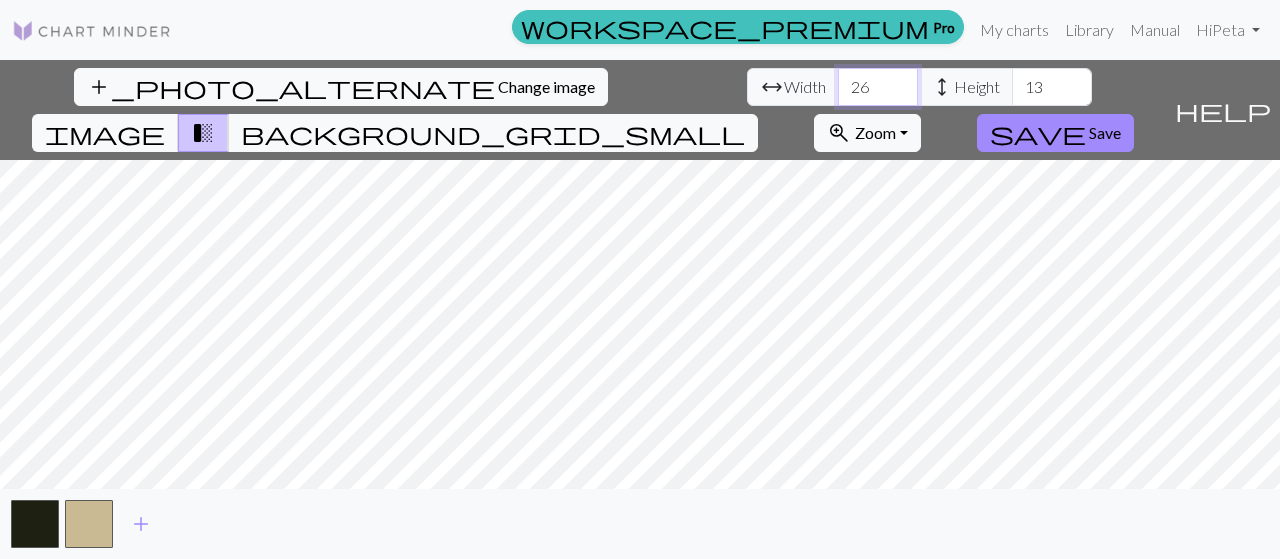 click on "26" at bounding box center [878, 87] 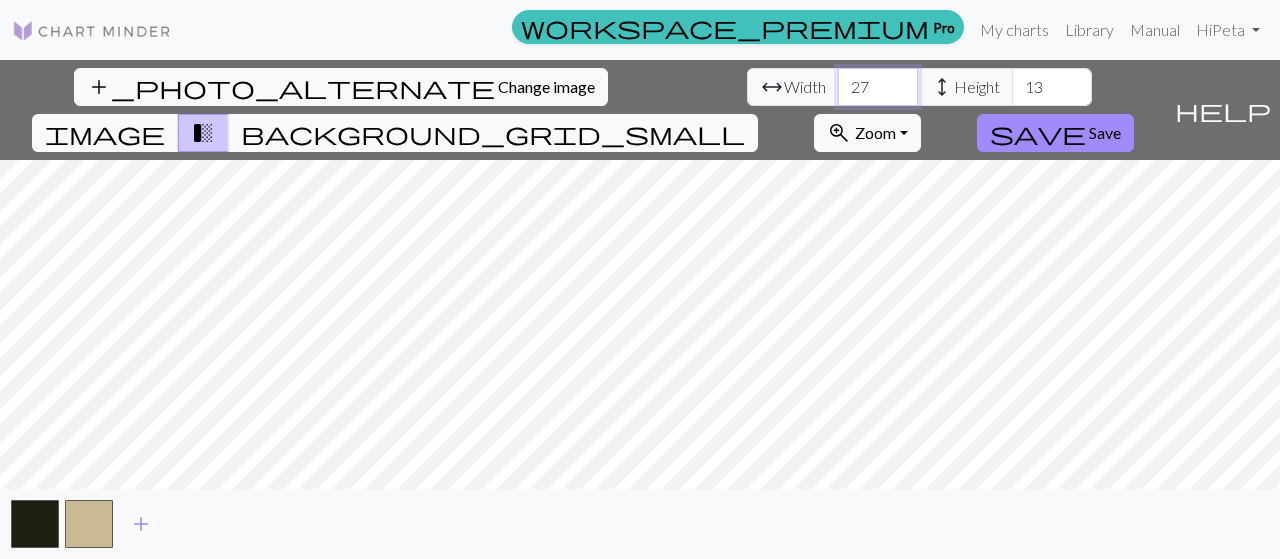 click on "27" at bounding box center (878, 87) 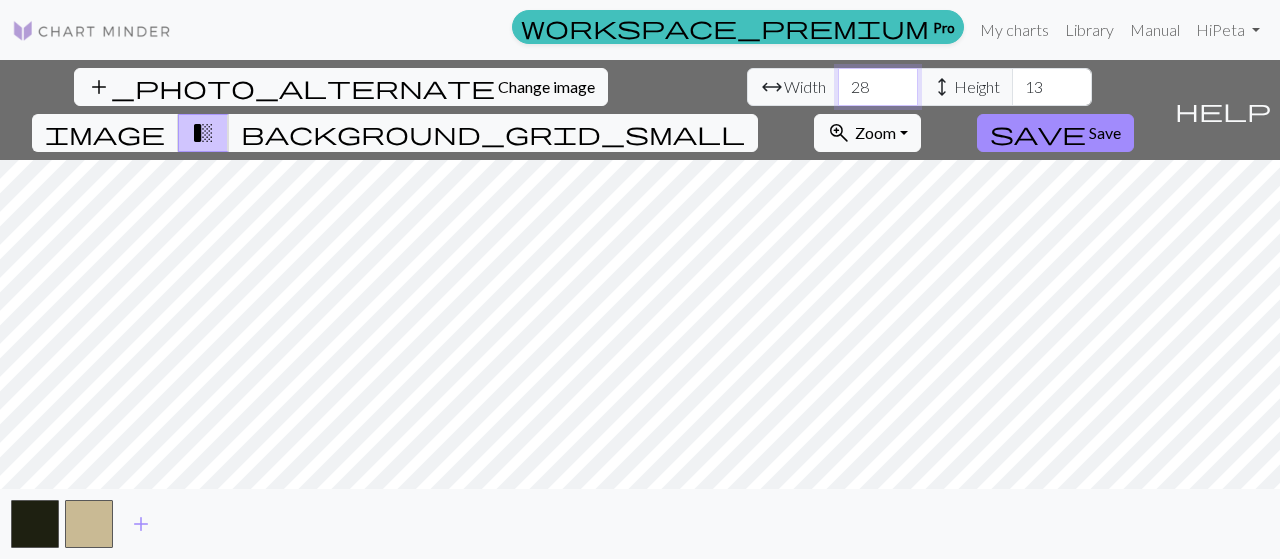 click on "28" at bounding box center (878, 87) 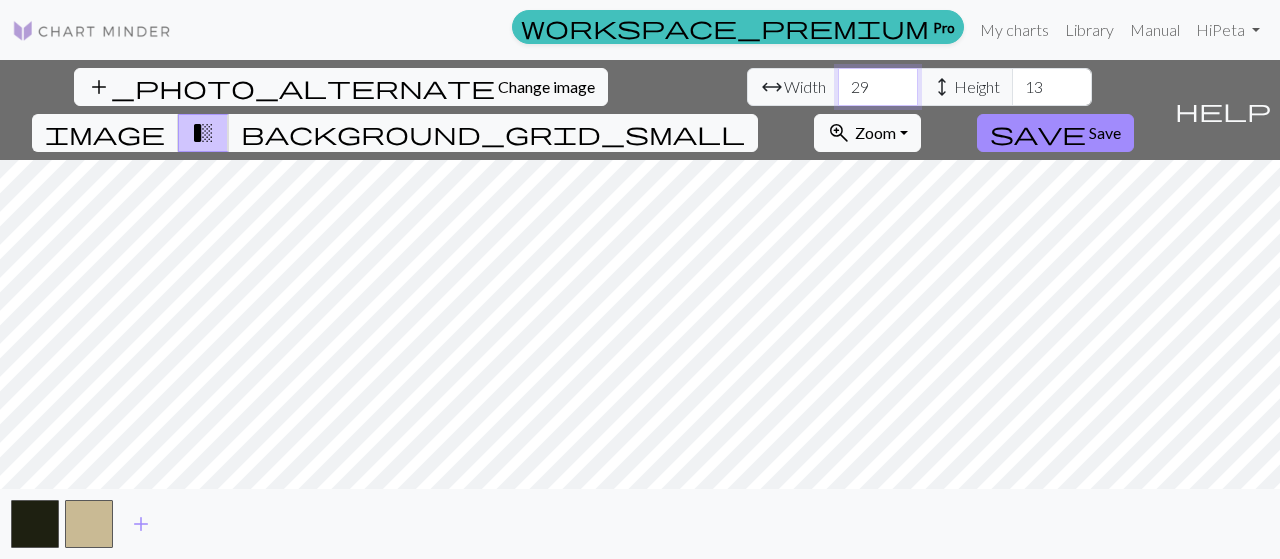 click on "29" at bounding box center [878, 87] 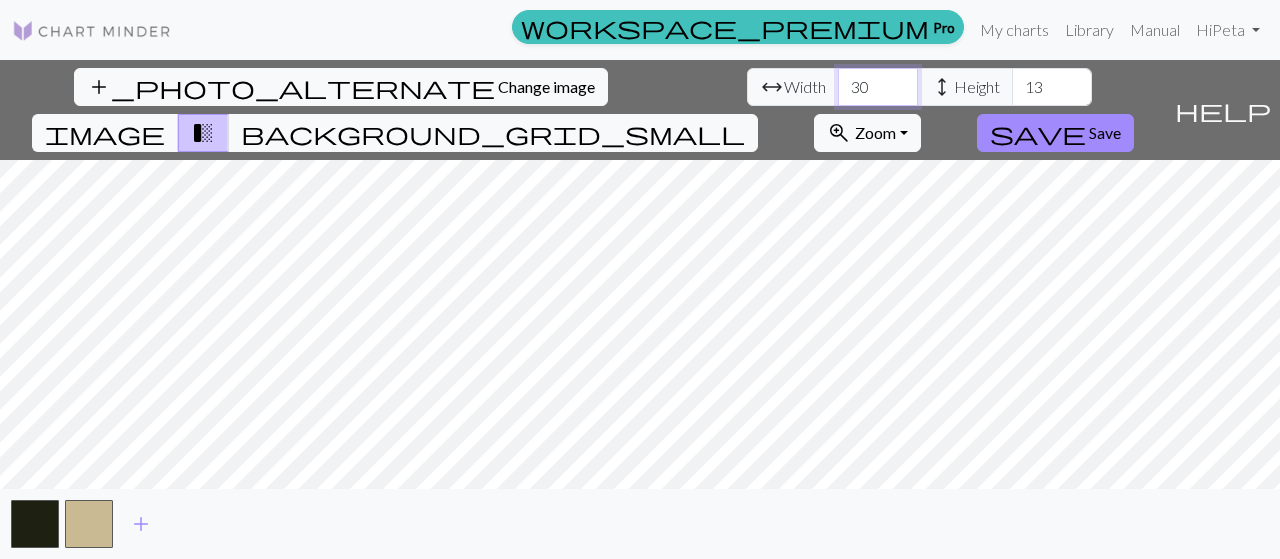 click on "30" at bounding box center (878, 87) 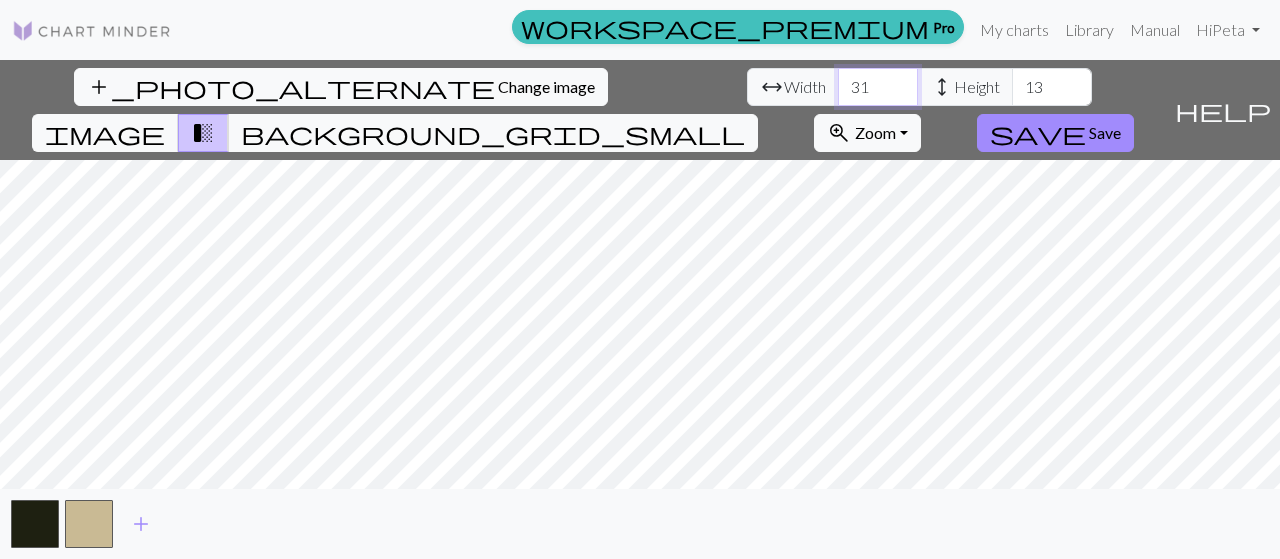 click on "31" at bounding box center (878, 87) 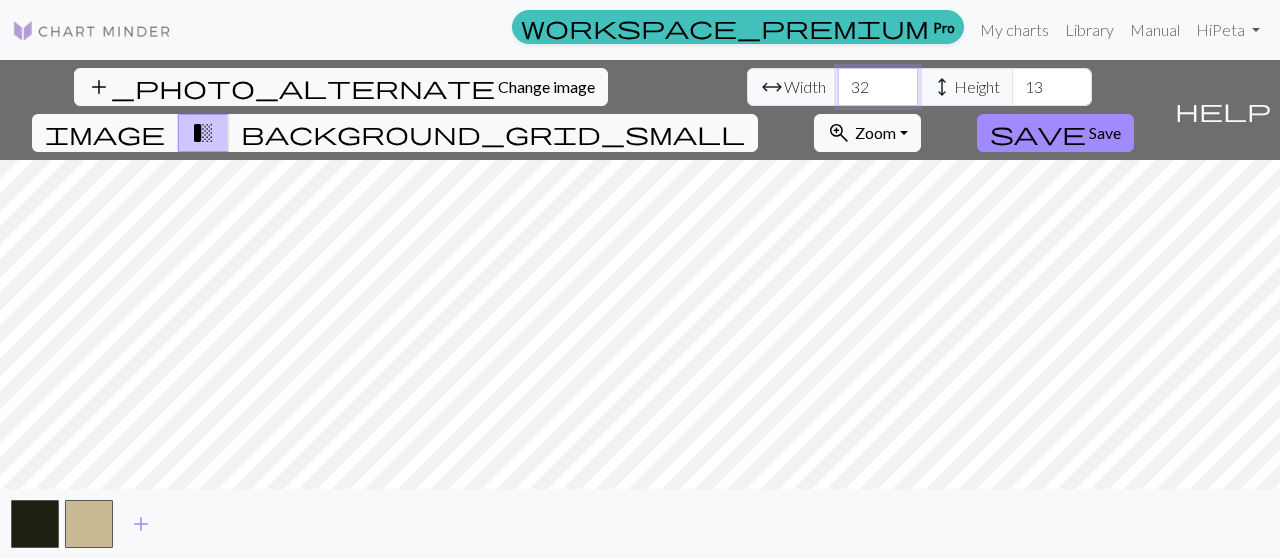 click on "32" at bounding box center (878, 87) 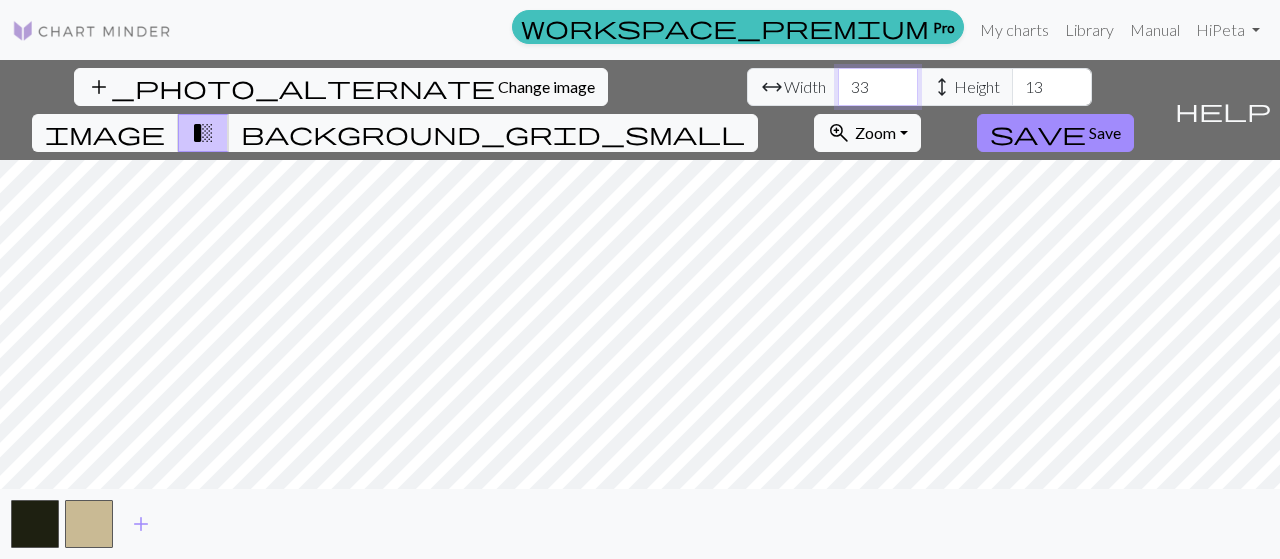 click on "33" at bounding box center [878, 87] 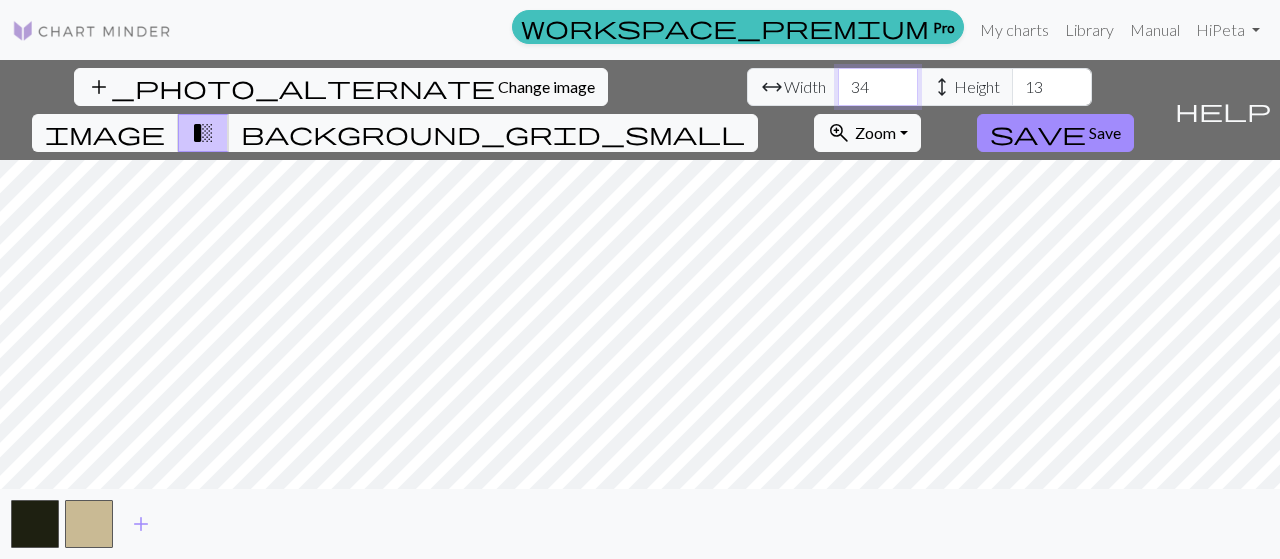 click on "34" at bounding box center (878, 87) 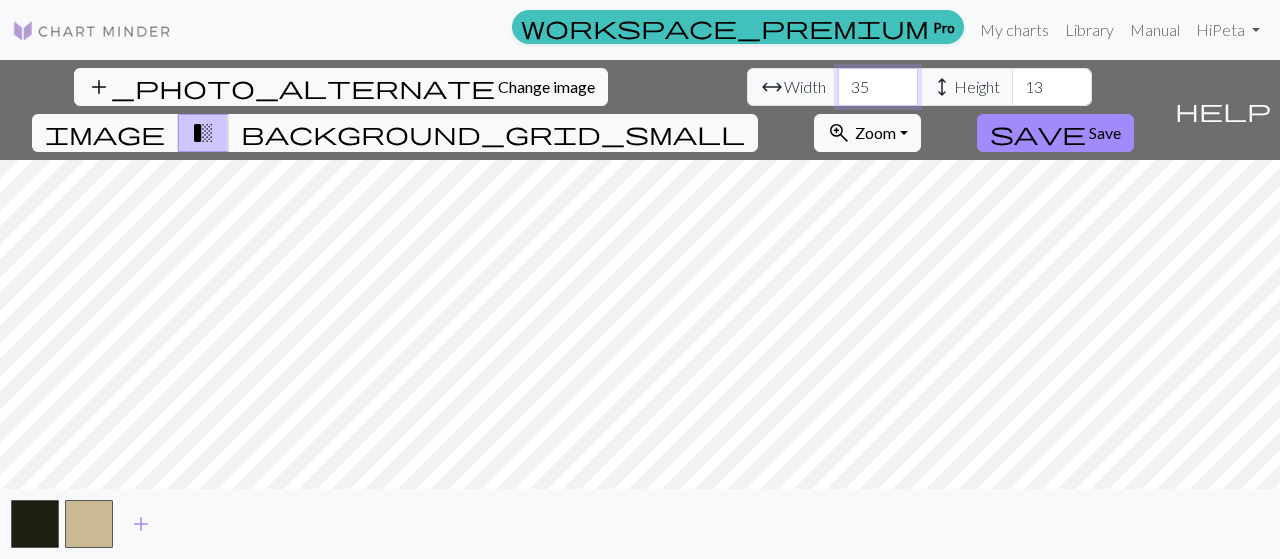 click on "35" at bounding box center [878, 87] 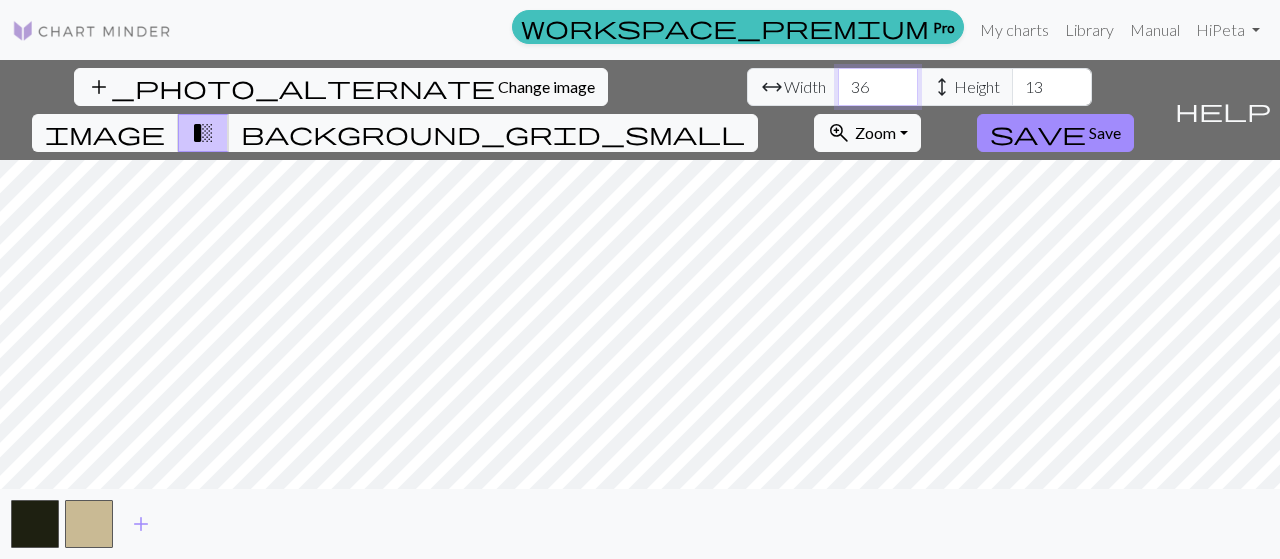 click on "36" at bounding box center [878, 87] 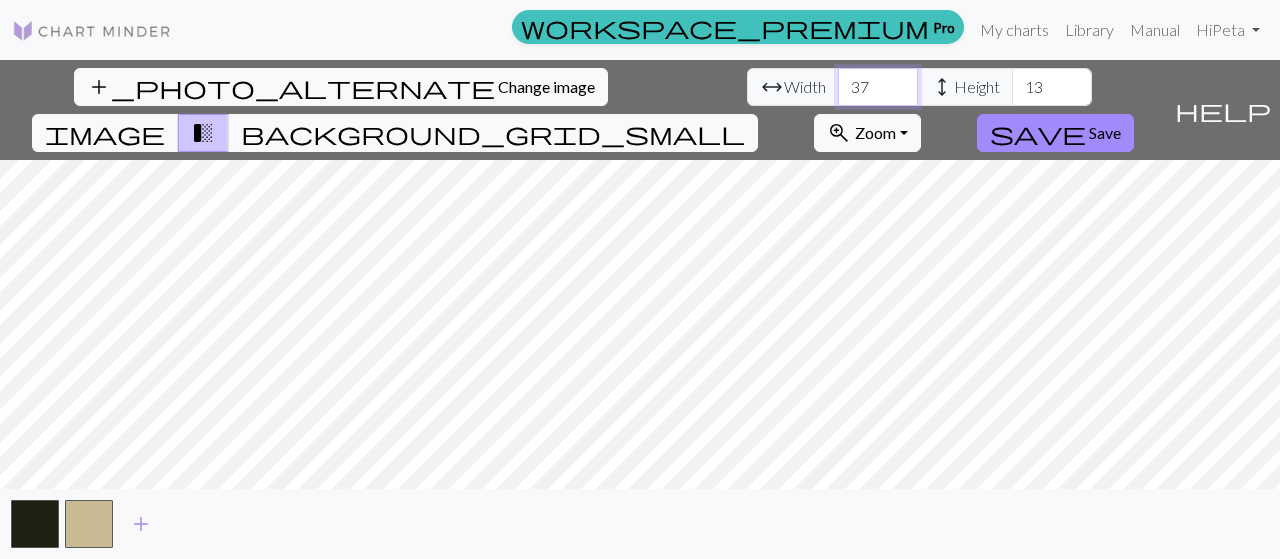 click on "37" at bounding box center (878, 87) 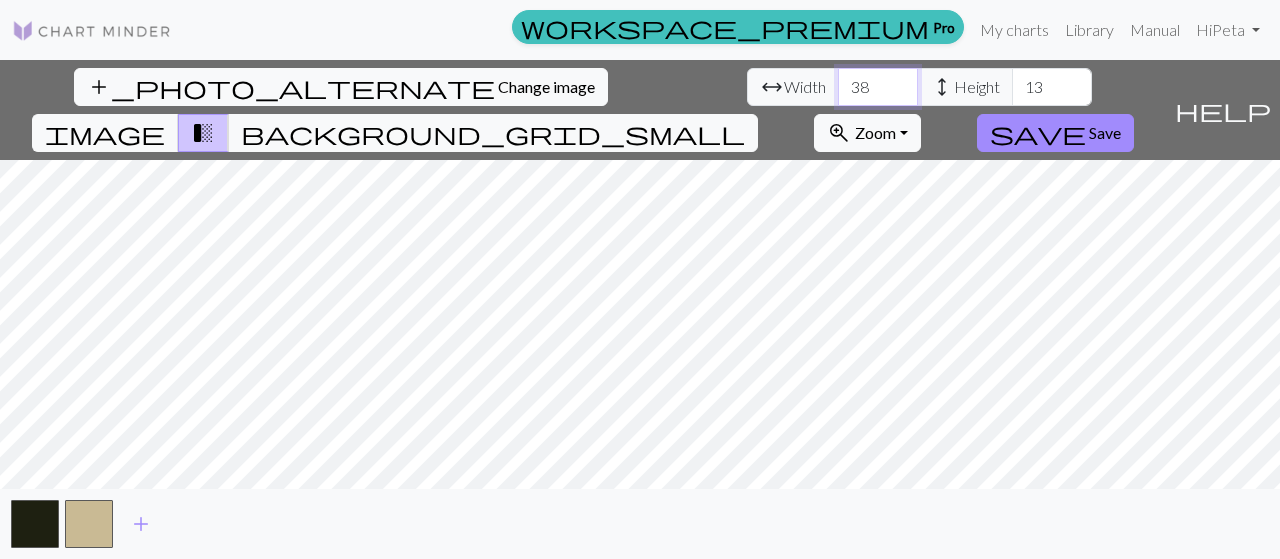 click on "38" at bounding box center [878, 87] 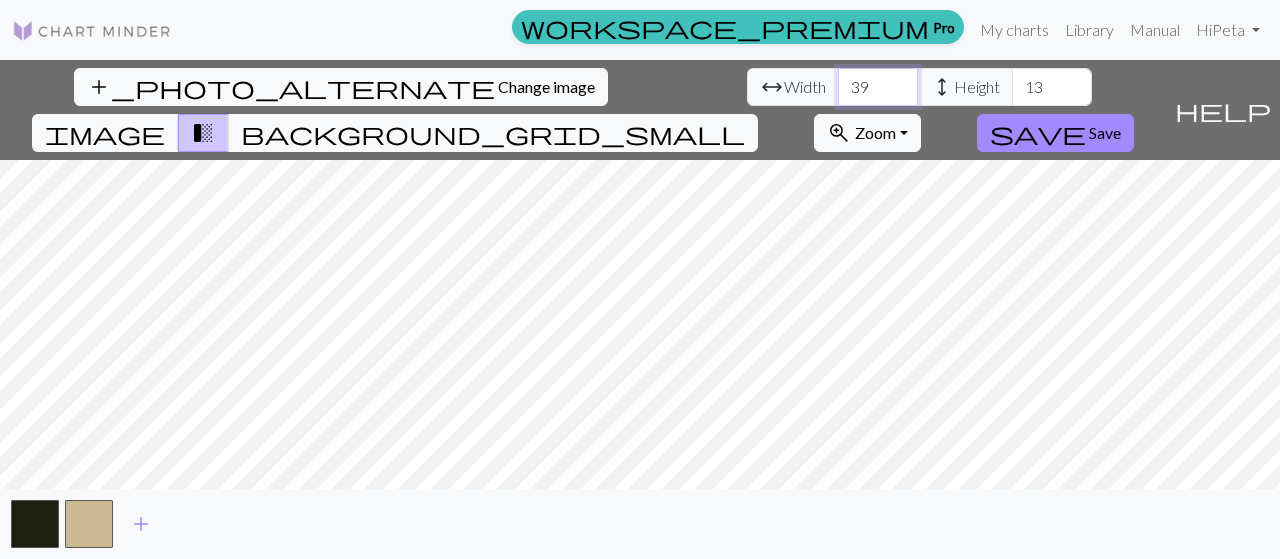 click on "39" at bounding box center [878, 87] 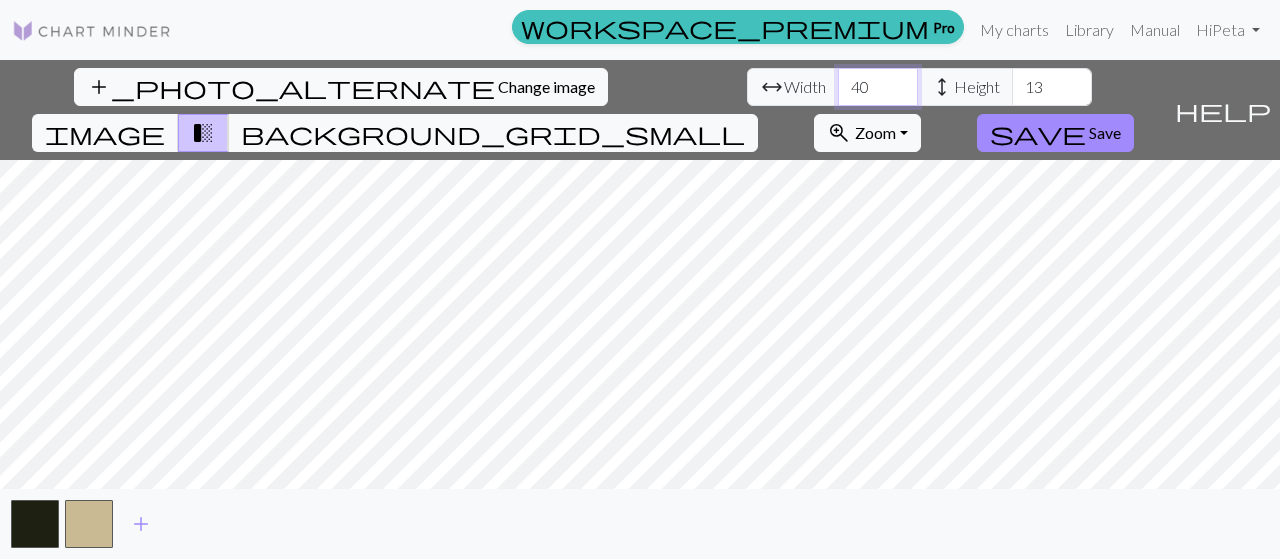 click on "40" at bounding box center [878, 87] 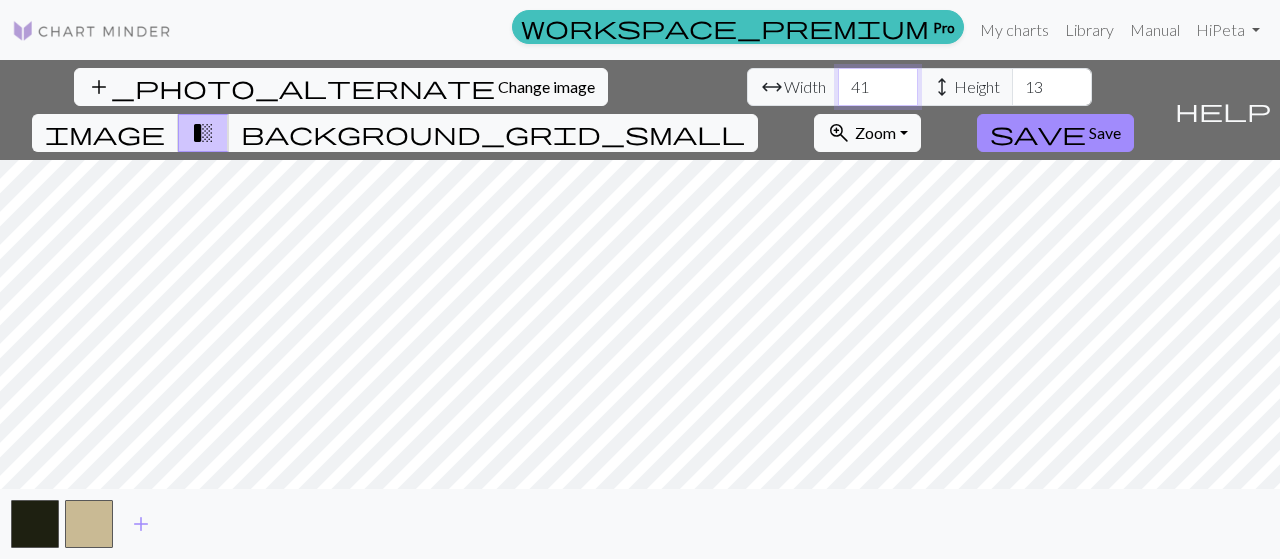 click on "41" at bounding box center (878, 87) 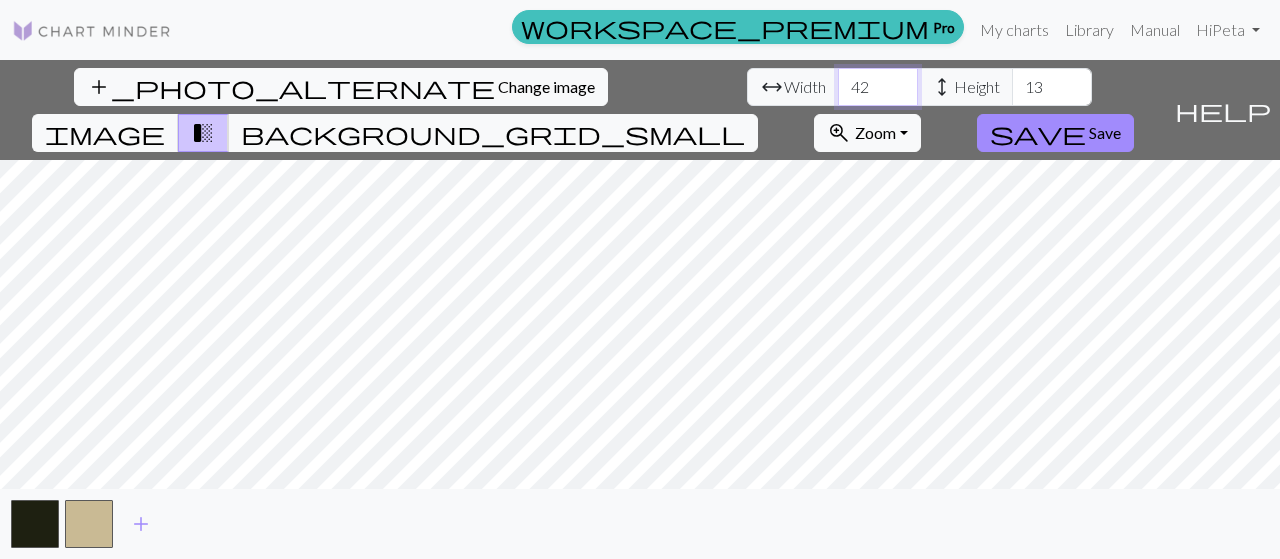 click on "42" at bounding box center [878, 87] 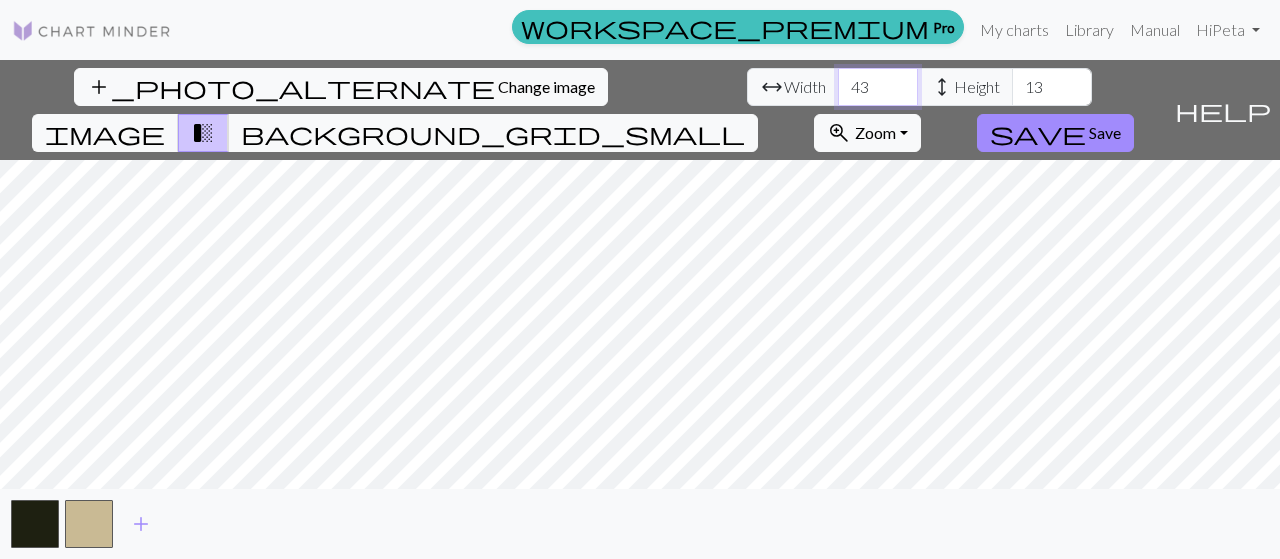 click on "43" at bounding box center [878, 87] 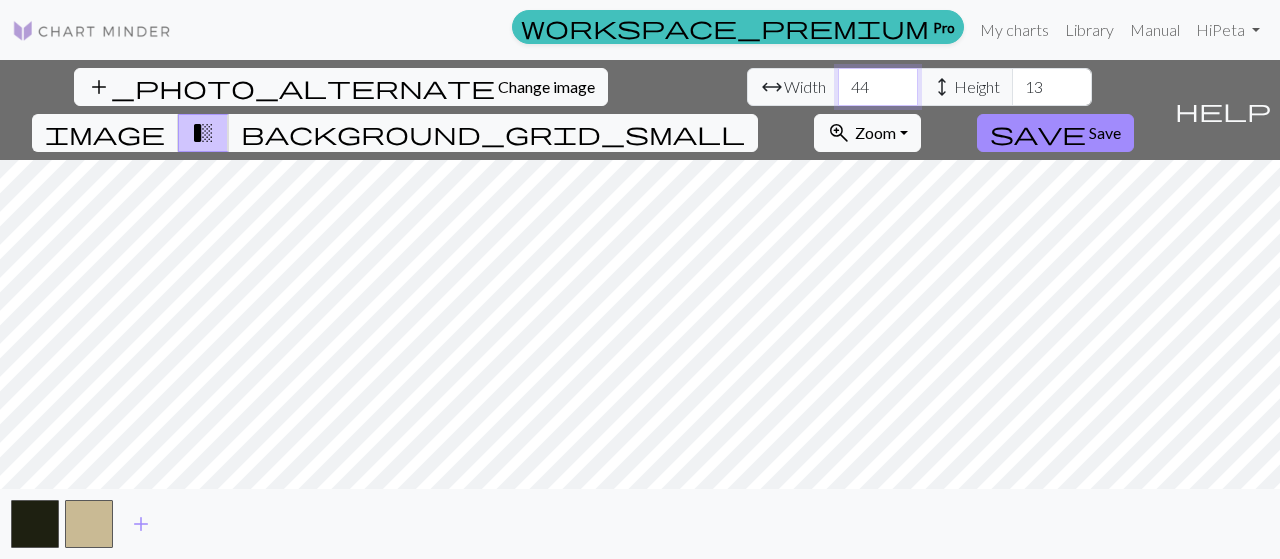 click on "44" at bounding box center [878, 87] 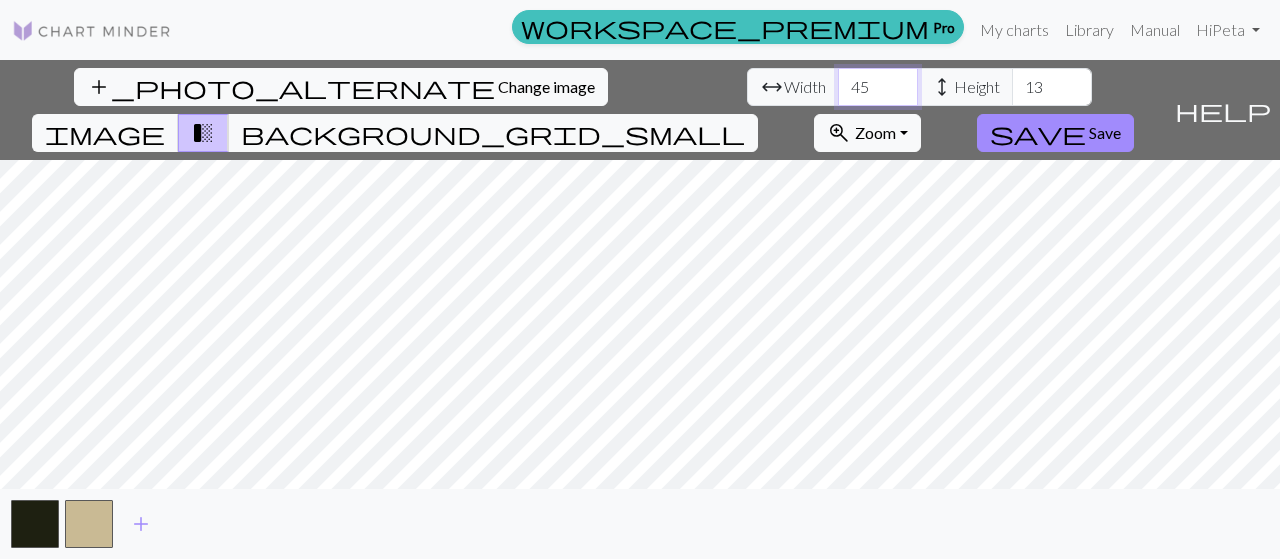 click on "45" at bounding box center (878, 87) 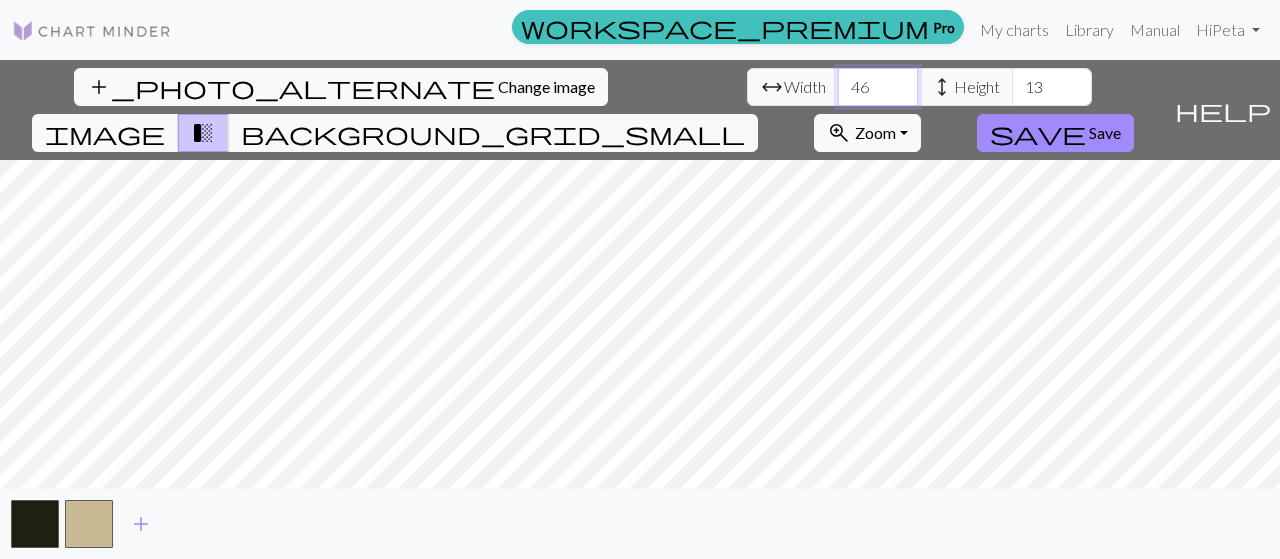 click on "46" at bounding box center (878, 87) 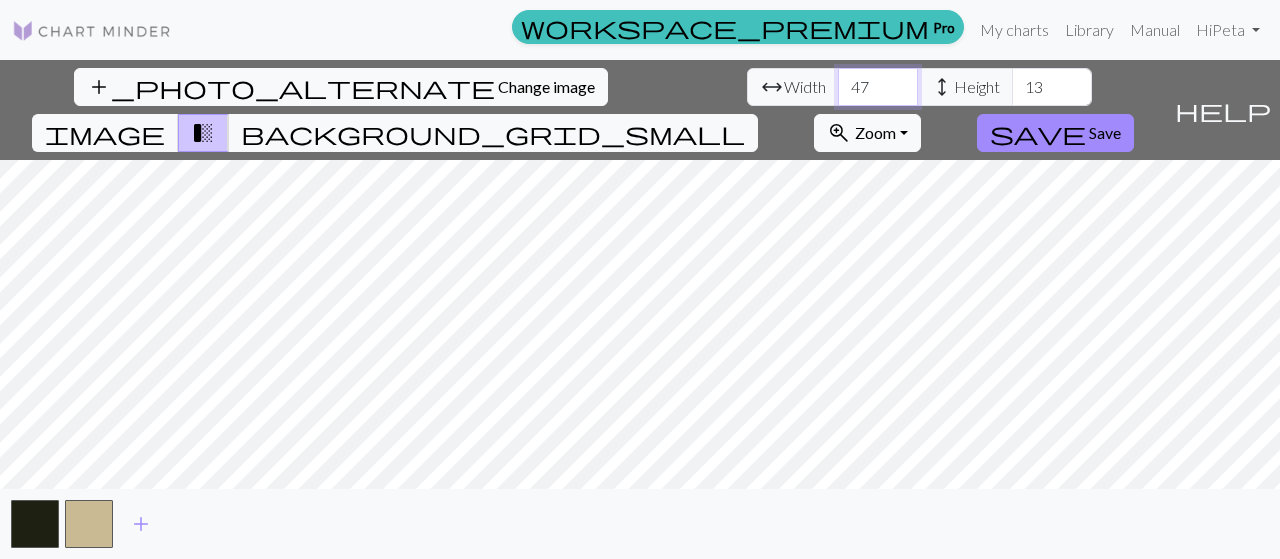 click on "47" at bounding box center (878, 87) 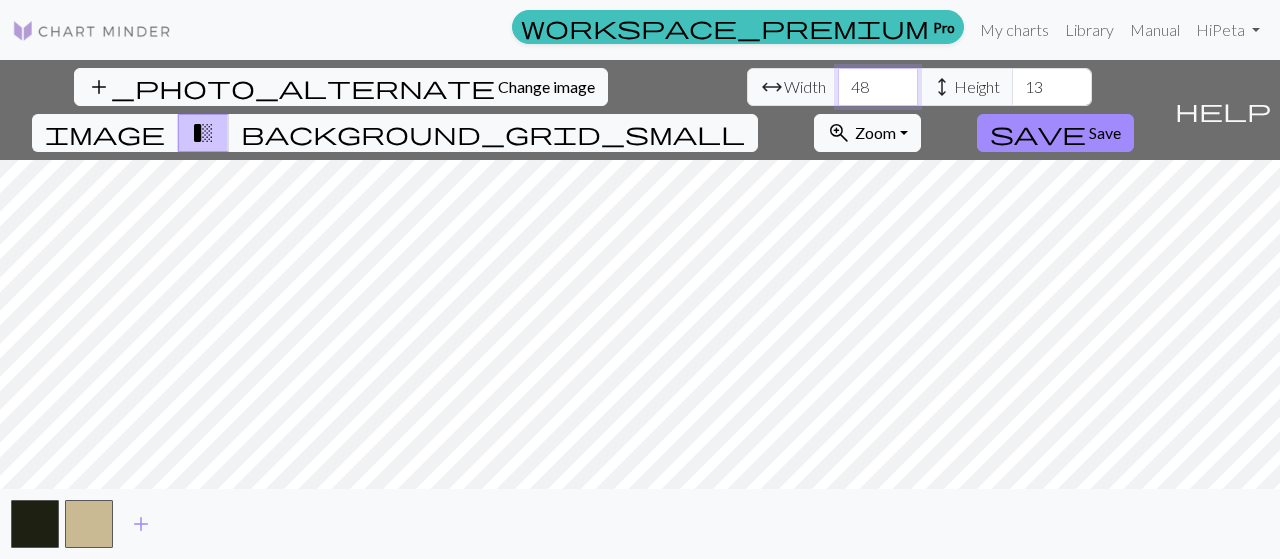 click on "48" at bounding box center (878, 87) 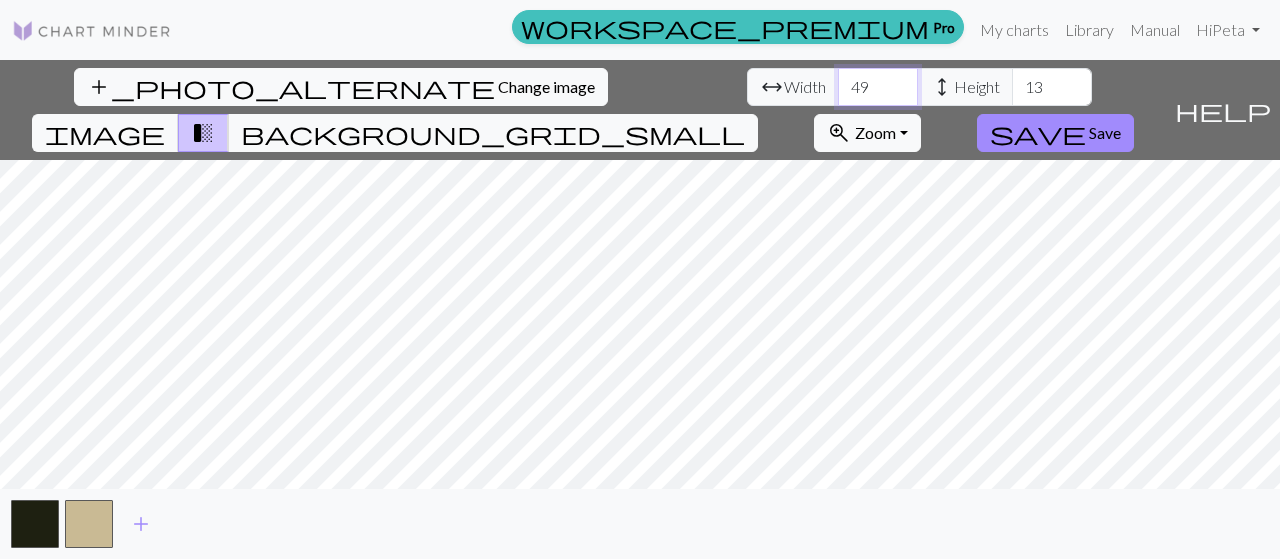 click on "49" at bounding box center (878, 87) 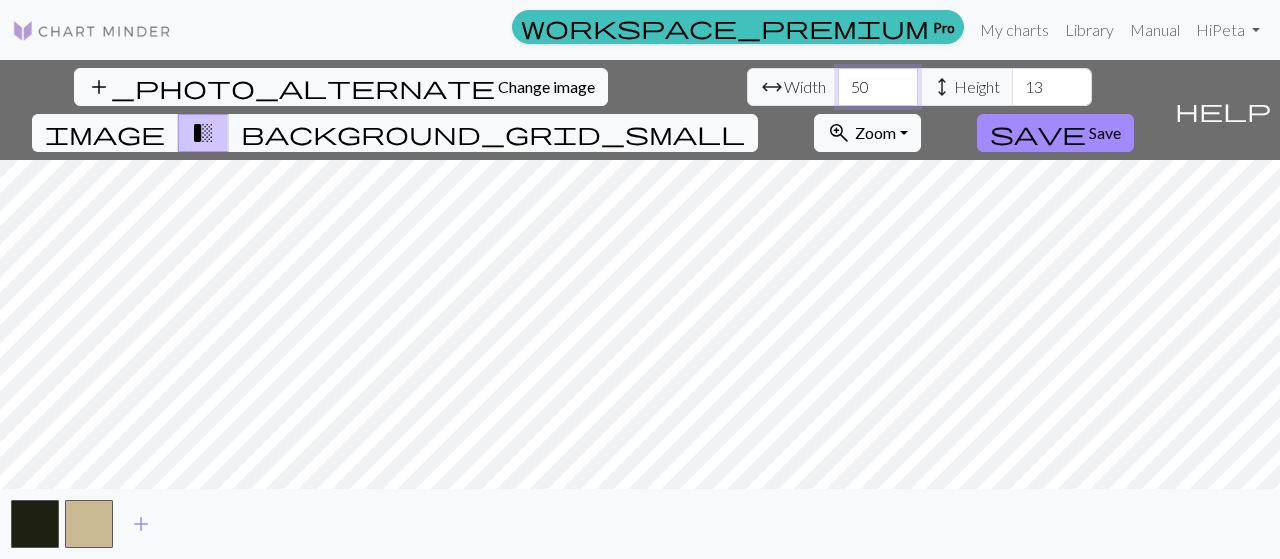 type on "50" 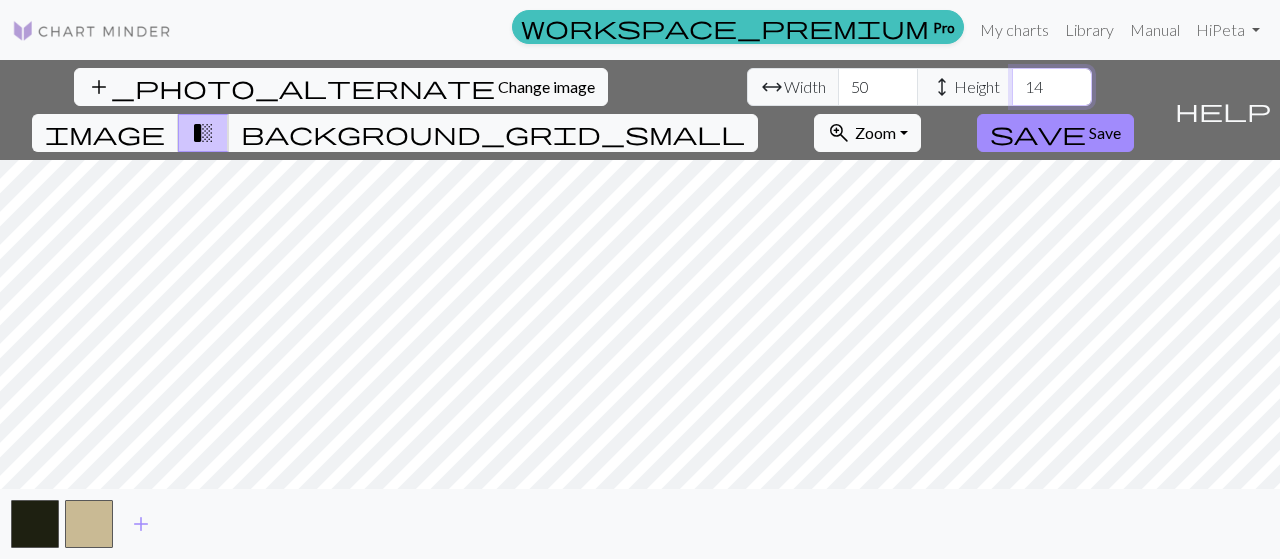 click on "14" at bounding box center (1052, 87) 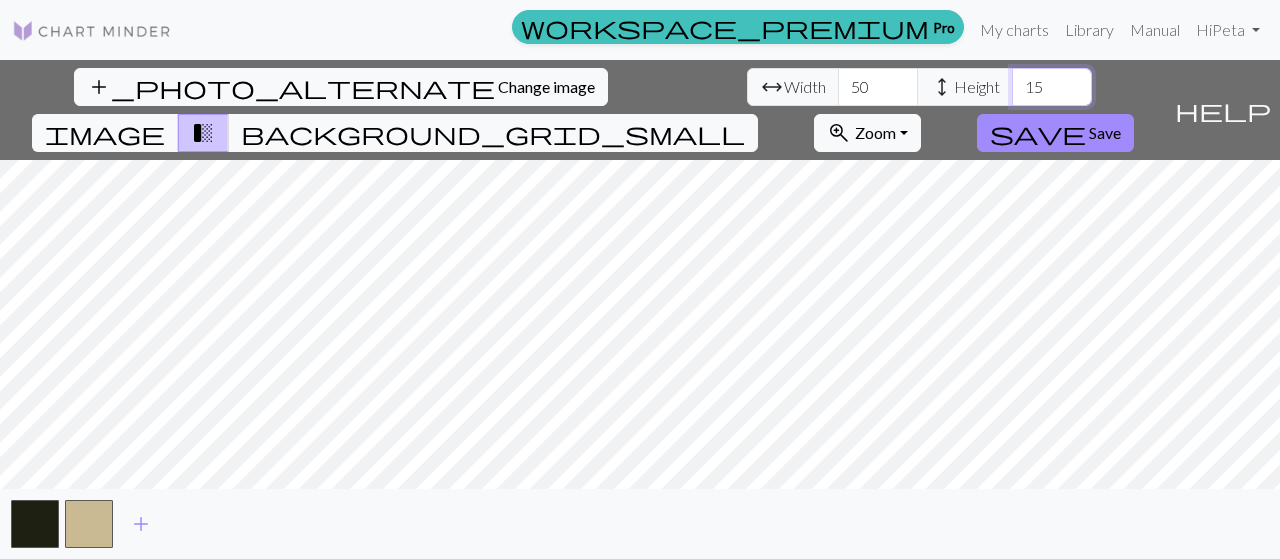 click on "15" at bounding box center (1052, 87) 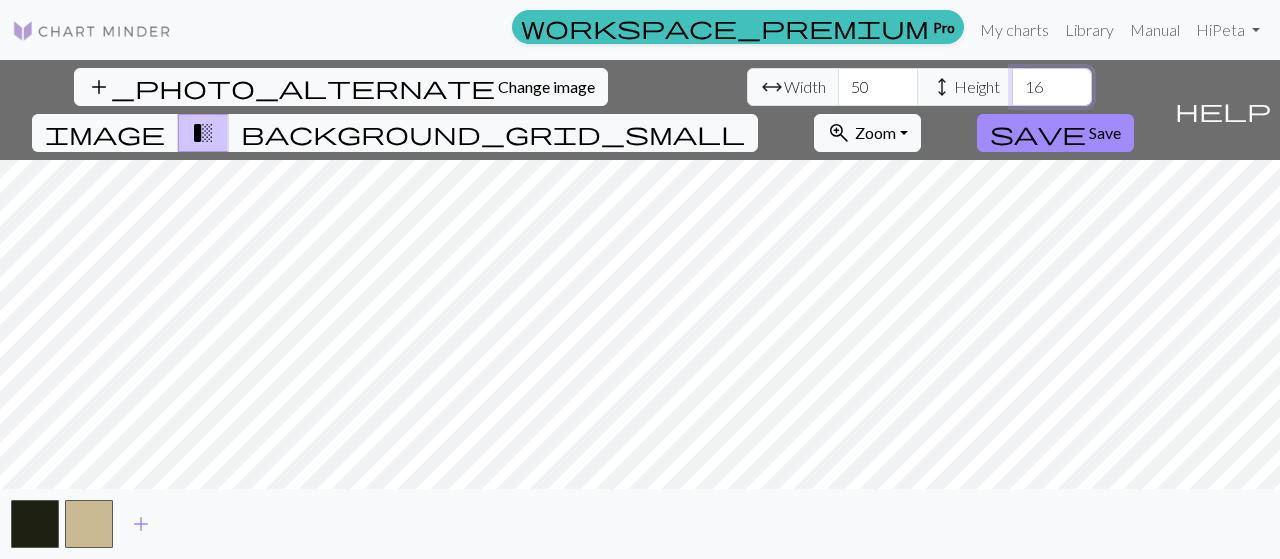 click on "16" at bounding box center [1052, 87] 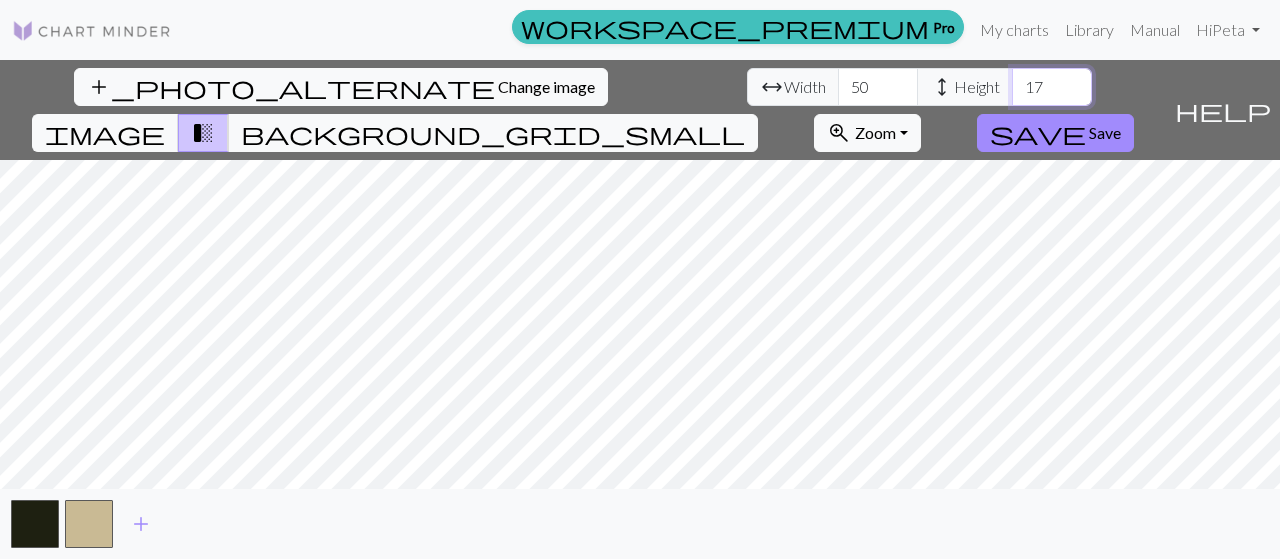 click on "17" at bounding box center [1052, 87] 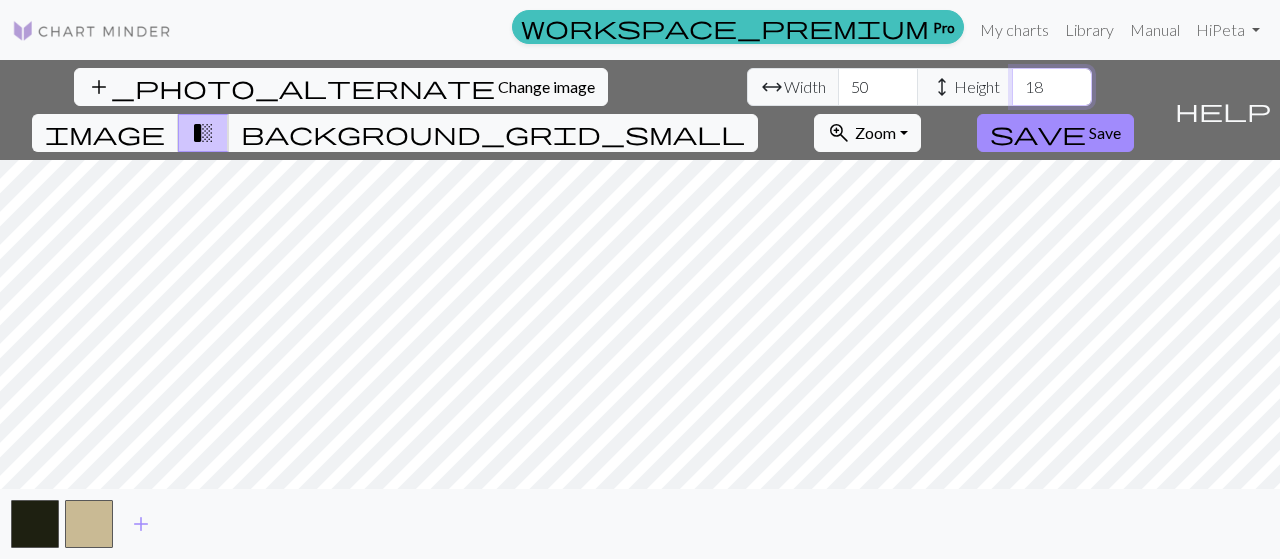 click on "18" at bounding box center (1052, 87) 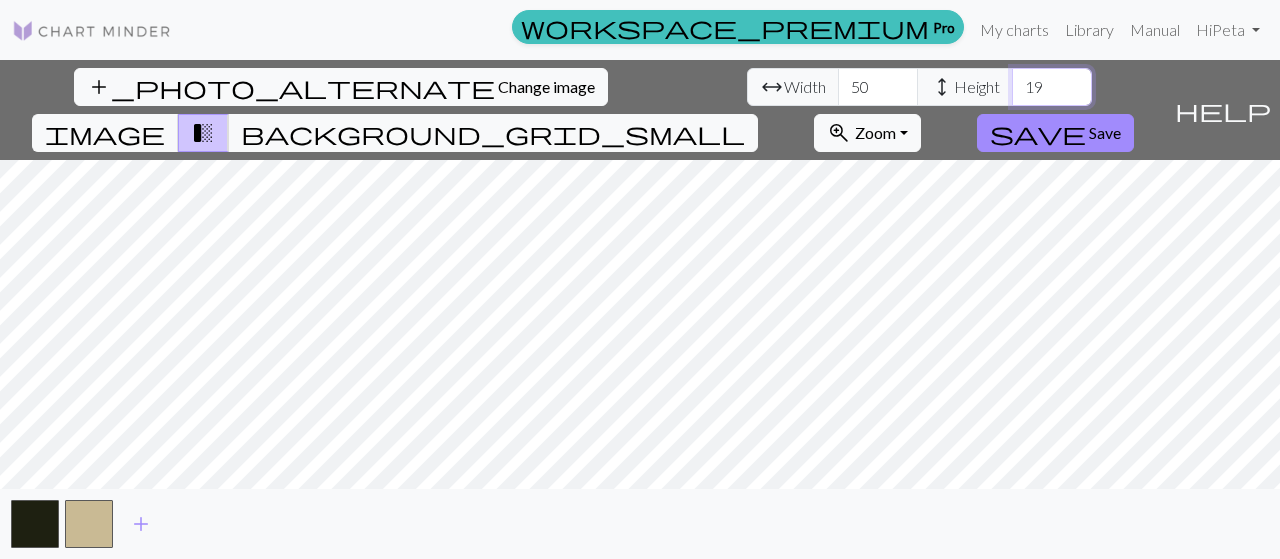 click on "19" at bounding box center [1052, 87] 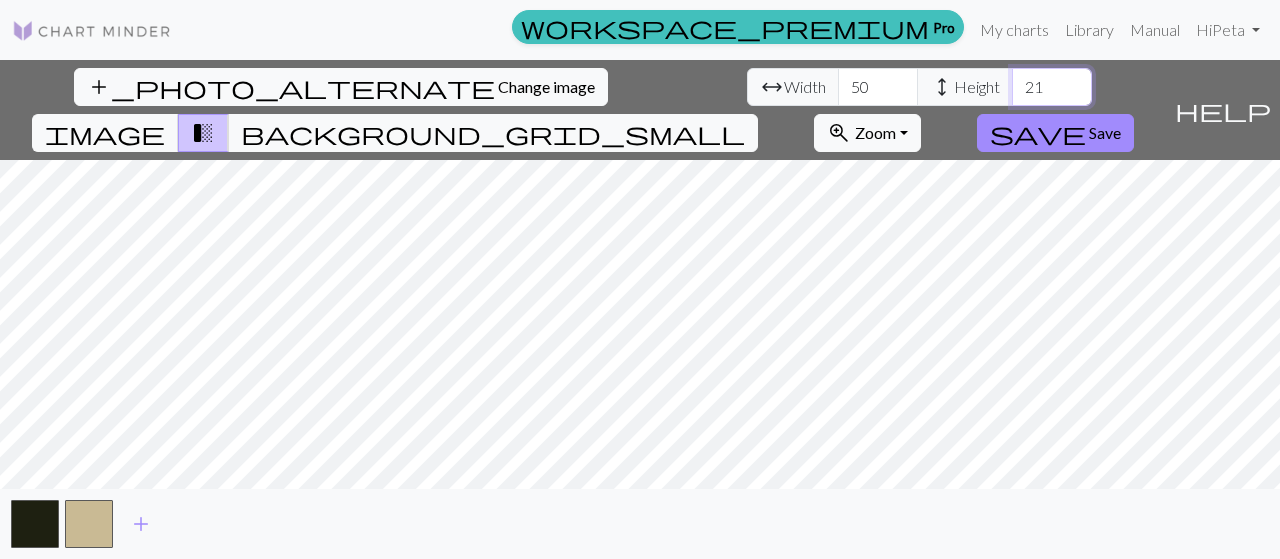 click on "21" at bounding box center (1052, 87) 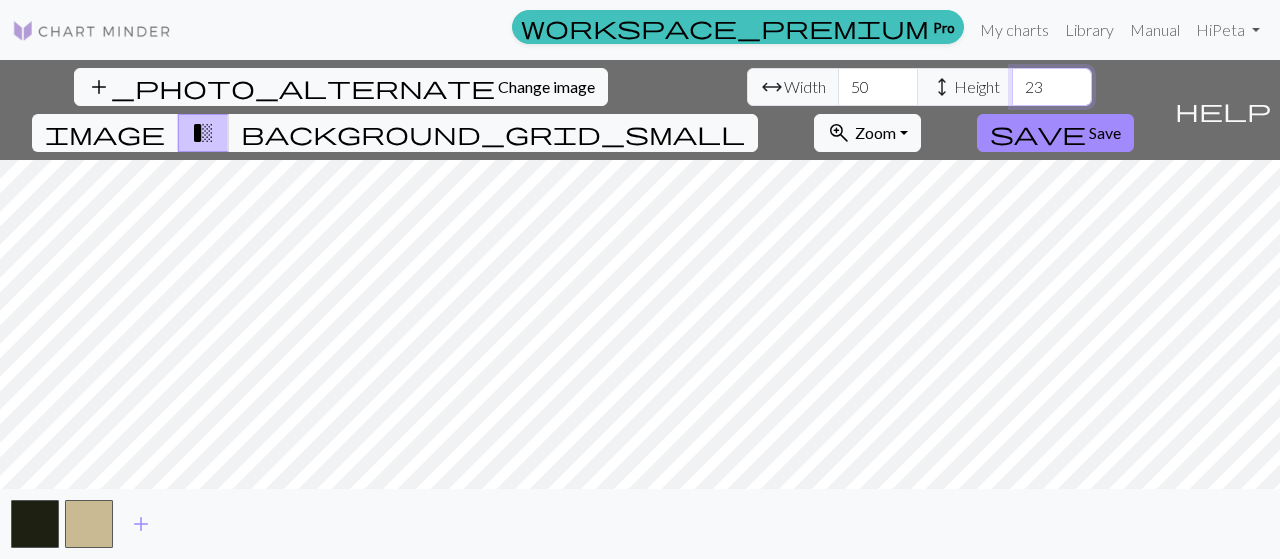 click on "23" at bounding box center (1052, 87) 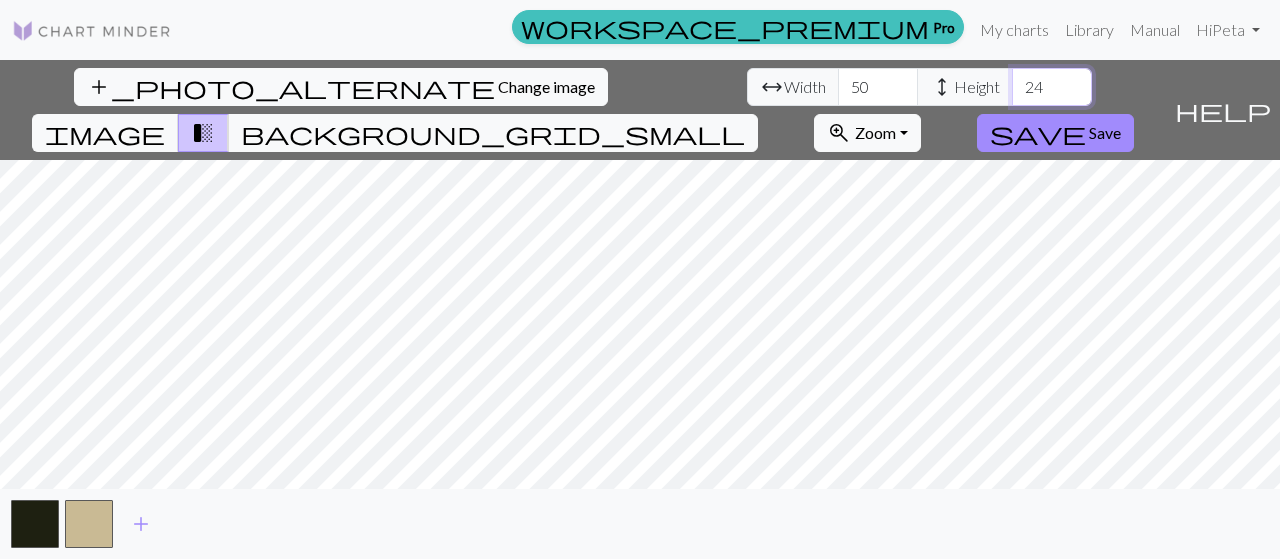 click on "24" at bounding box center (1052, 87) 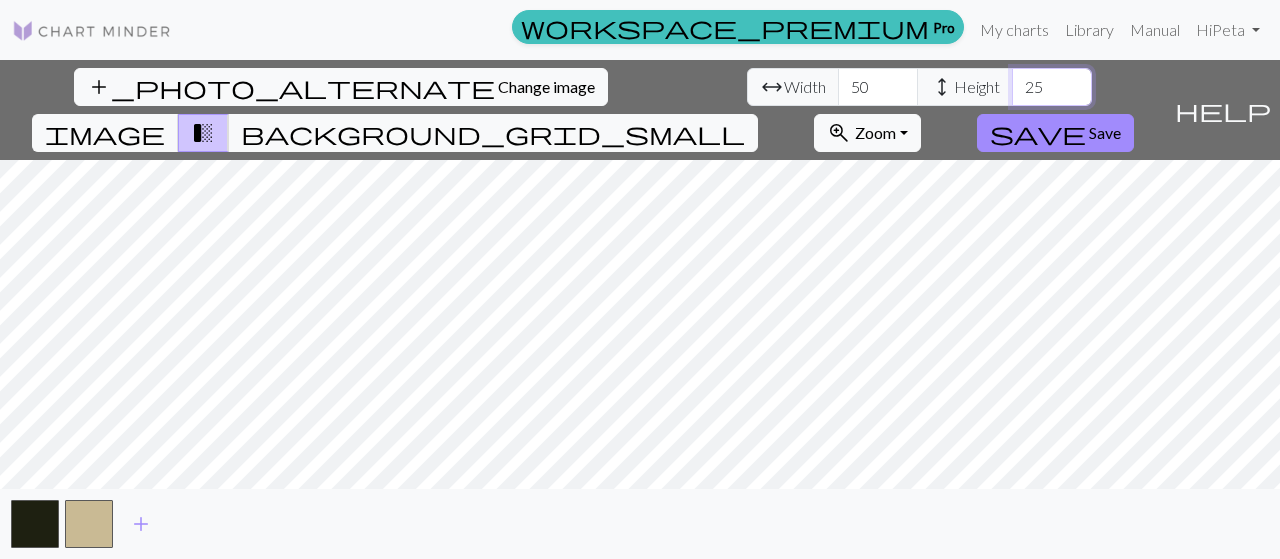 click on "25" at bounding box center (1052, 87) 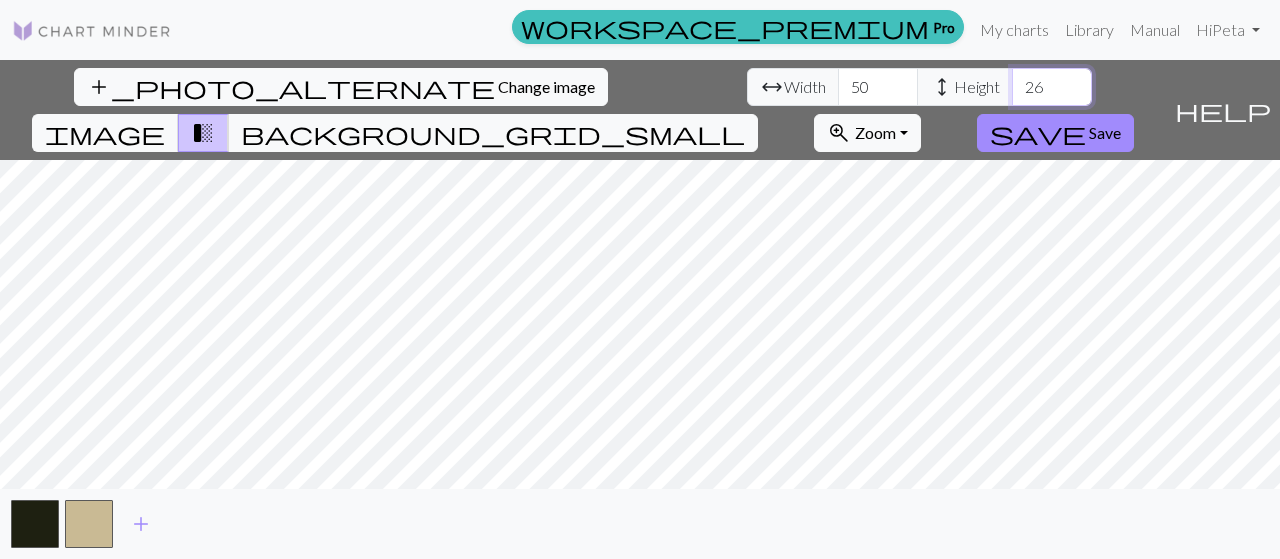 click on "26" at bounding box center (1052, 87) 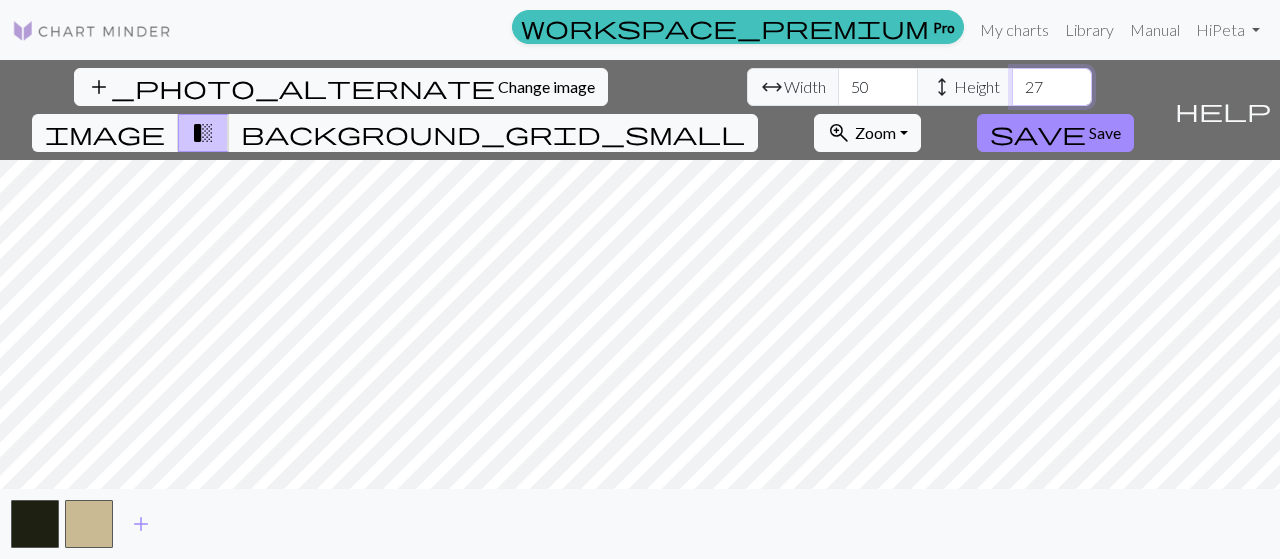 click on "27" at bounding box center [1052, 87] 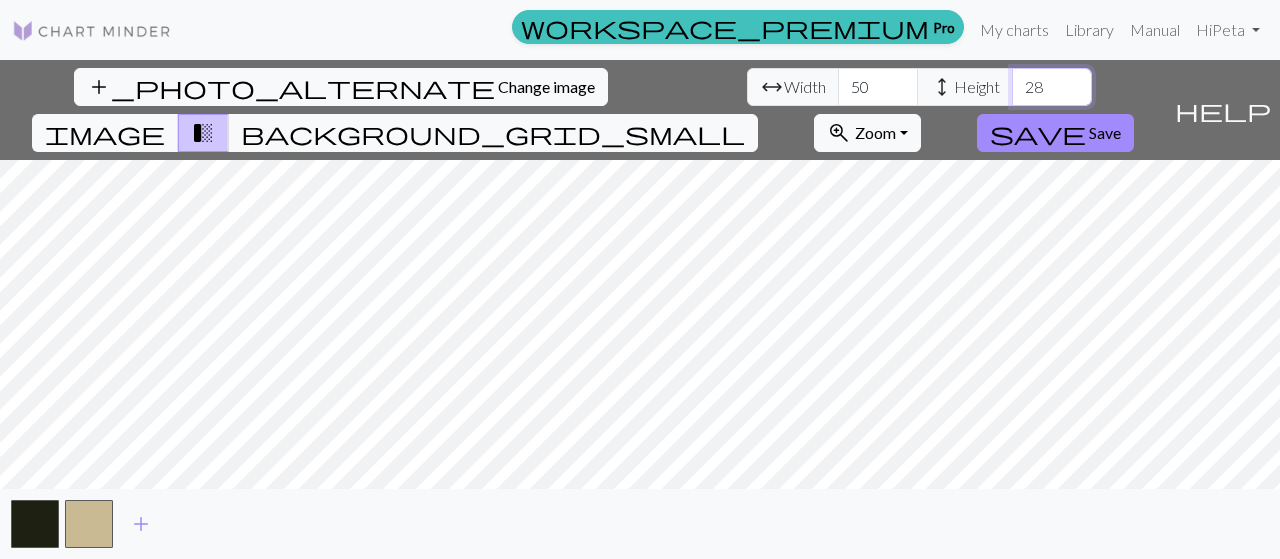 click on "28" at bounding box center (1052, 87) 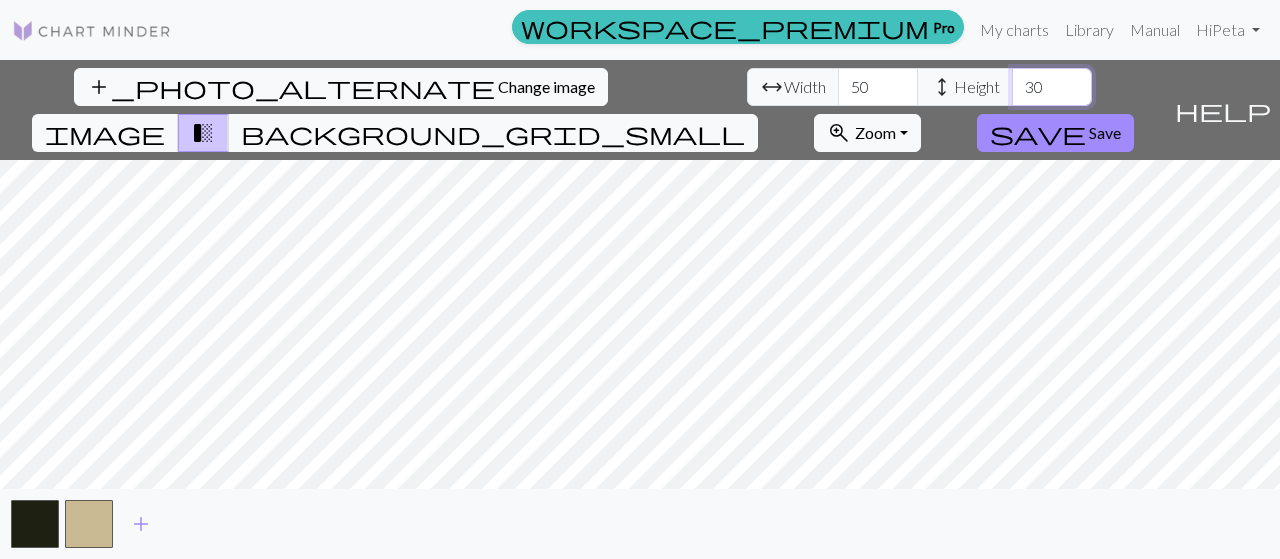 click on "30" at bounding box center (1052, 87) 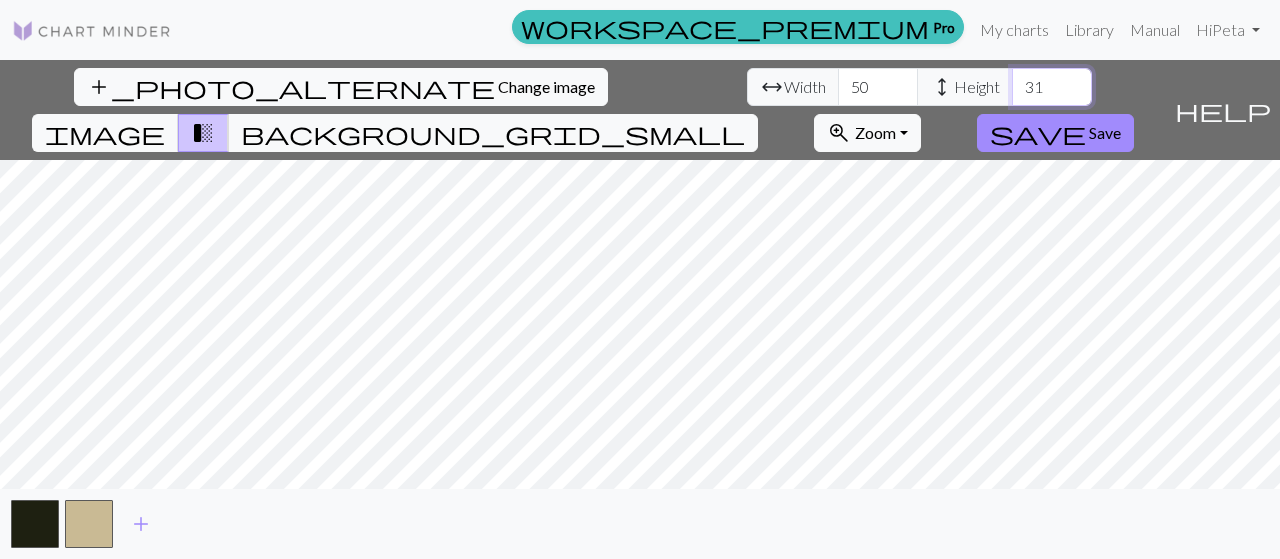 click on "31" at bounding box center [1052, 87] 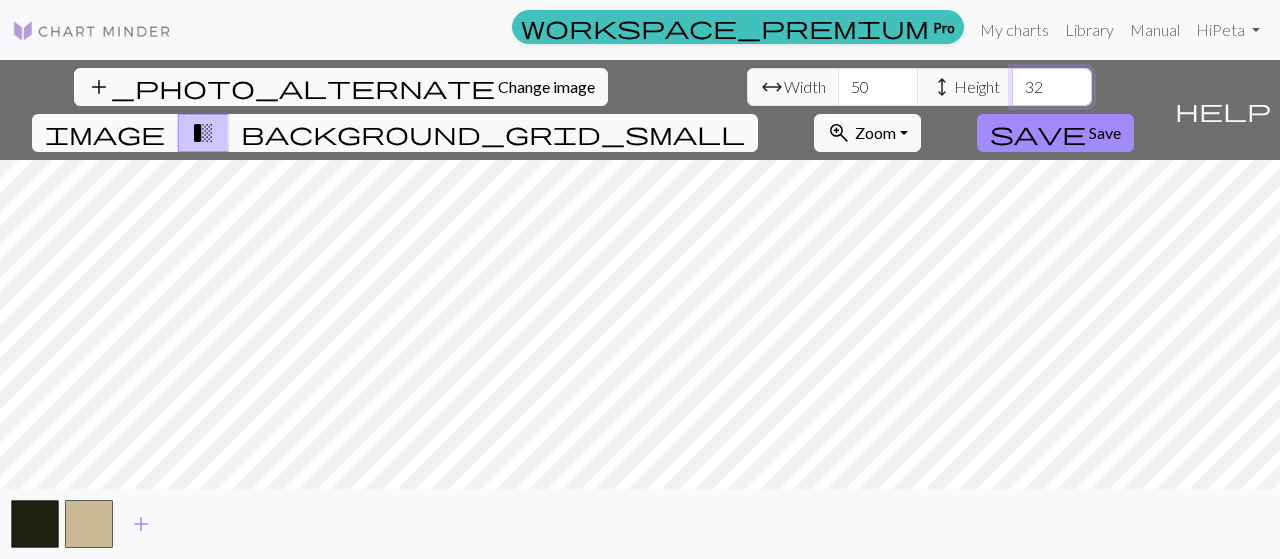 click on "32" at bounding box center (1052, 87) 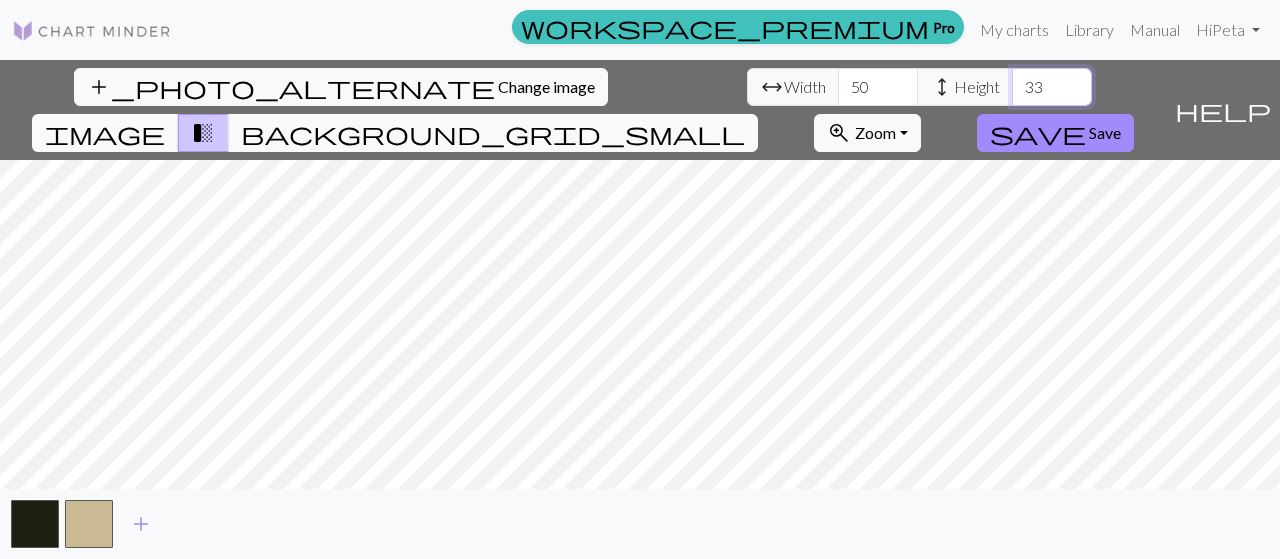 click on "33" at bounding box center (1052, 87) 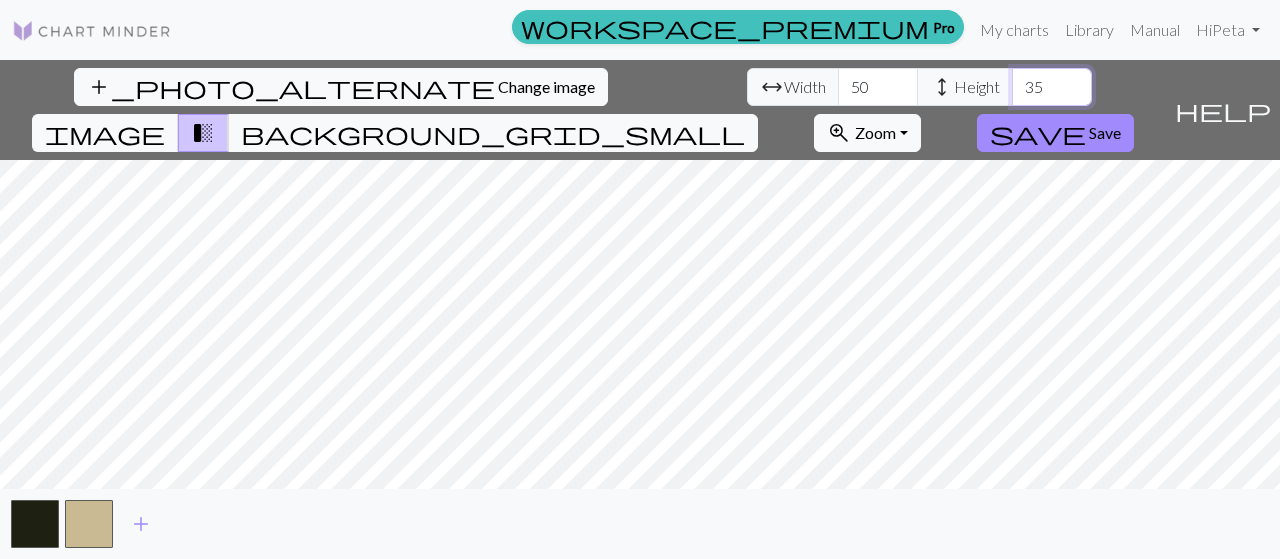 click on "35" at bounding box center (1052, 87) 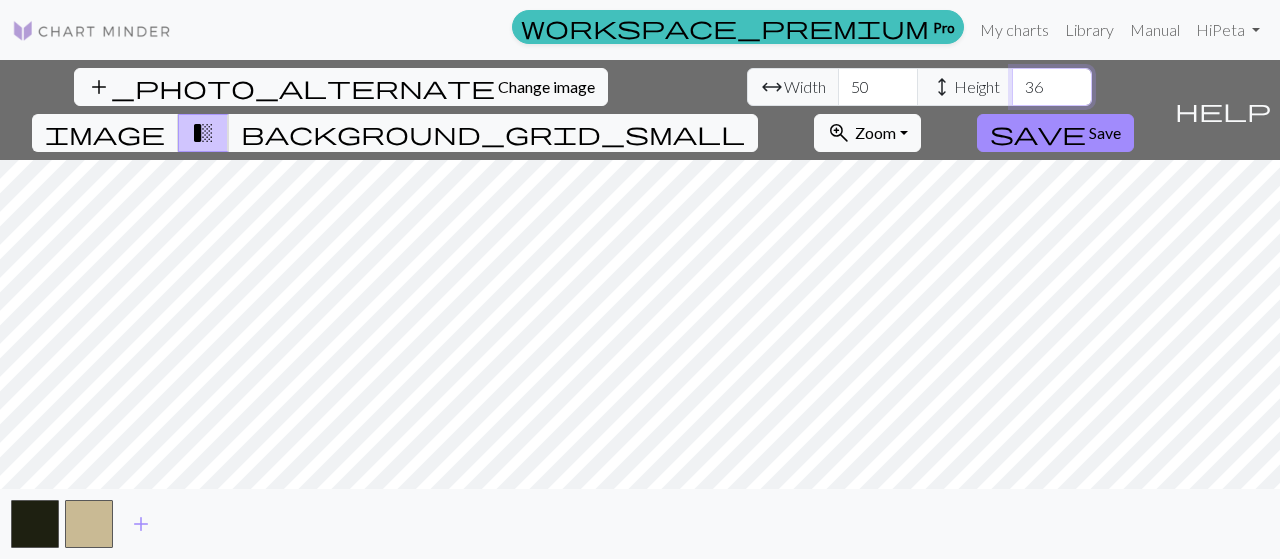 click on "36" at bounding box center [1052, 87] 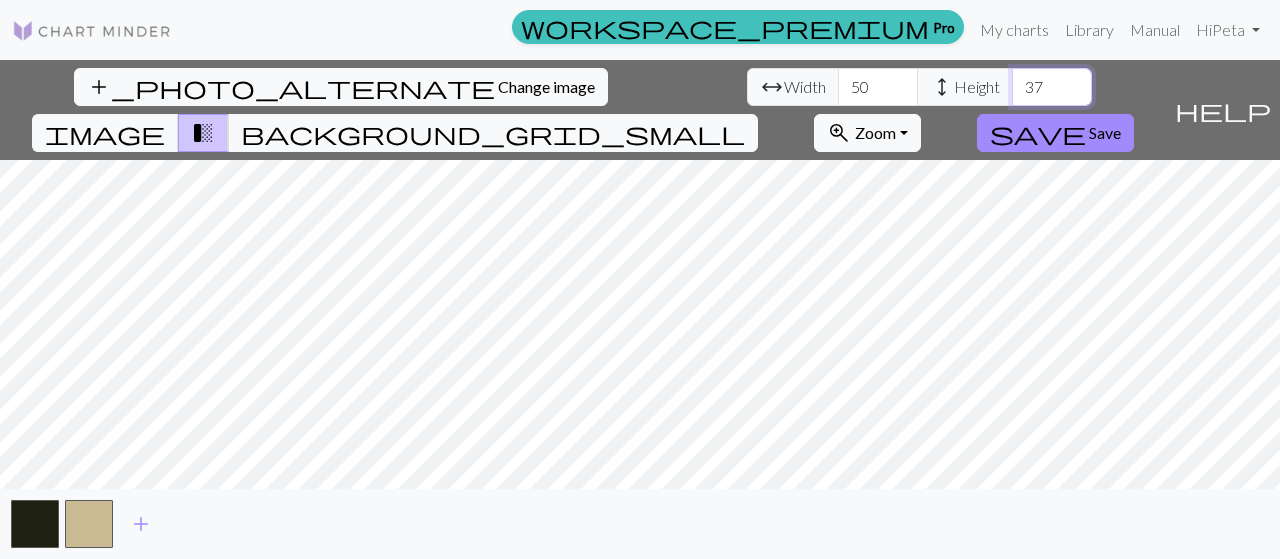 click on "37" at bounding box center [1052, 87] 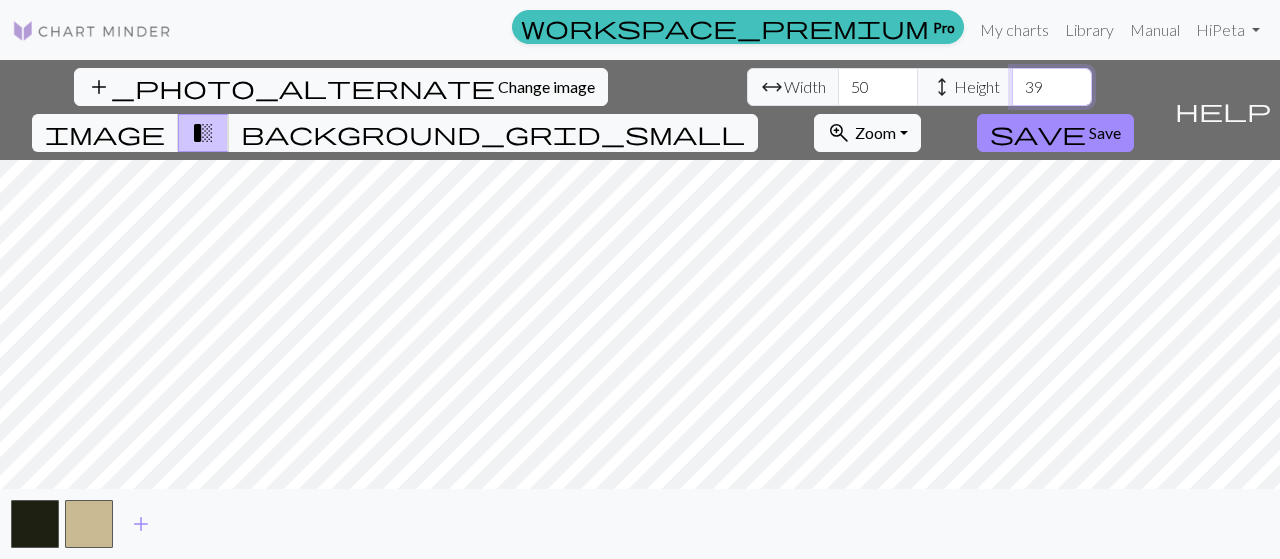 click on "39" at bounding box center [1052, 87] 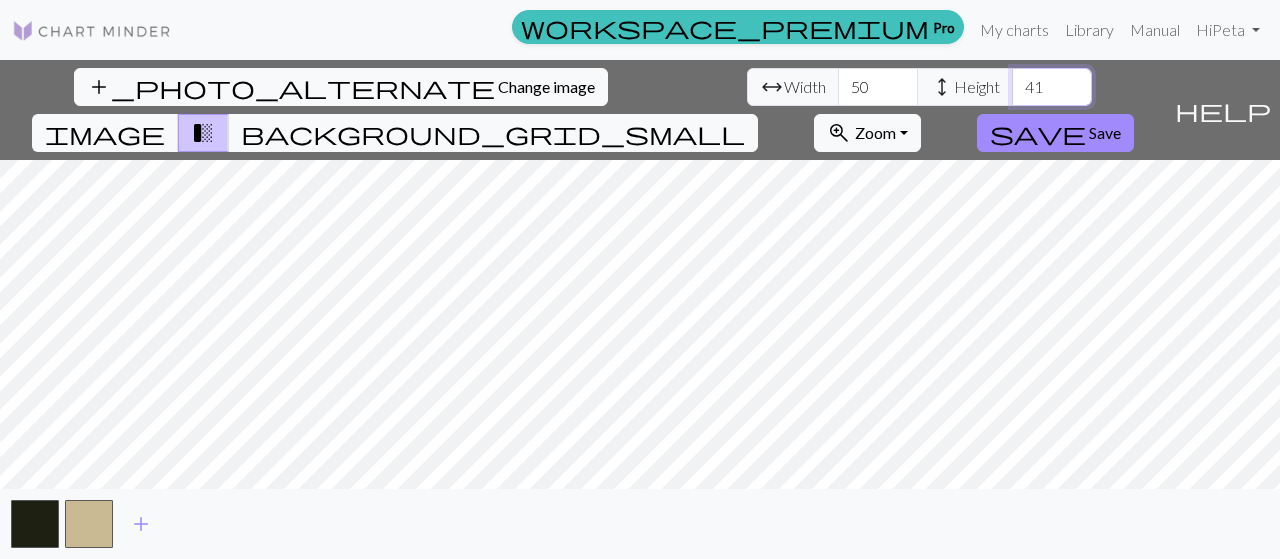 click on "41" at bounding box center [1052, 87] 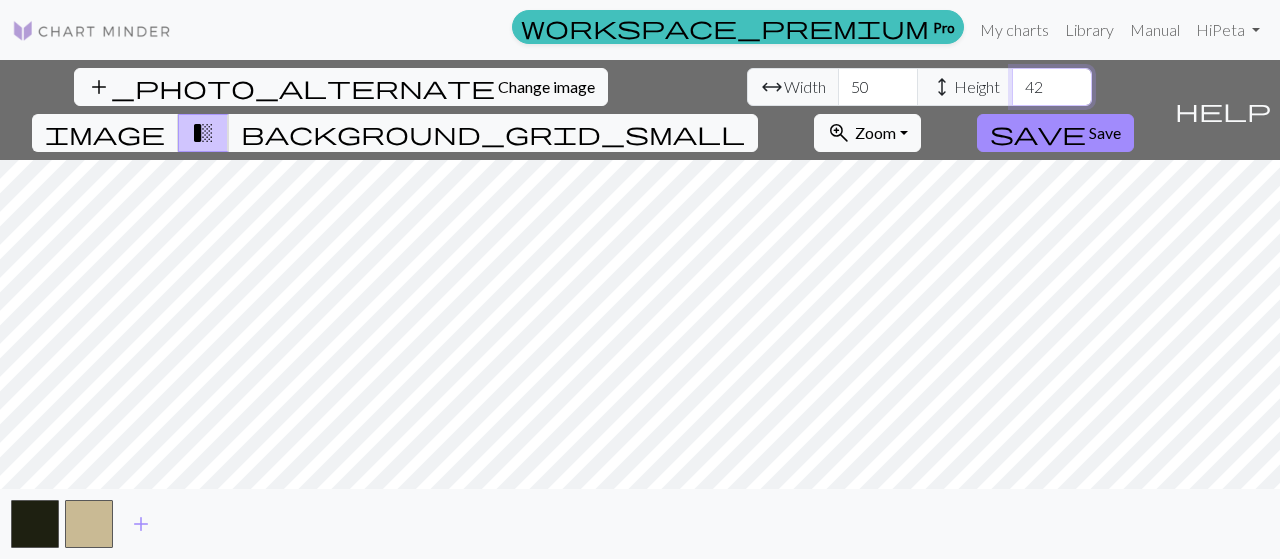 click on "42" at bounding box center [1052, 87] 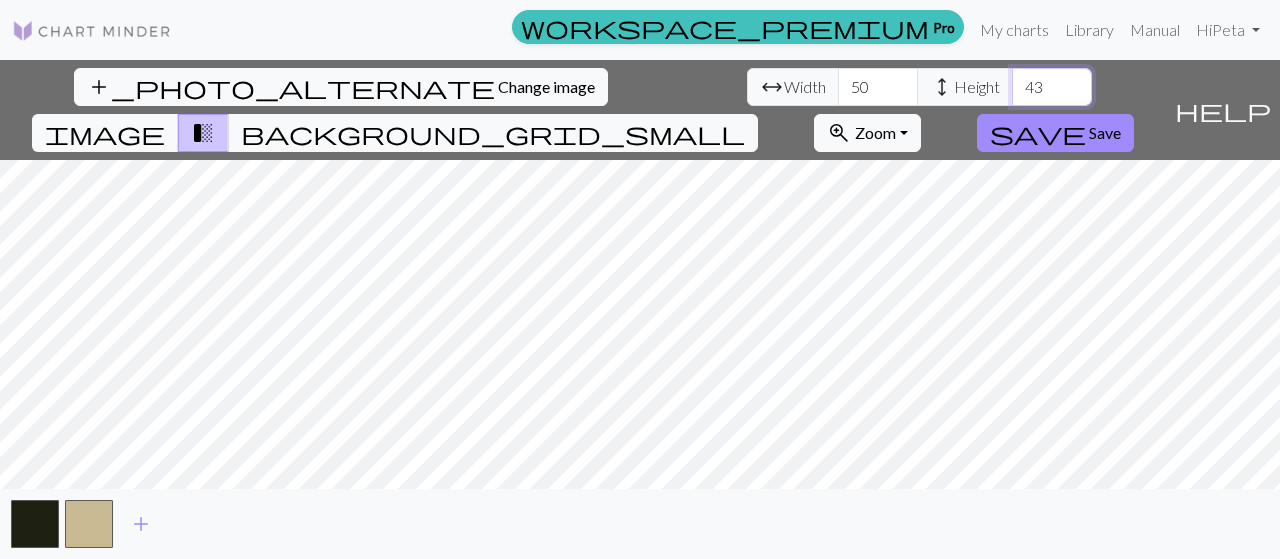 click on "43" at bounding box center [1052, 87] 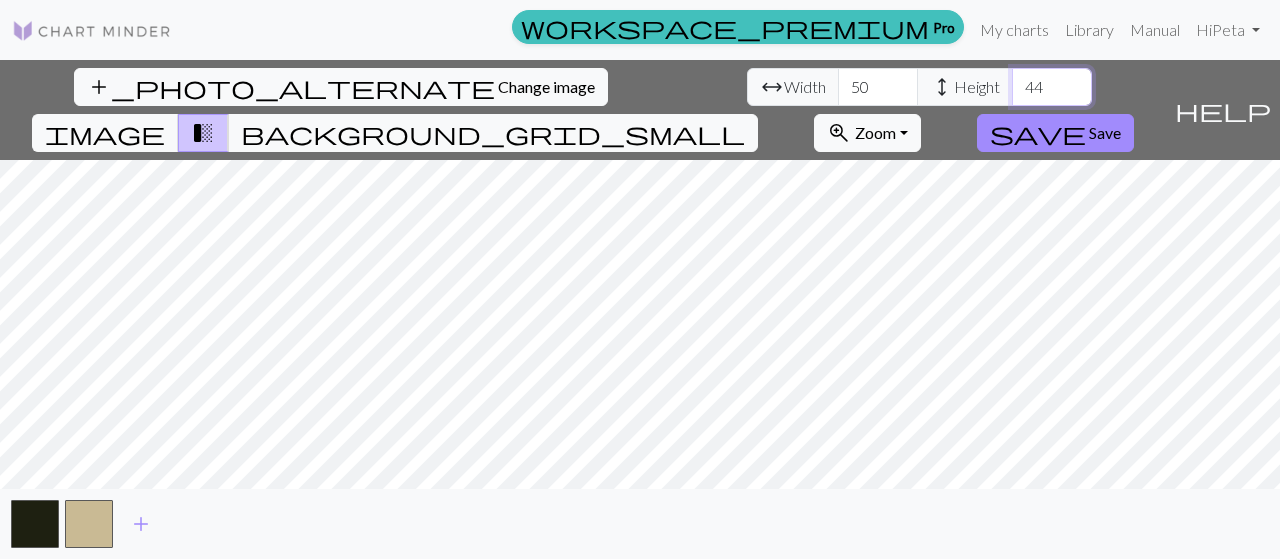 click on "44" at bounding box center (1052, 87) 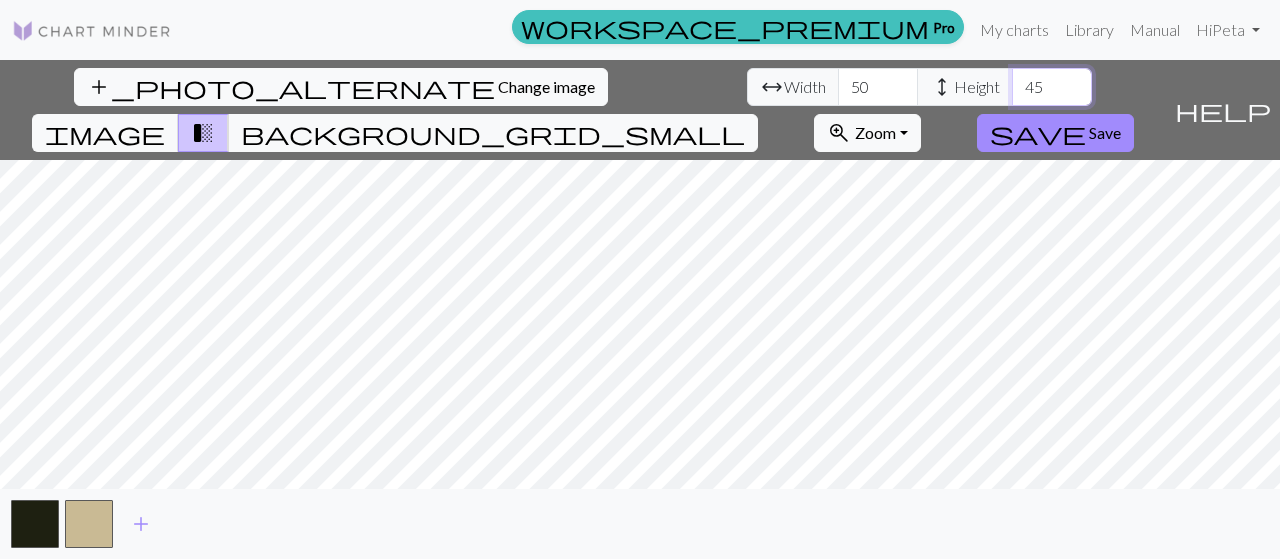 click on "46" at bounding box center [1052, 87] 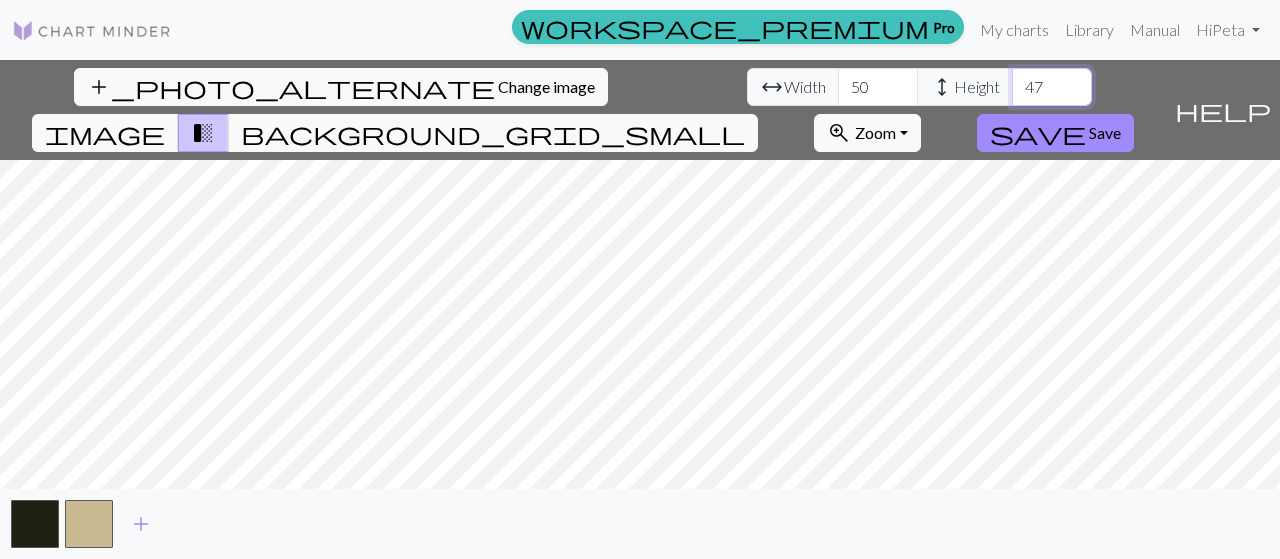 click on "47" at bounding box center (1052, 87) 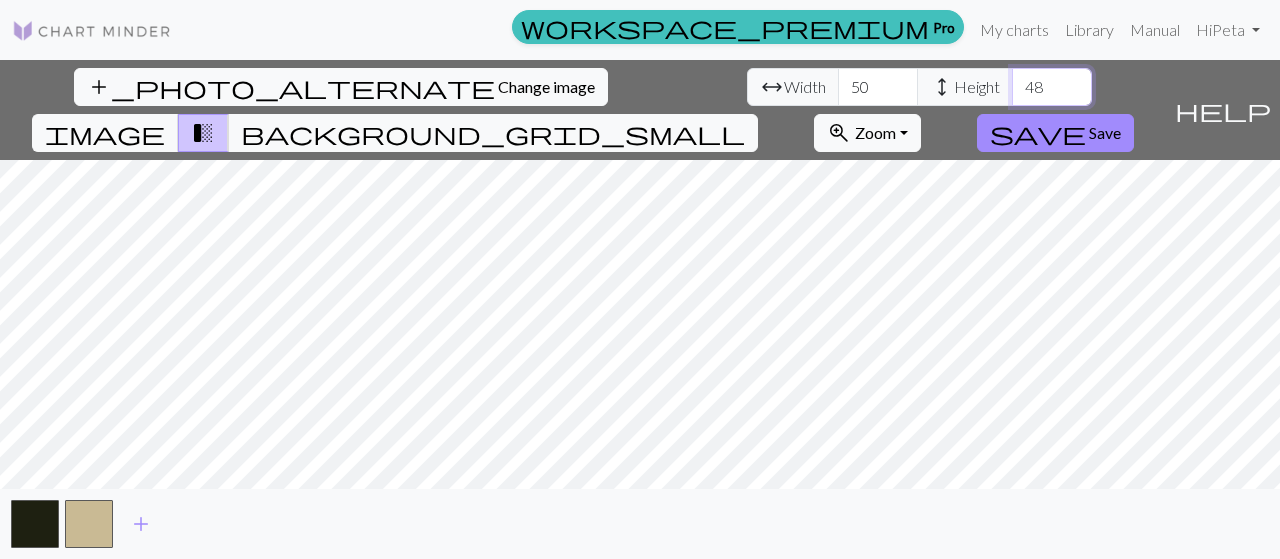 click on "48" at bounding box center [1052, 87] 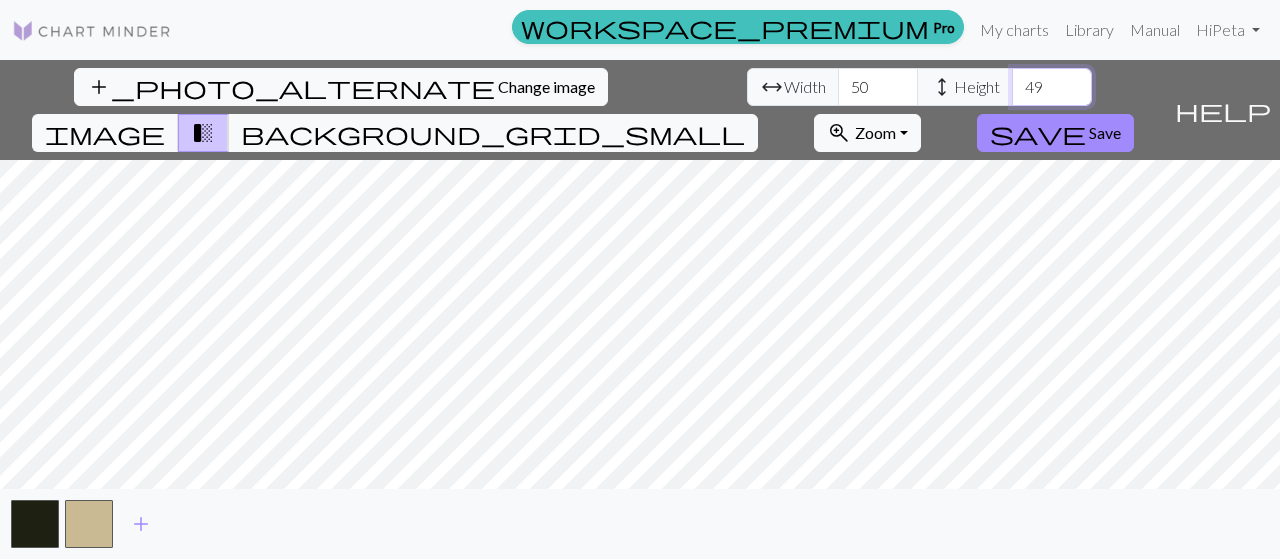click on "49" at bounding box center [1052, 87] 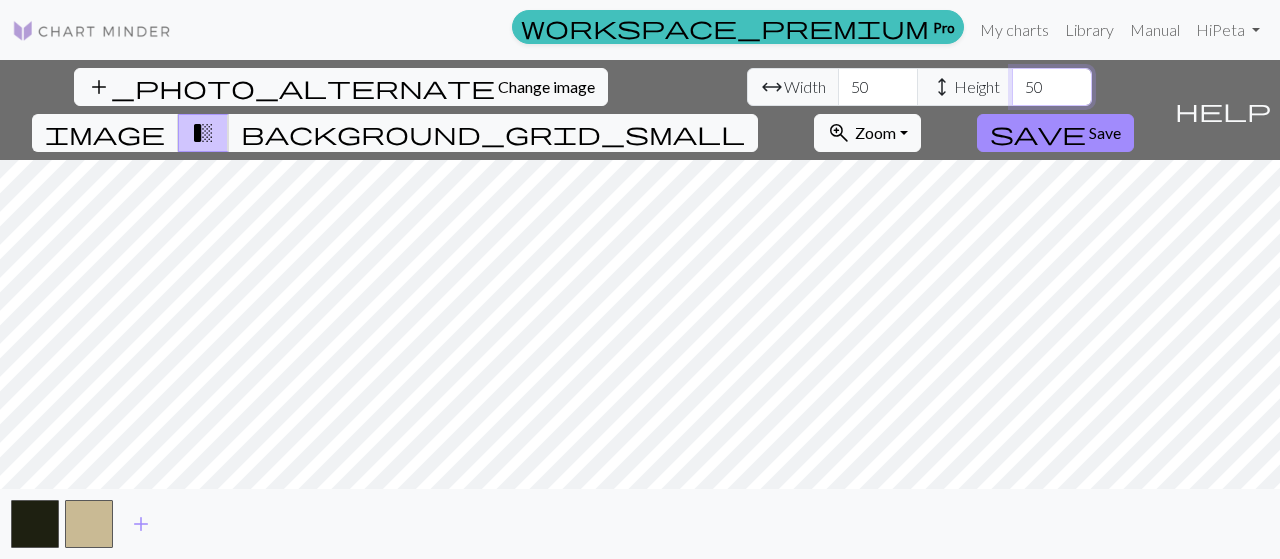 type on "50" 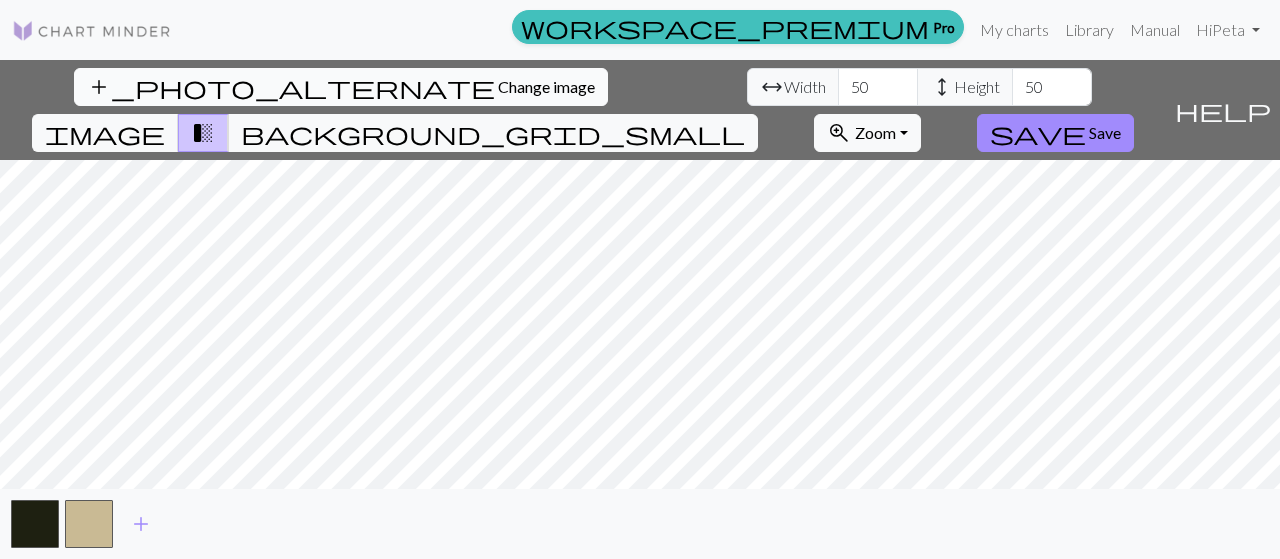 click on "add_photo_alternate   Change image" at bounding box center (341, 87) 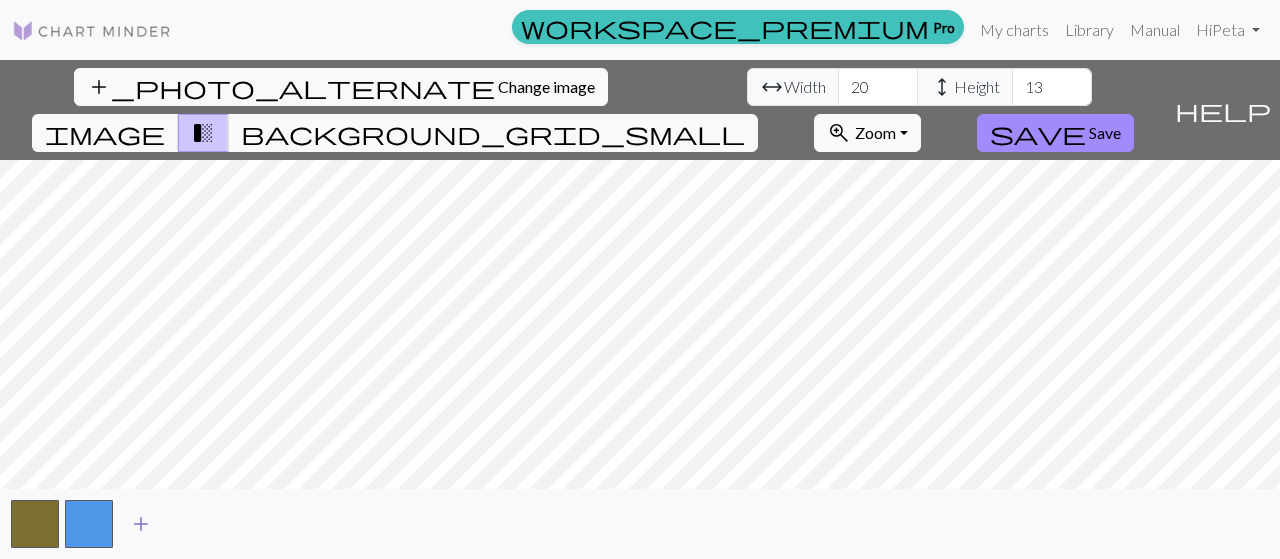 click on "add" at bounding box center [141, 524] 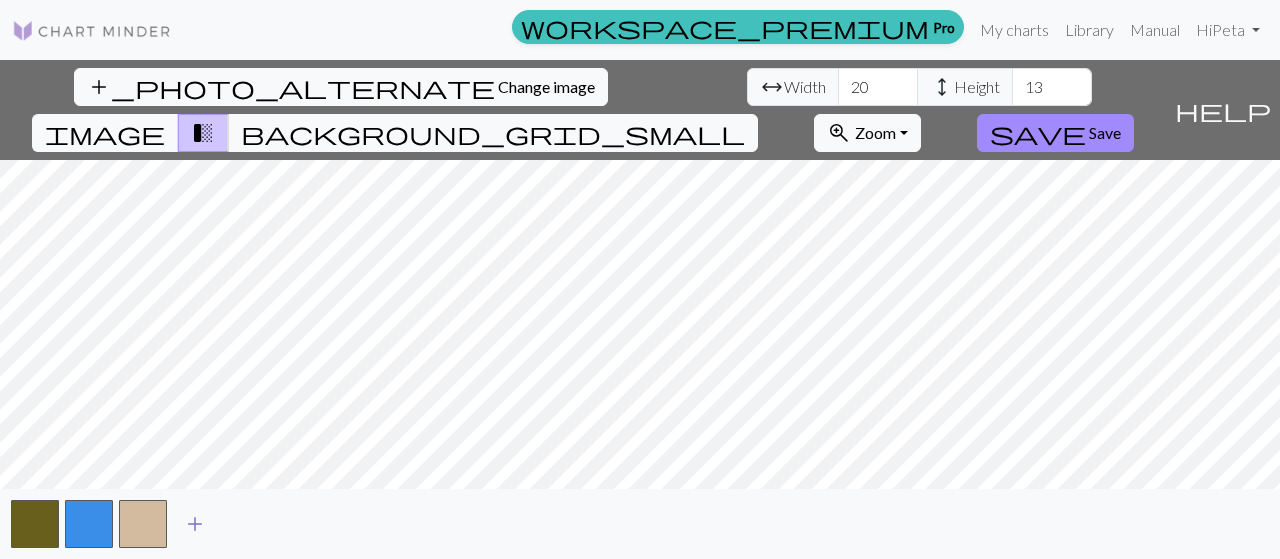click at bounding box center [143, 524] 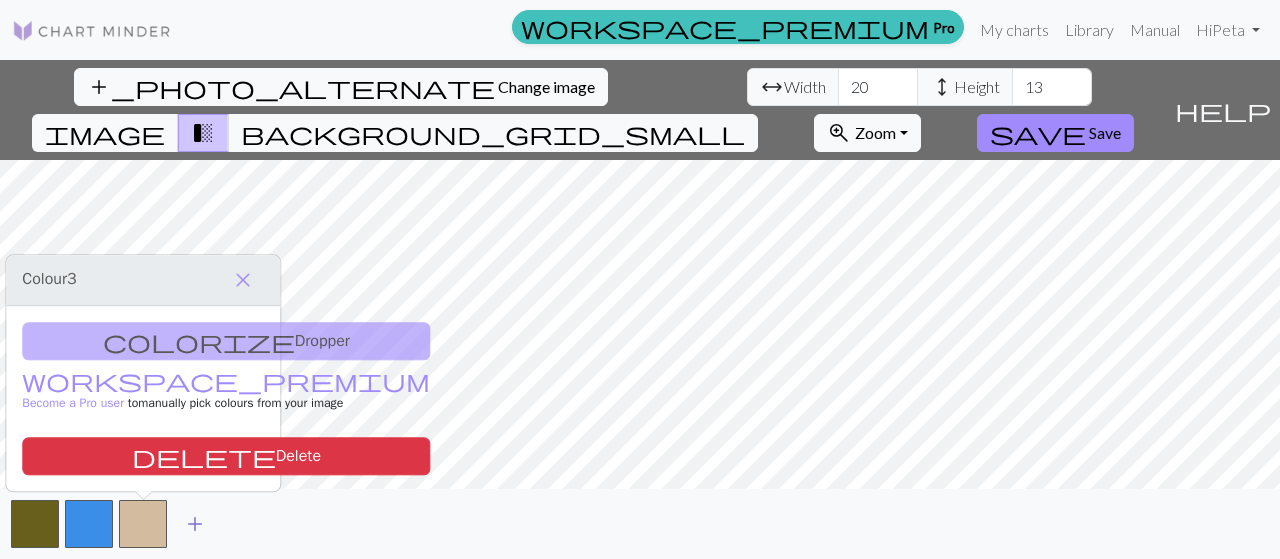 click on "add" at bounding box center [195, 524] 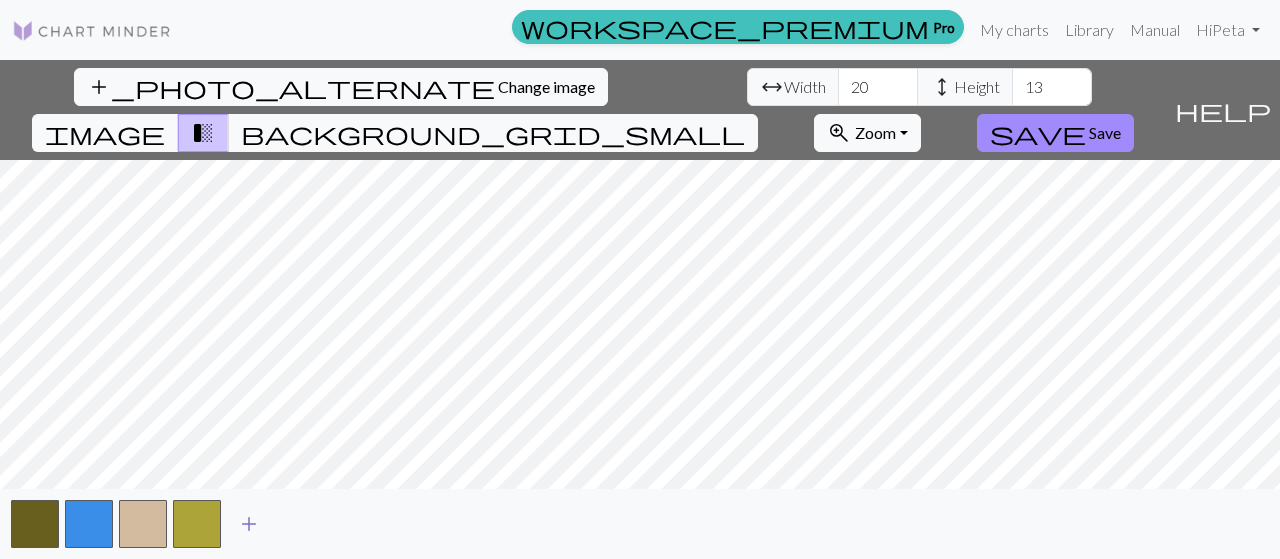 click on "add" at bounding box center [249, 524] 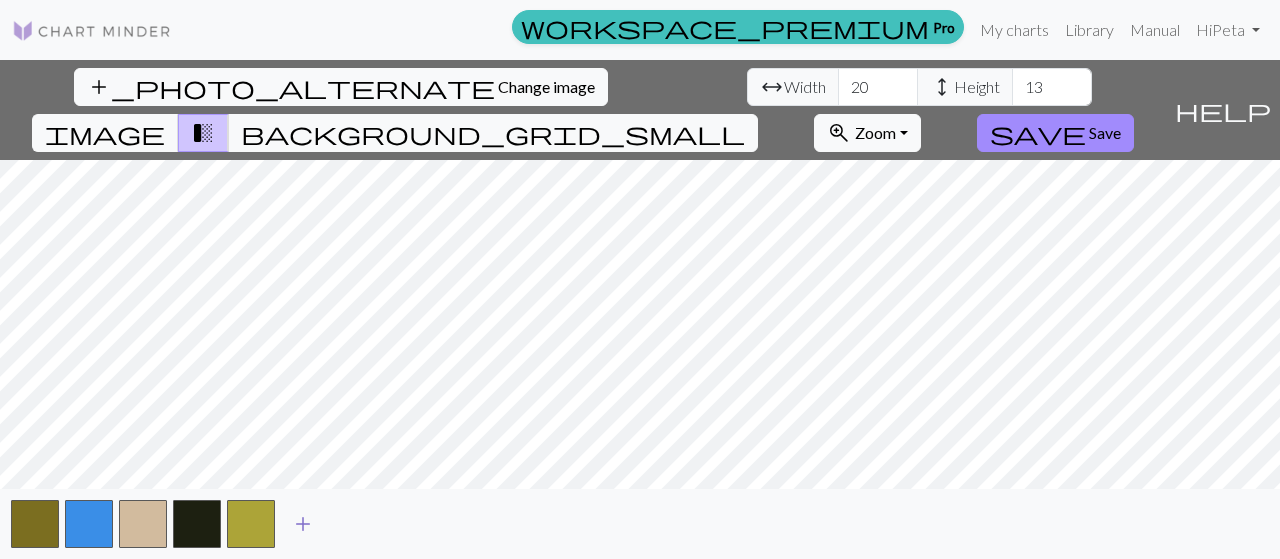click on "add" at bounding box center [303, 524] 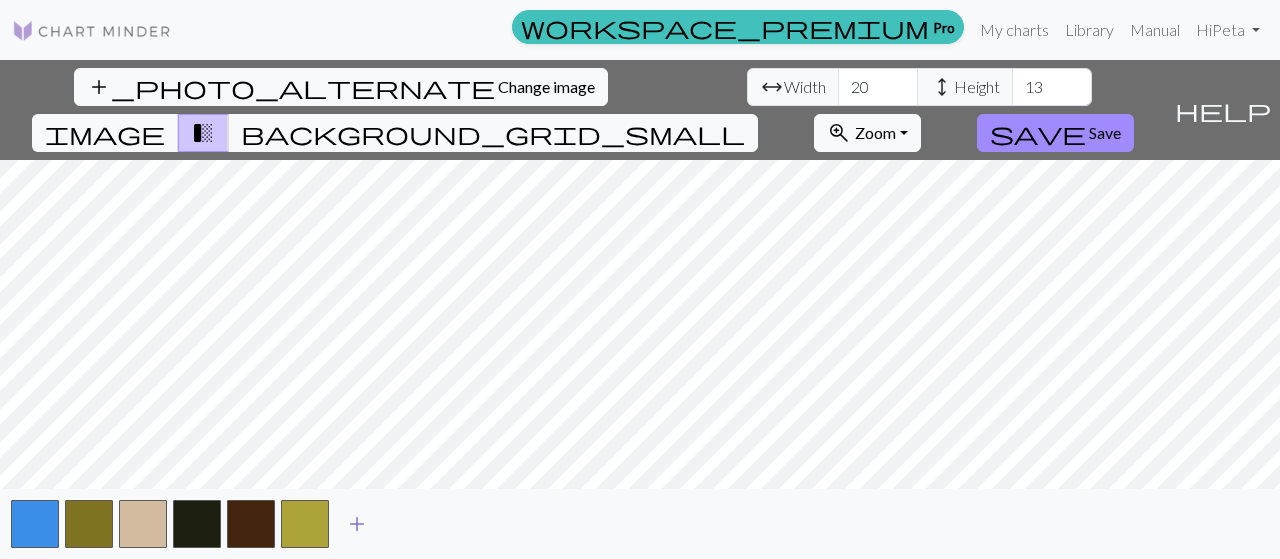 click on "add" at bounding box center (357, 524) 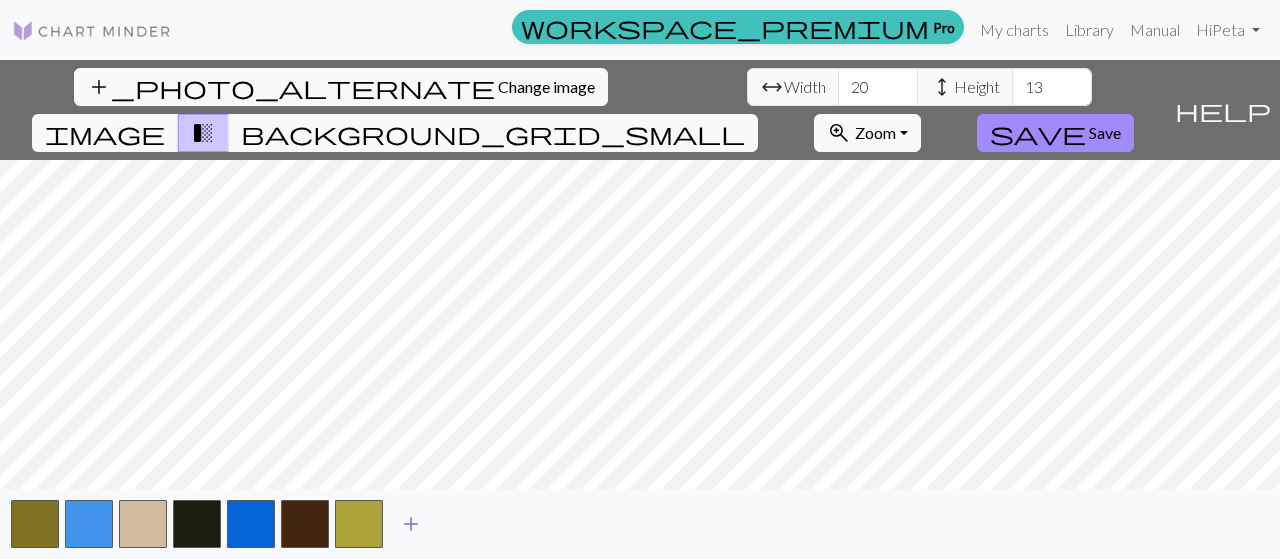 click on "add" at bounding box center [411, 524] 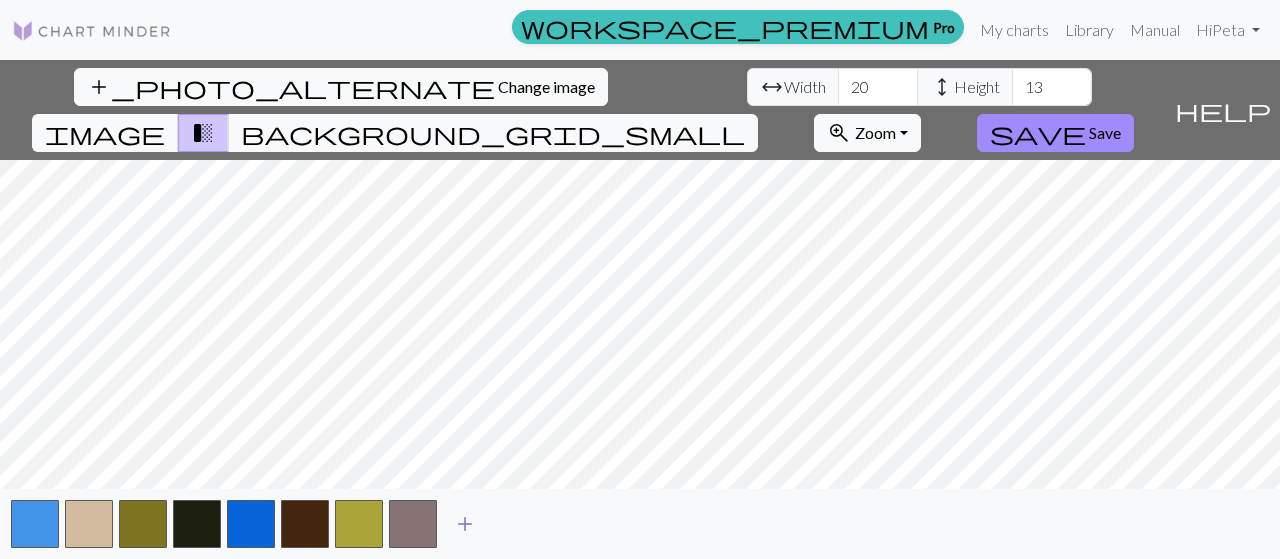 click on "add" at bounding box center (465, 524) 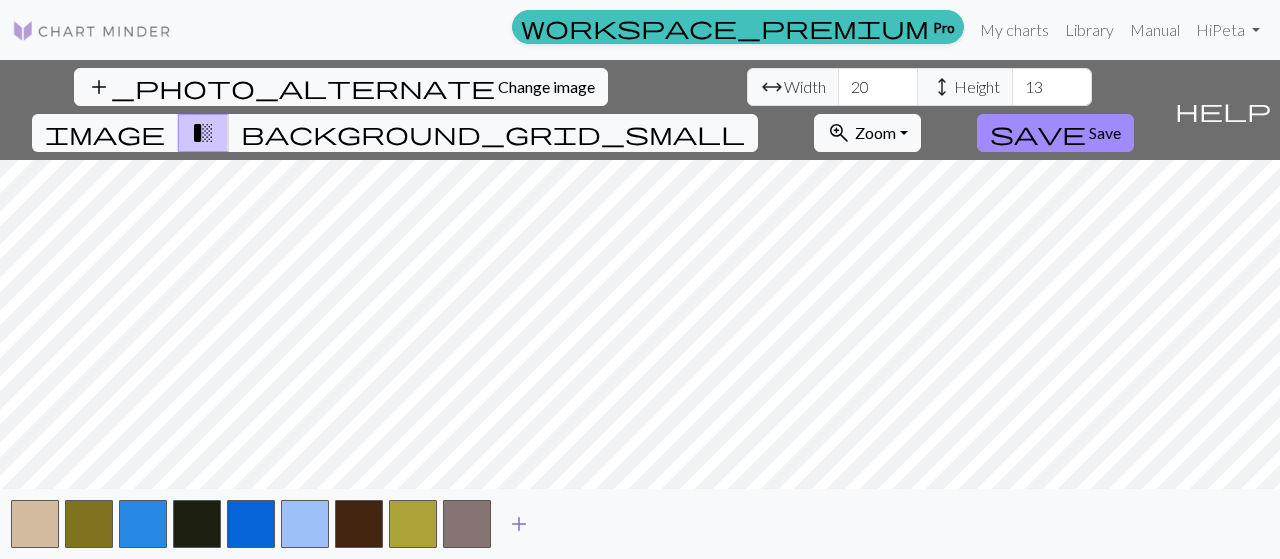 click on "add" at bounding box center (519, 524) 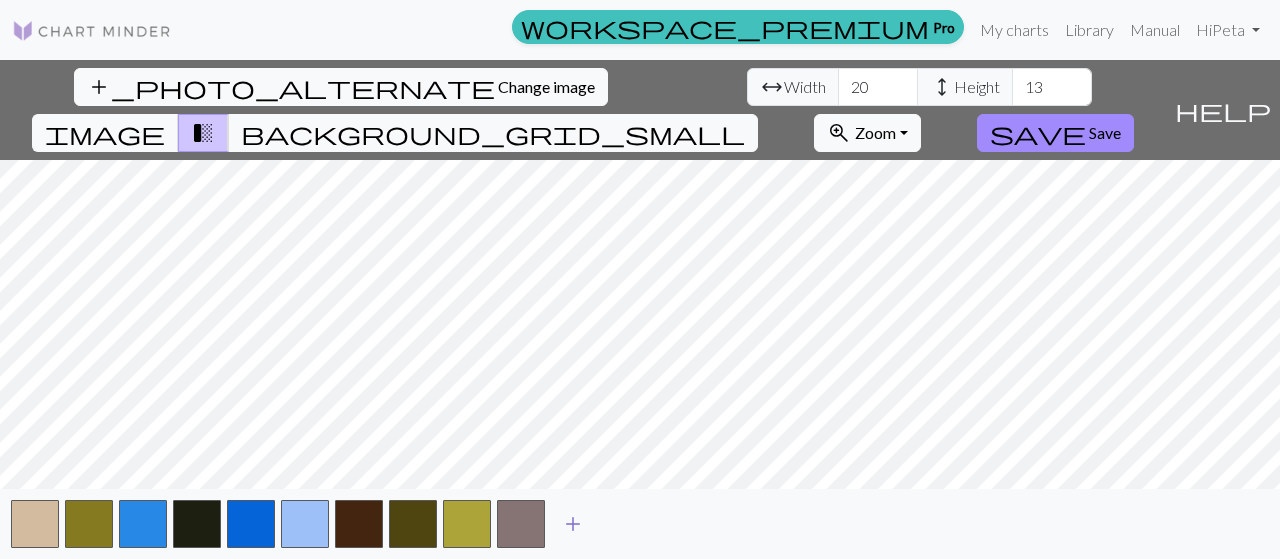 click on "add" at bounding box center [573, 524] 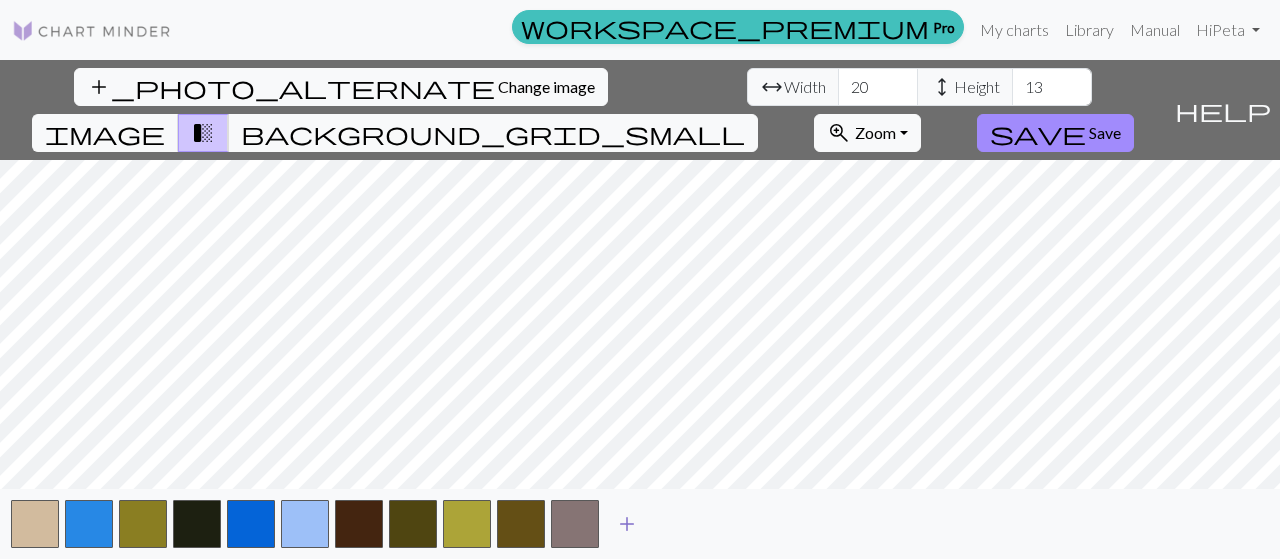 click on "add" at bounding box center [627, 524] 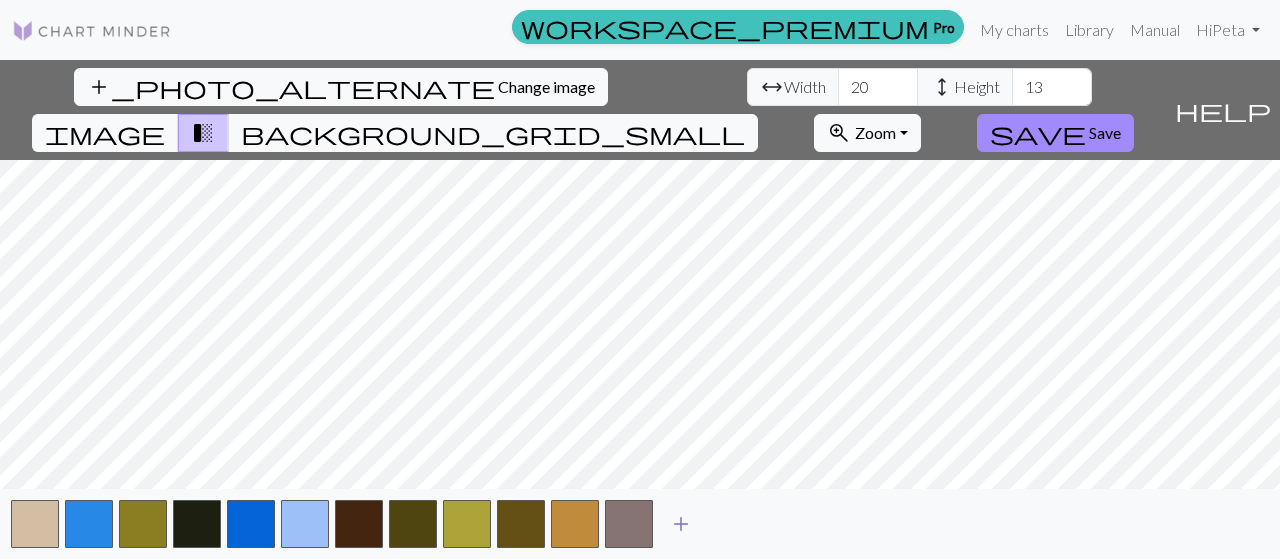 click on "add" at bounding box center (681, 524) 